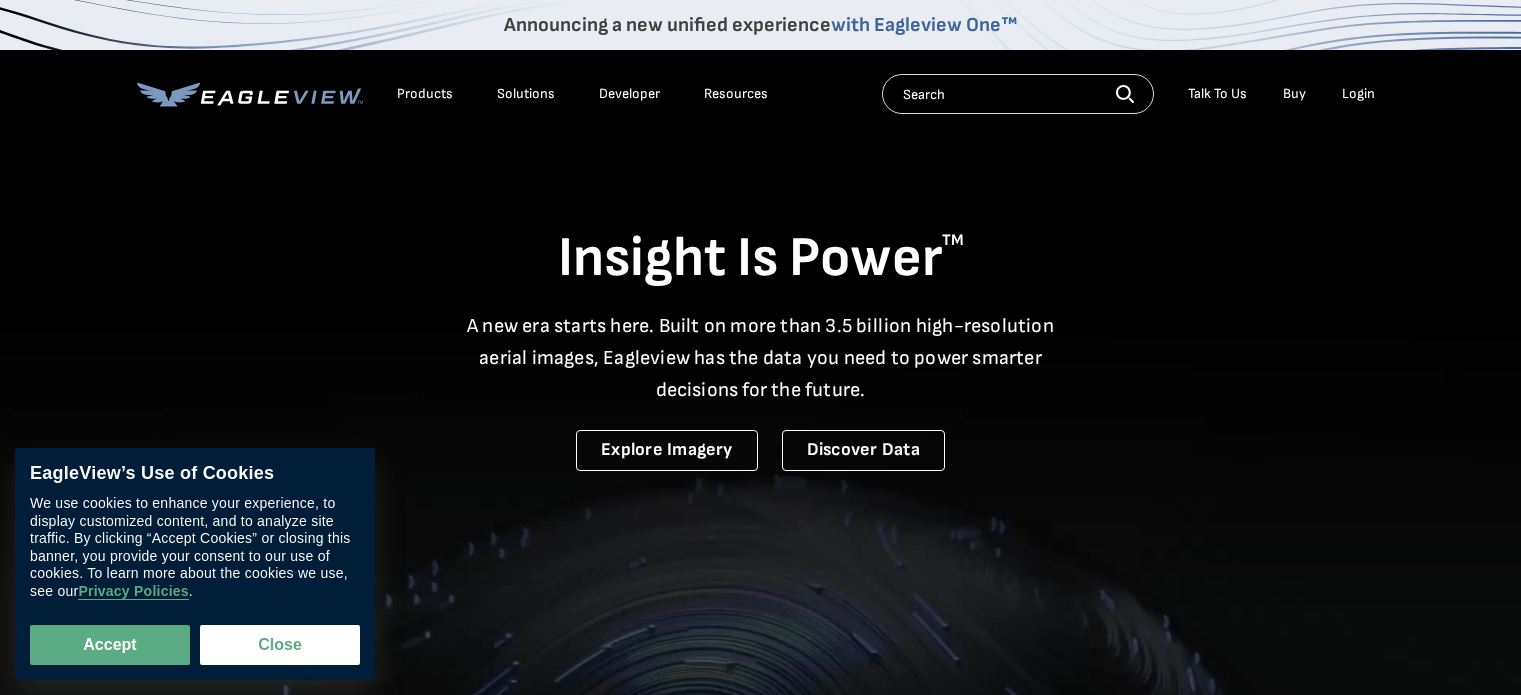 scroll, scrollTop: 0, scrollLeft: 0, axis: both 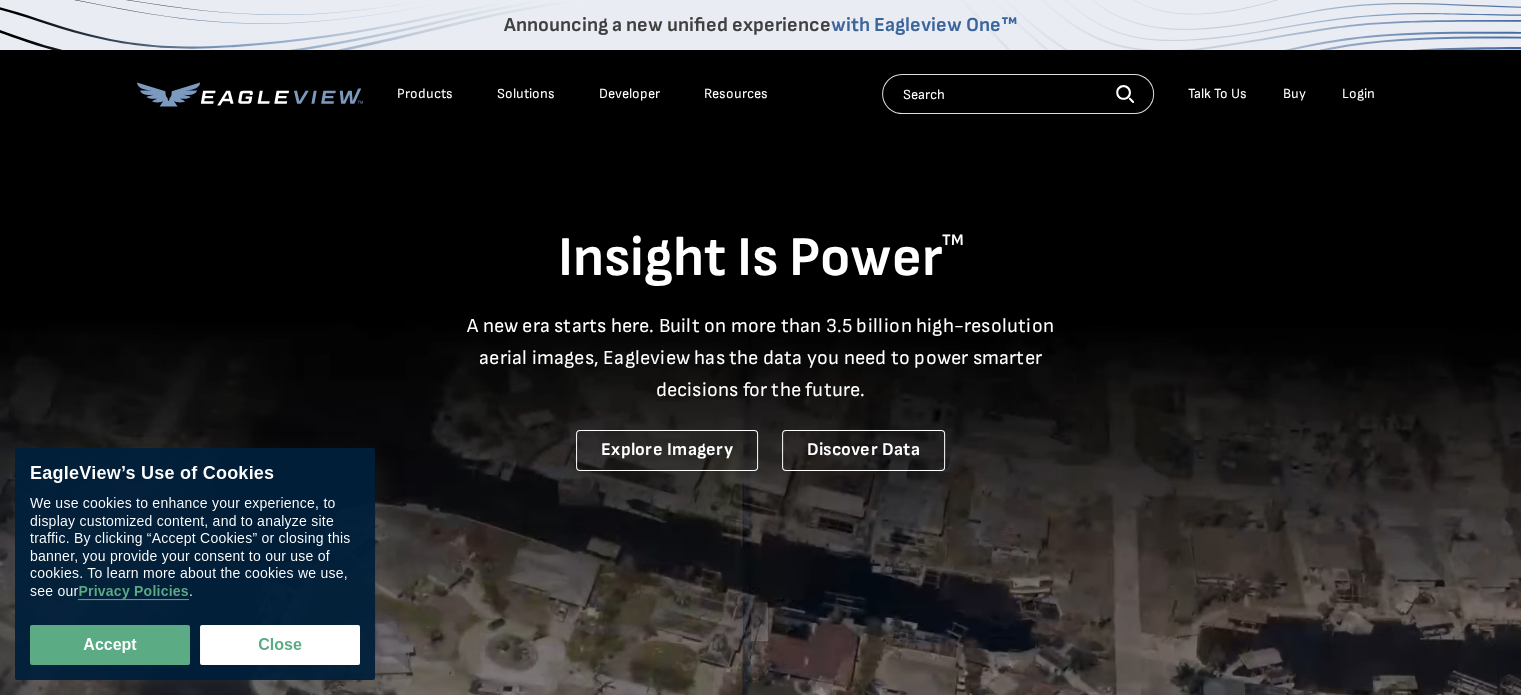 click on "Login" at bounding box center (1358, 94) 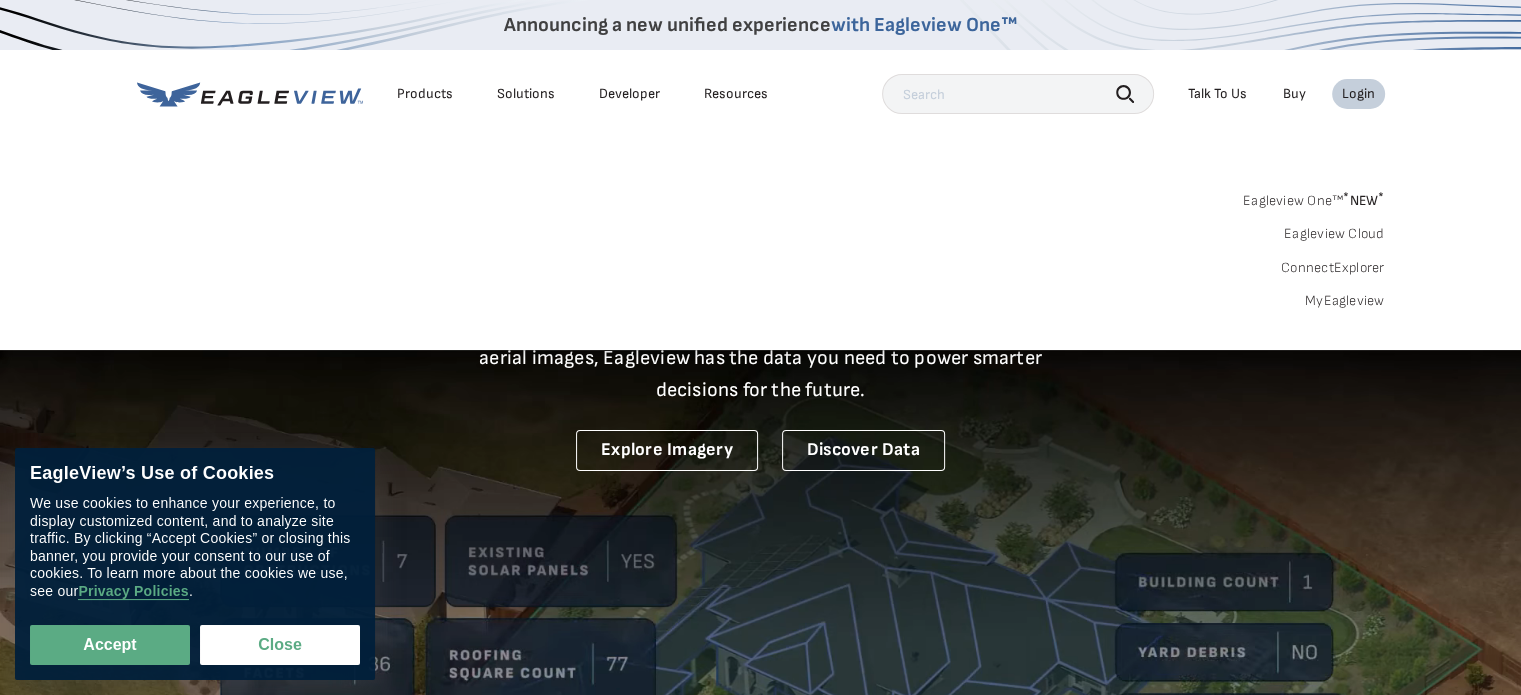 click on "Eagleview One™  * NEW *" at bounding box center (1314, 197) 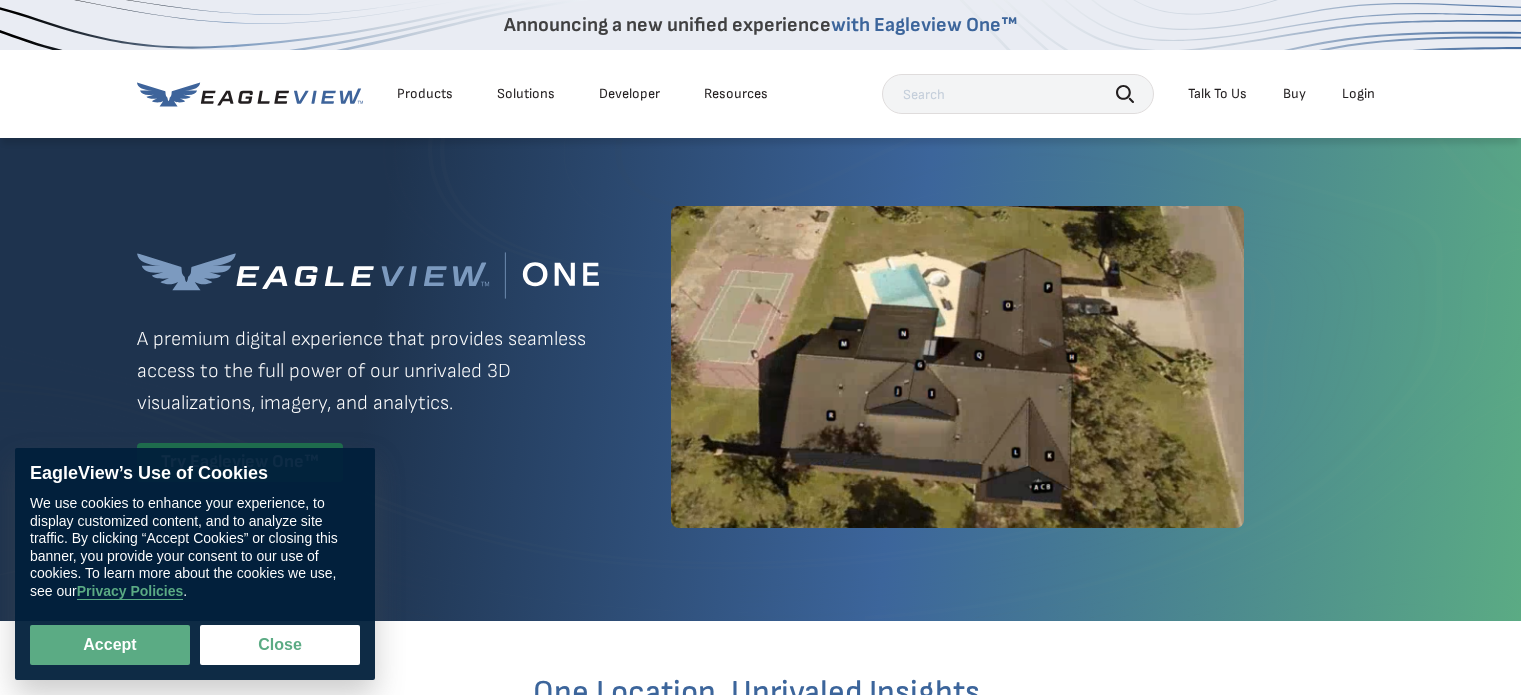 scroll, scrollTop: 0, scrollLeft: 0, axis: both 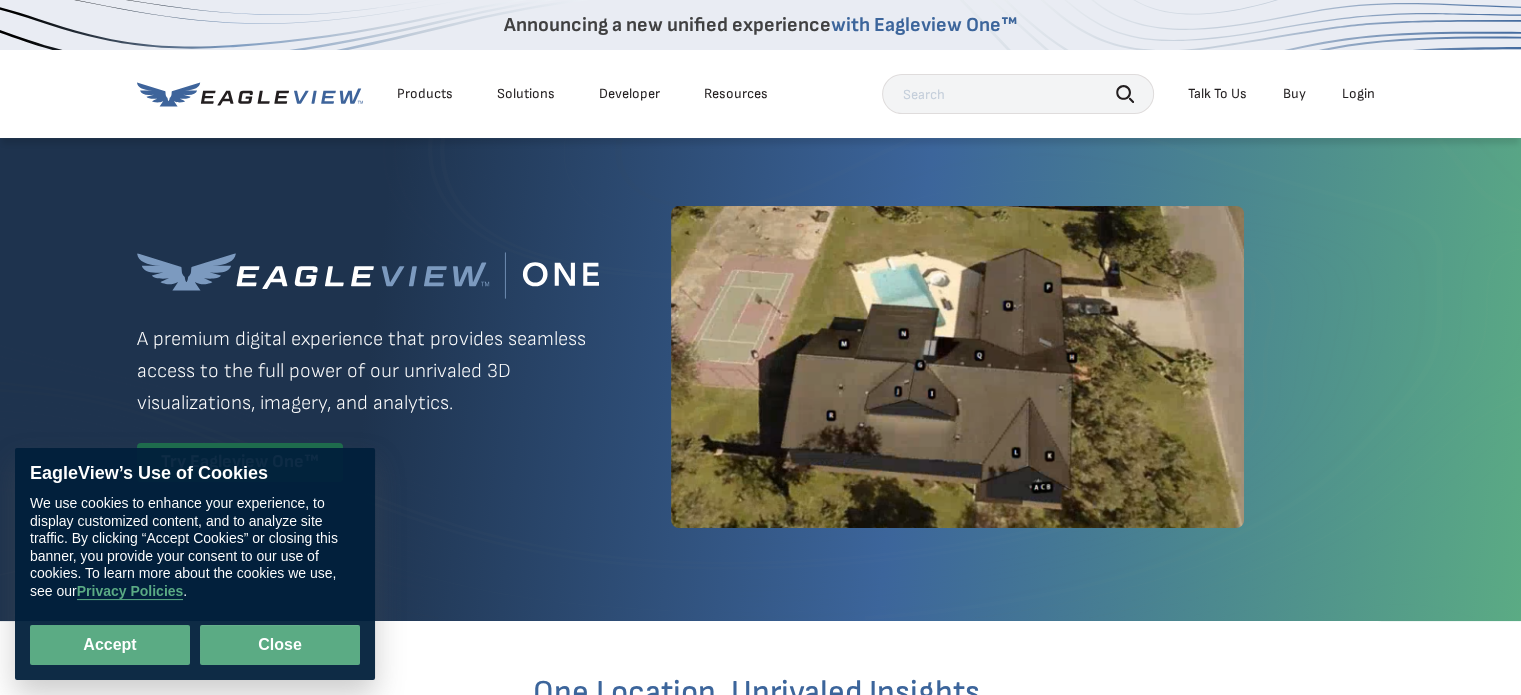 click on "Close" at bounding box center [280, 645] 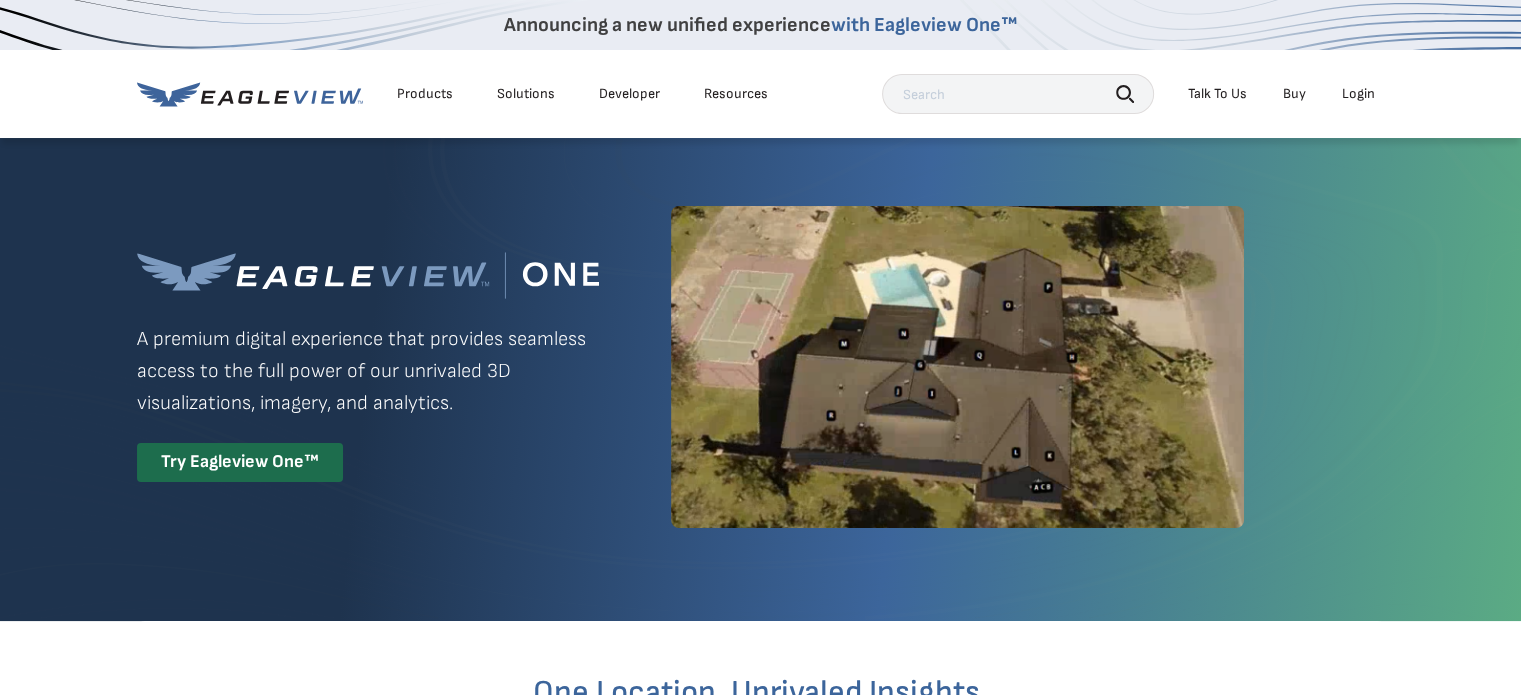 click on "Login" at bounding box center [1358, 94] 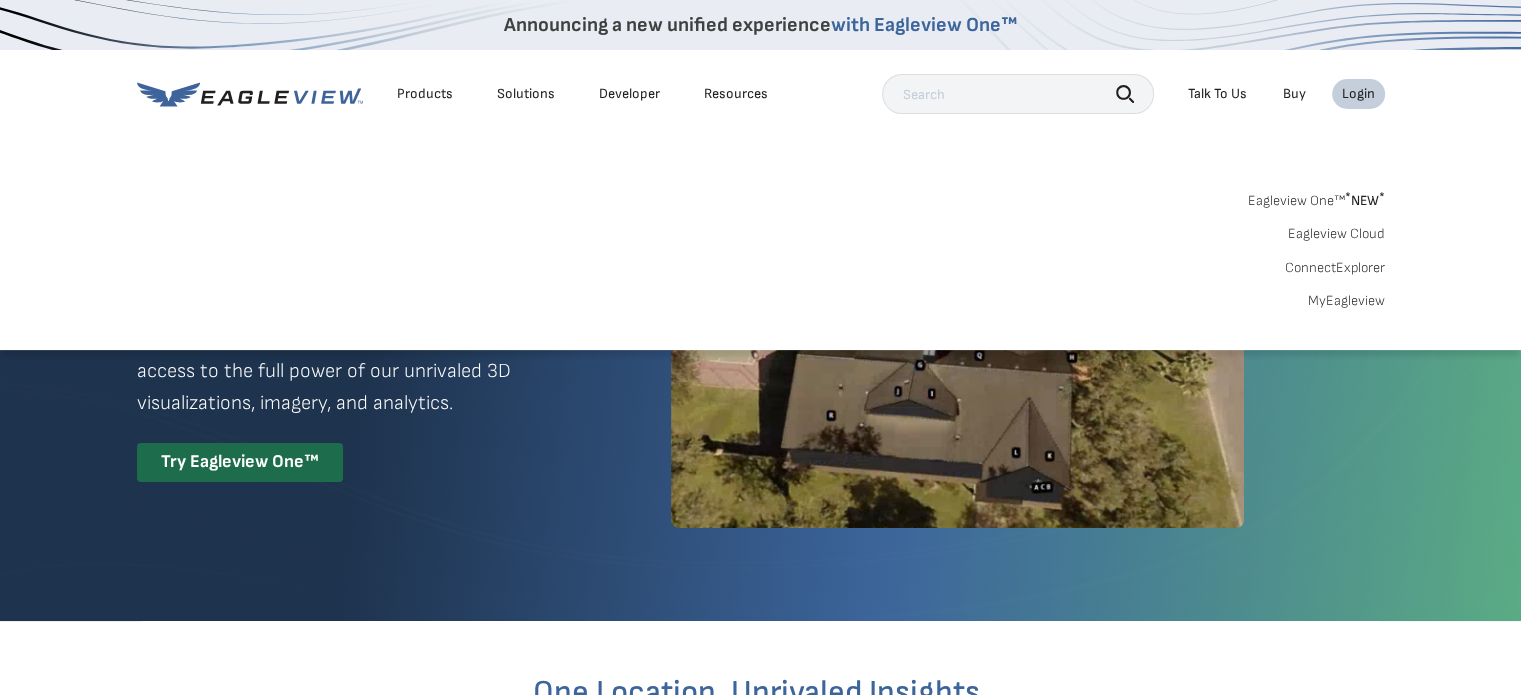 click on "MyEagleview" at bounding box center [1346, 301] 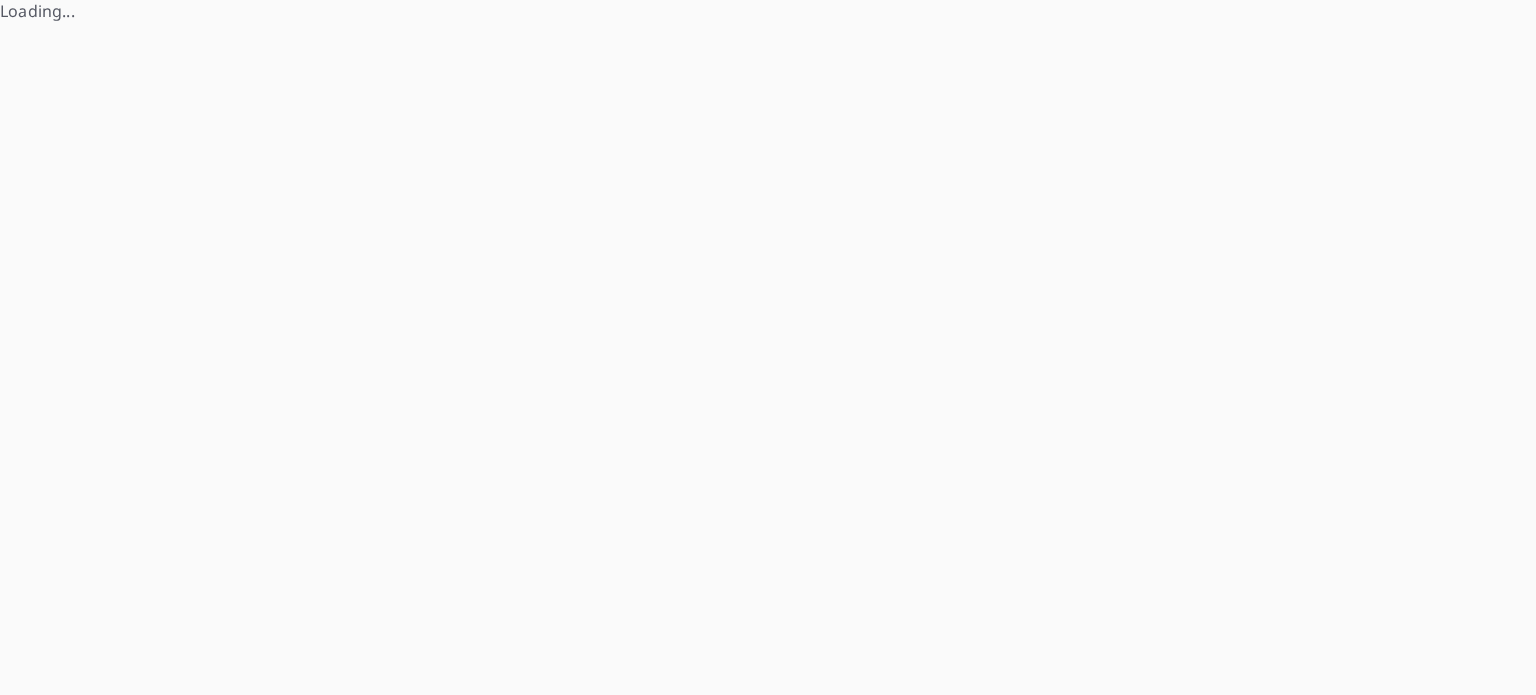 scroll, scrollTop: 0, scrollLeft: 0, axis: both 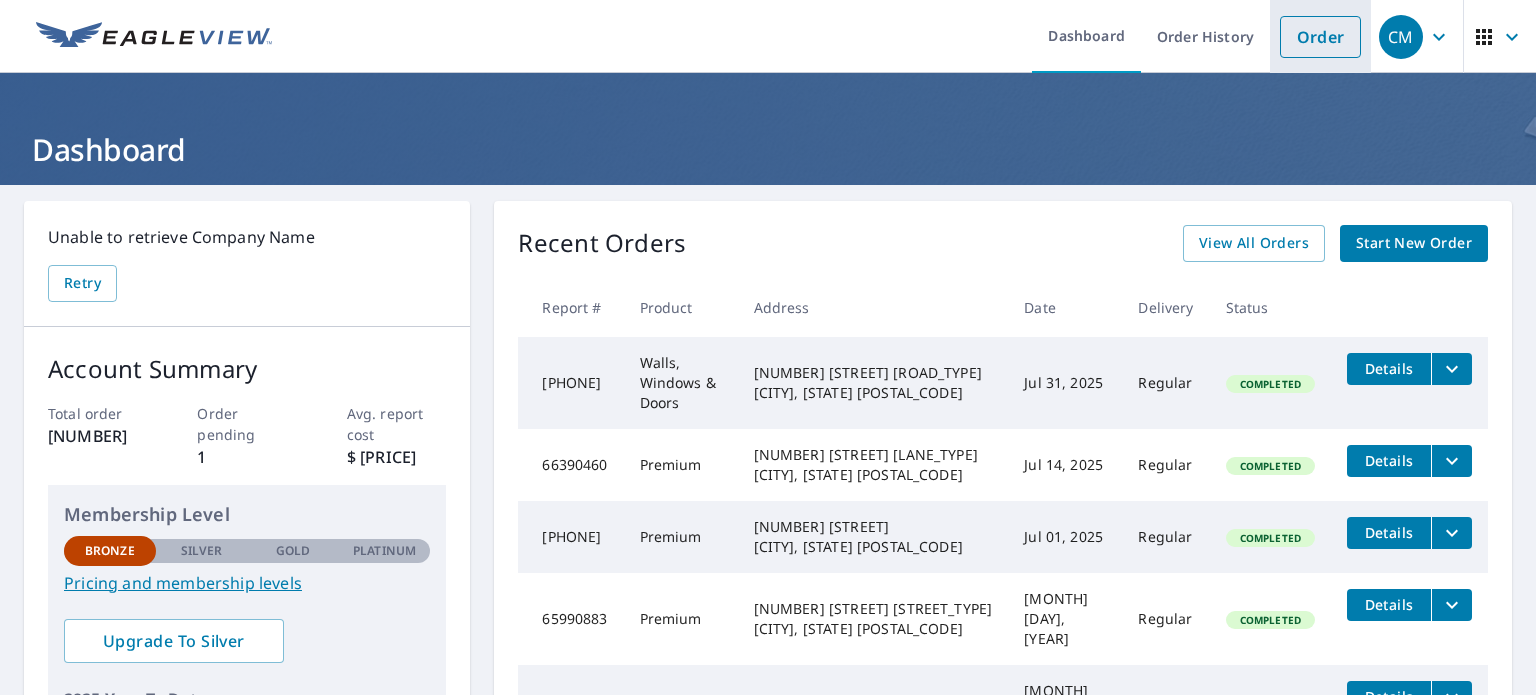 click on "Order" at bounding box center (1320, 37) 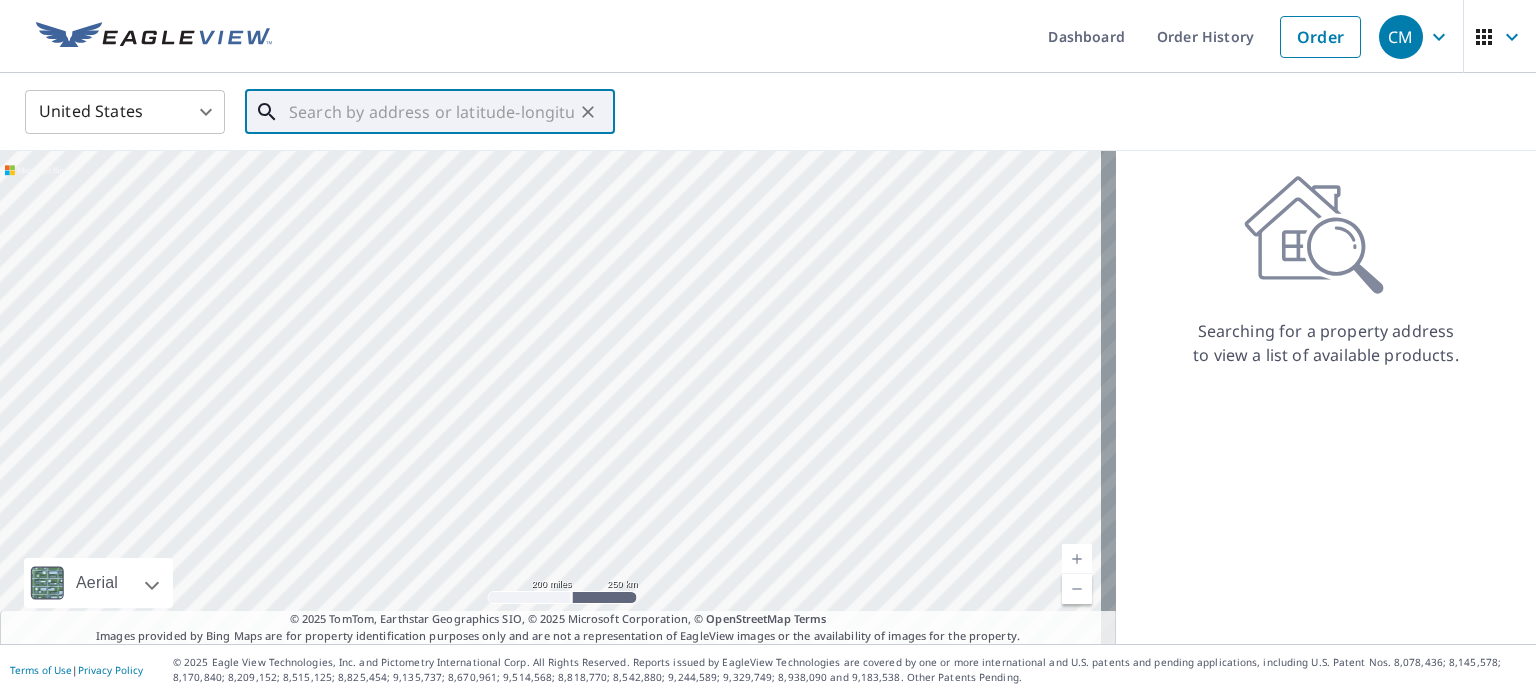 click at bounding box center (431, 112) 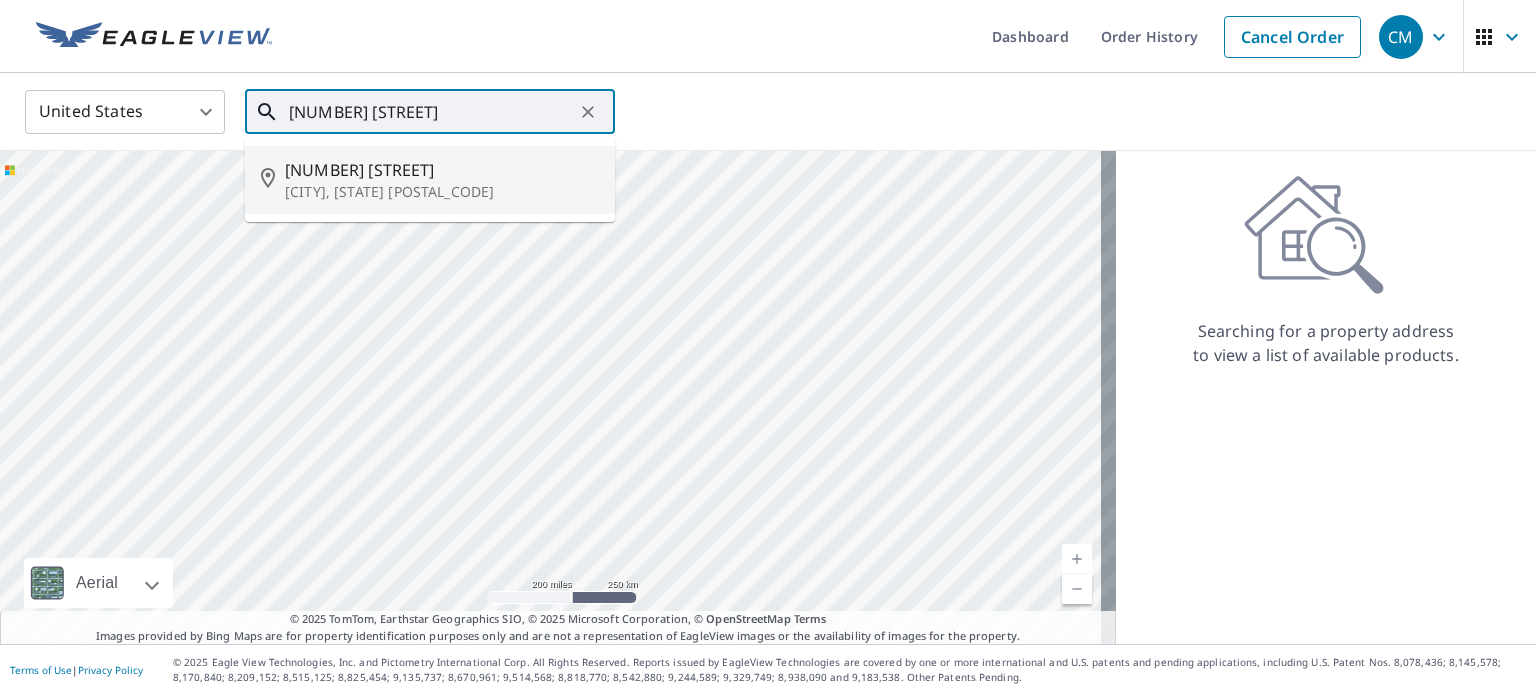click on "[CITY], [STATE] [POSTAL_CODE]" at bounding box center (442, 192) 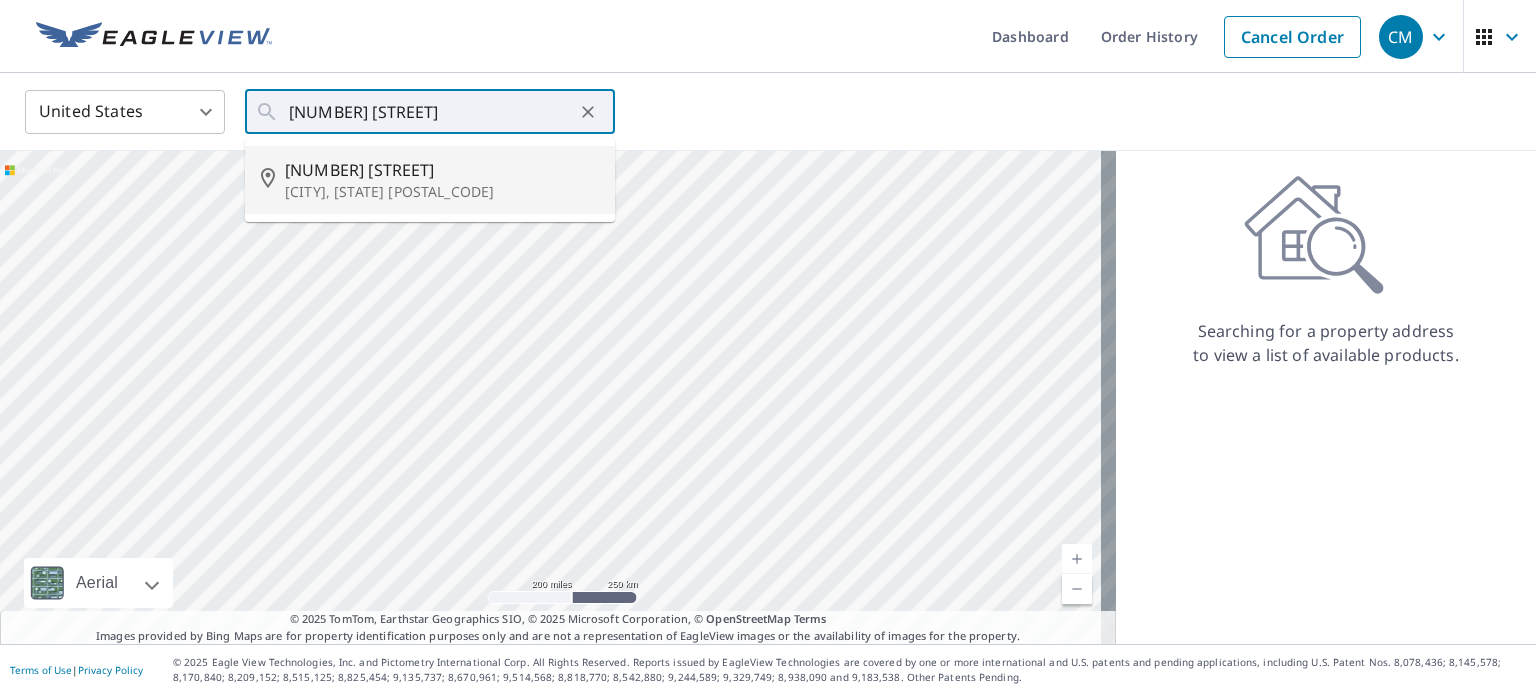 type on "[NUMBER] [STREET], [CITY] [STATE] [POSTAL_CODE]" 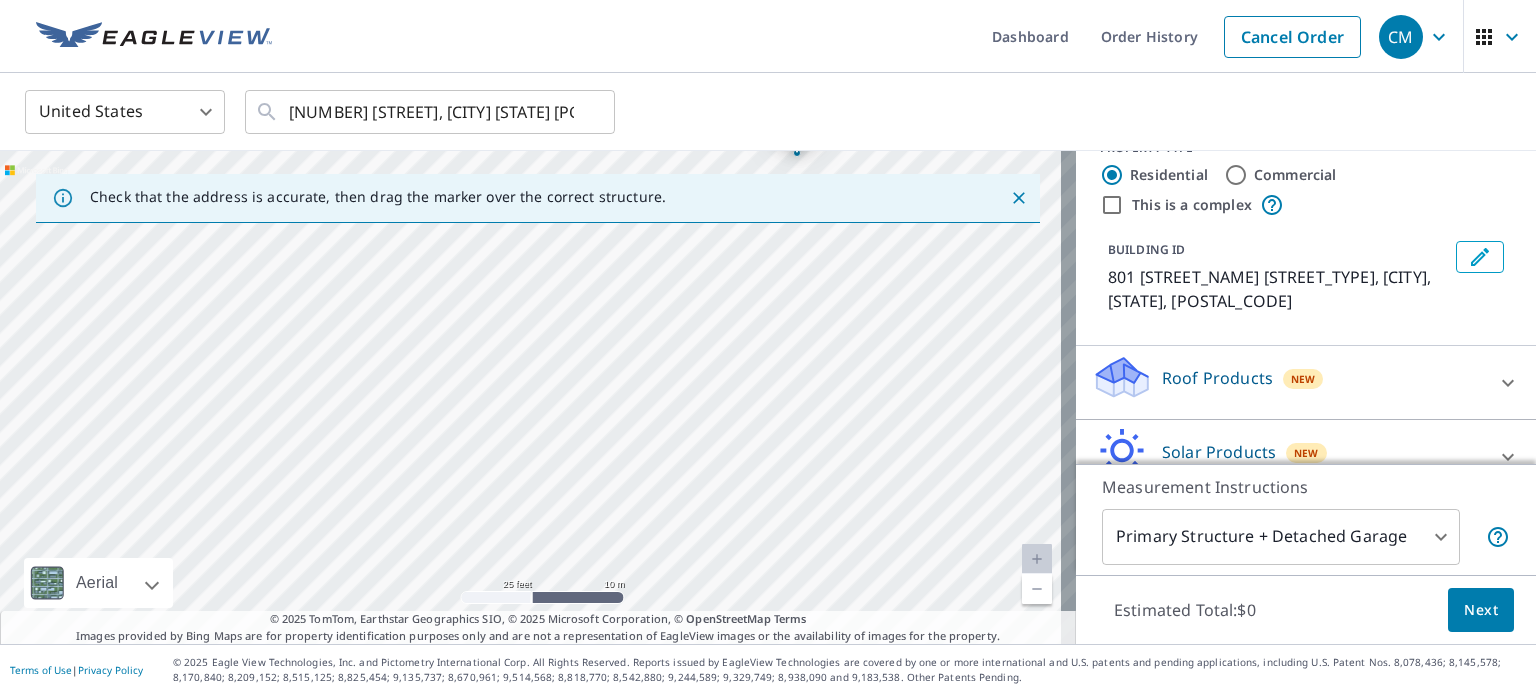 scroll, scrollTop: 54, scrollLeft: 0, axis: vertical 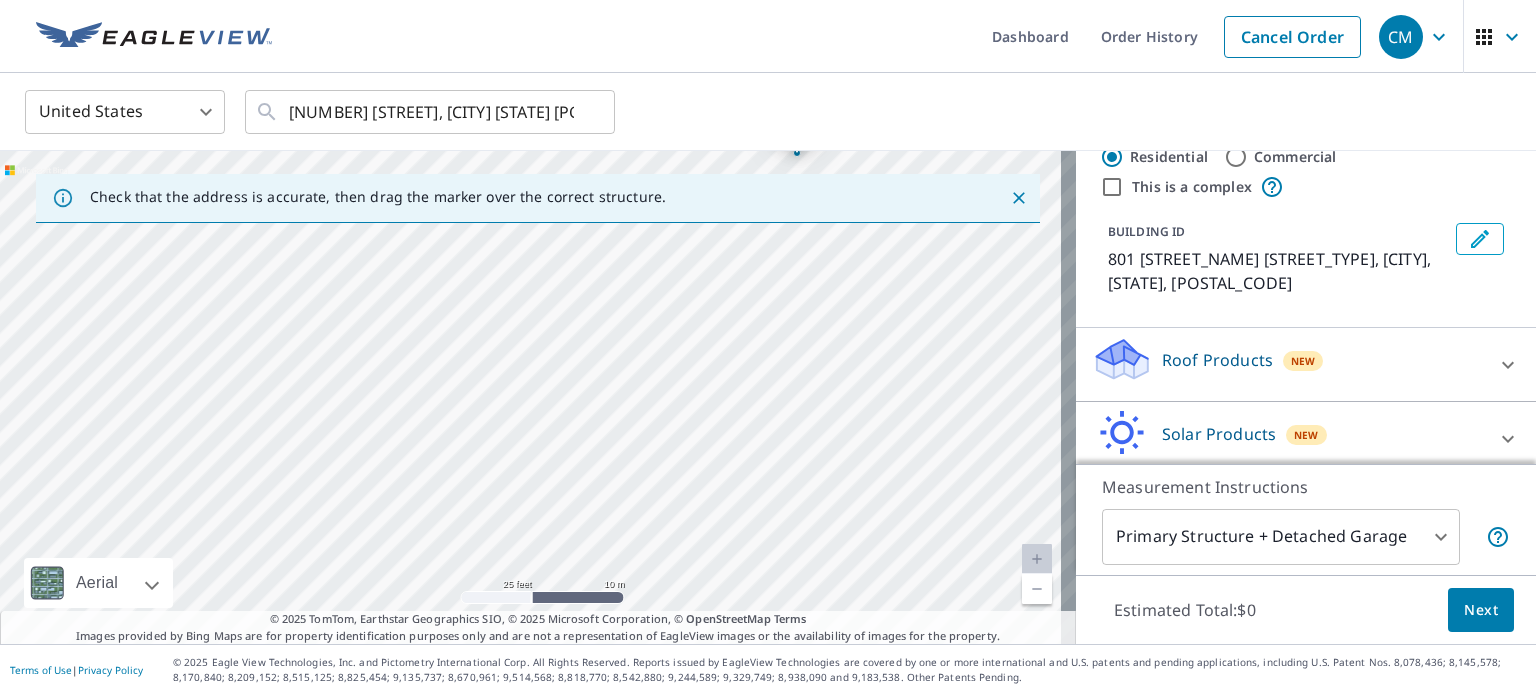 click 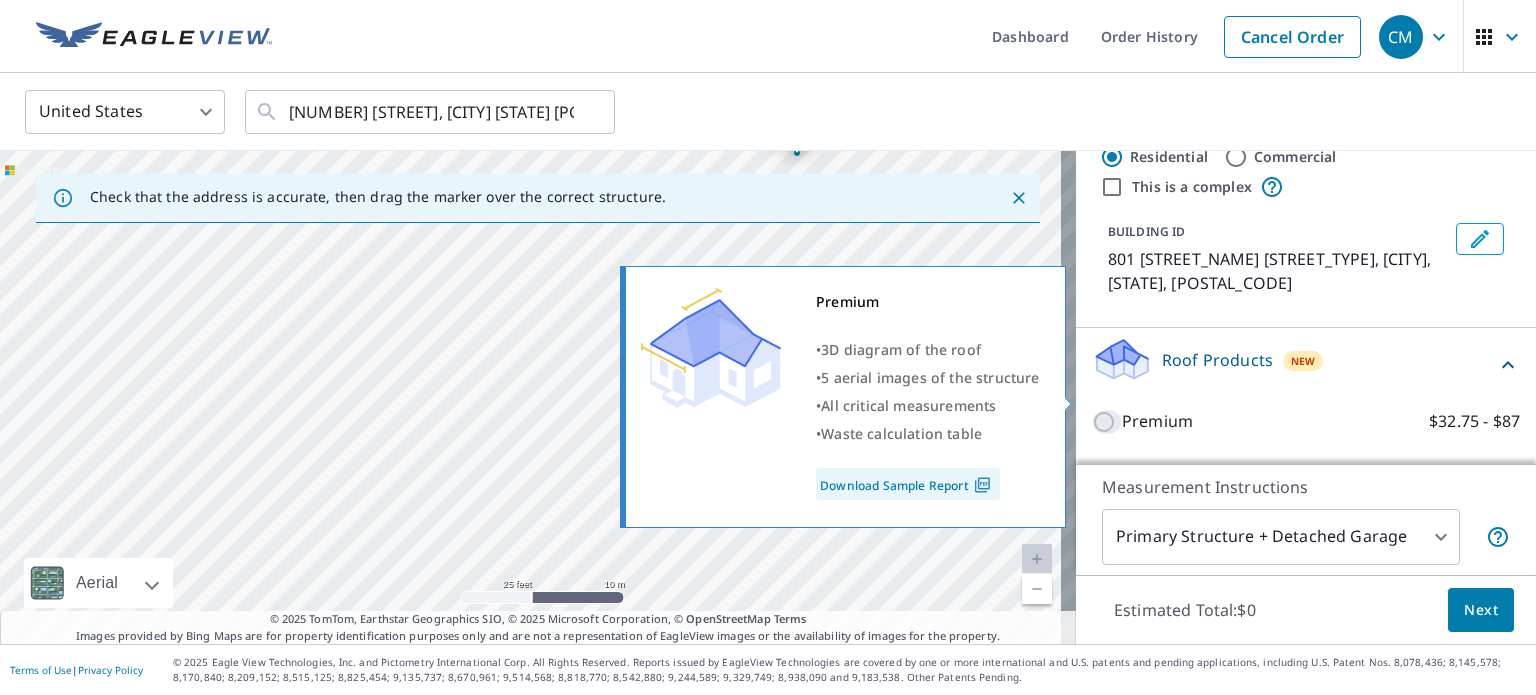 click on "Premium $32.75 - $87" at bounding box center (1107, 422) 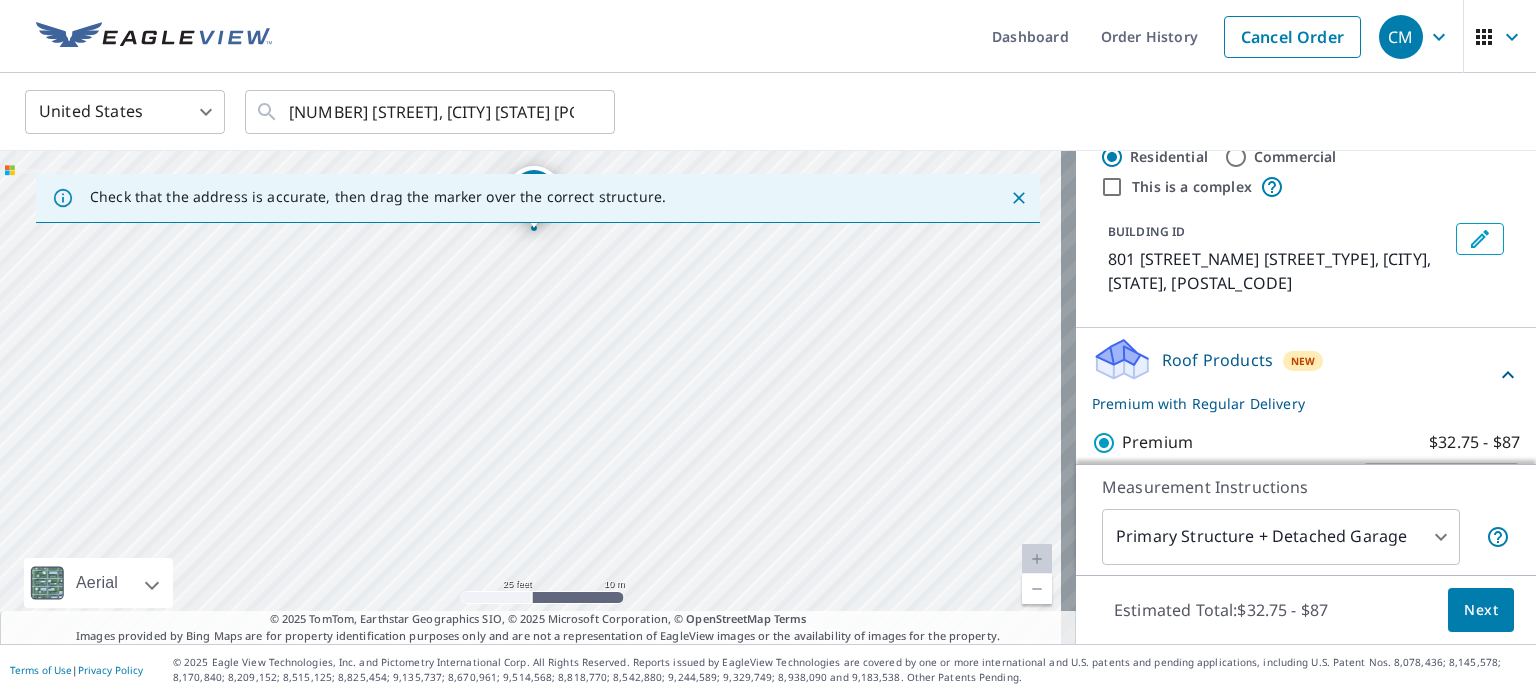 drag, startPoint x: 453, startPoint y: 523, endPoint x: 436, endPoint y: 493, distance: 34.48188 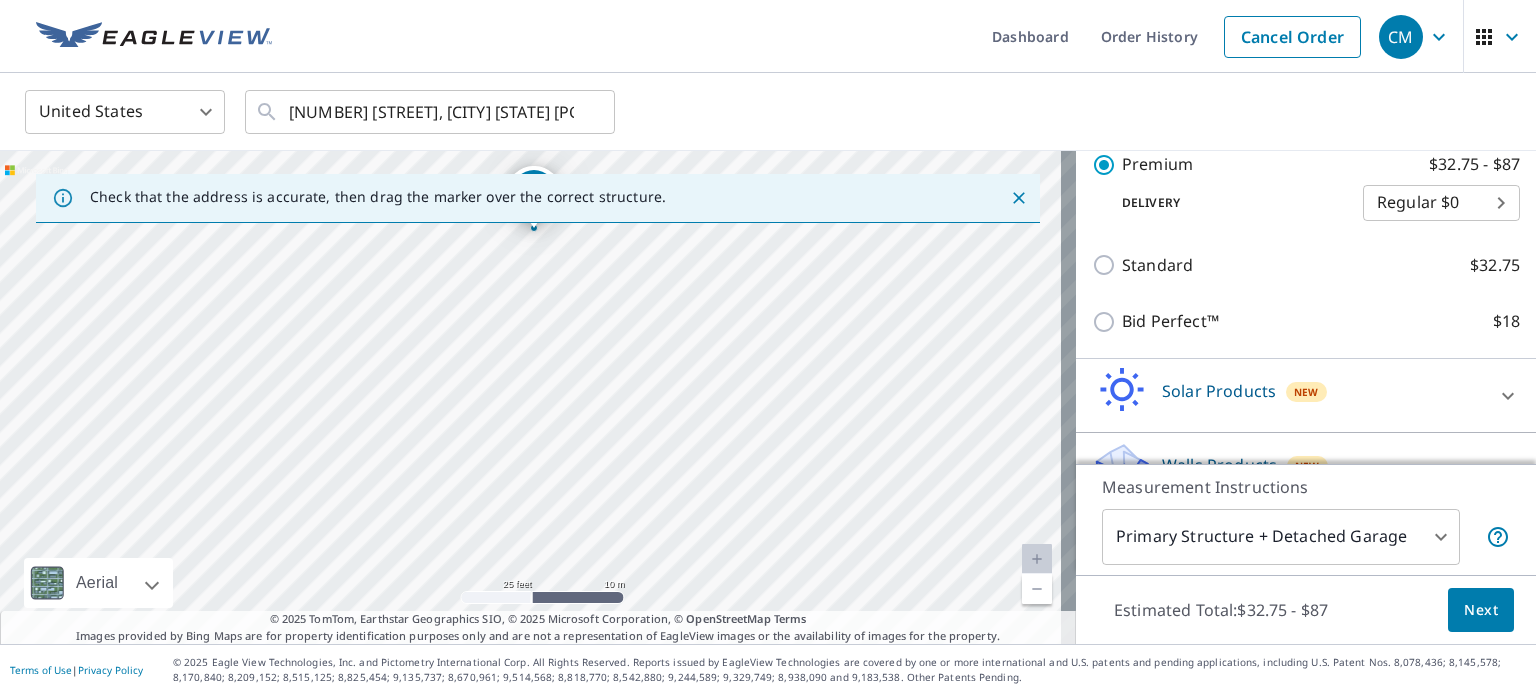 scroll, scrollTop: 348, scrollLeft: 0, axis: vertical 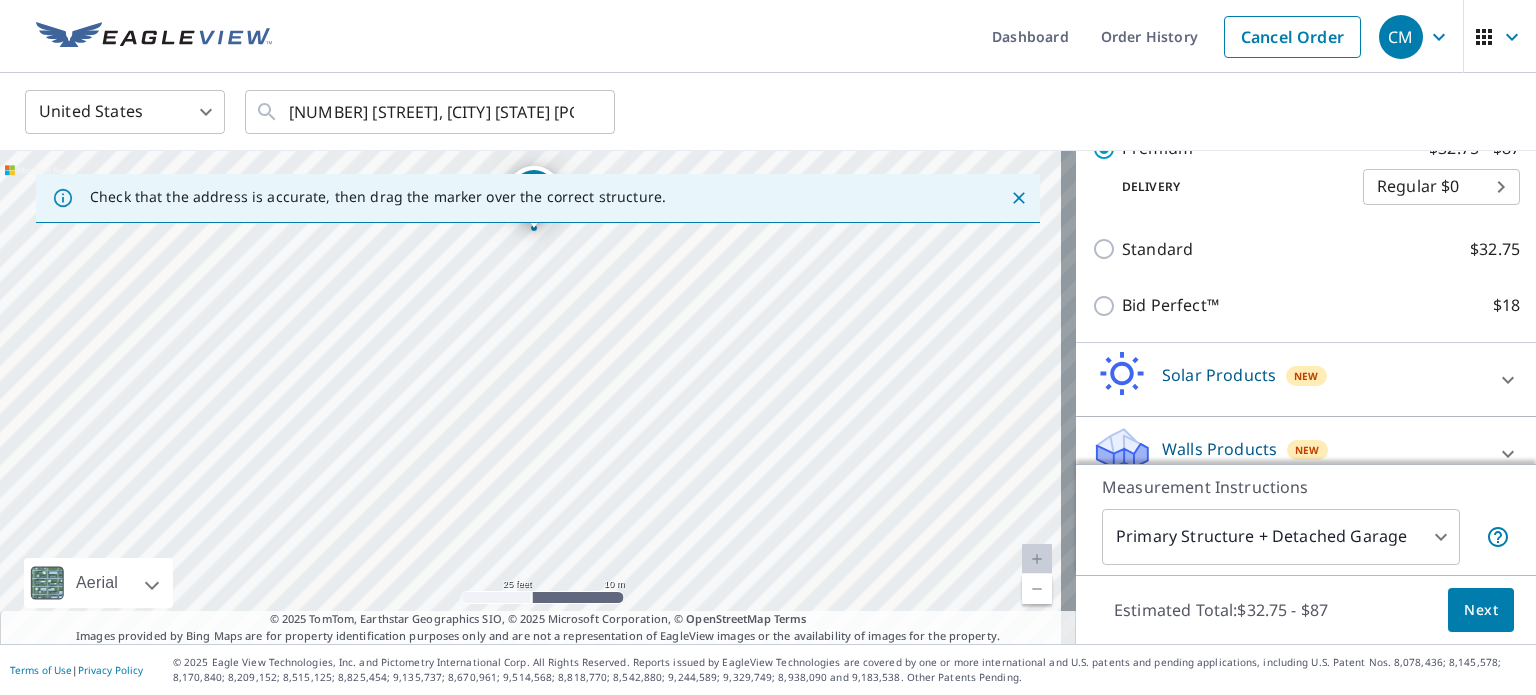 click on "Next" at bounding box center (1481, 610) 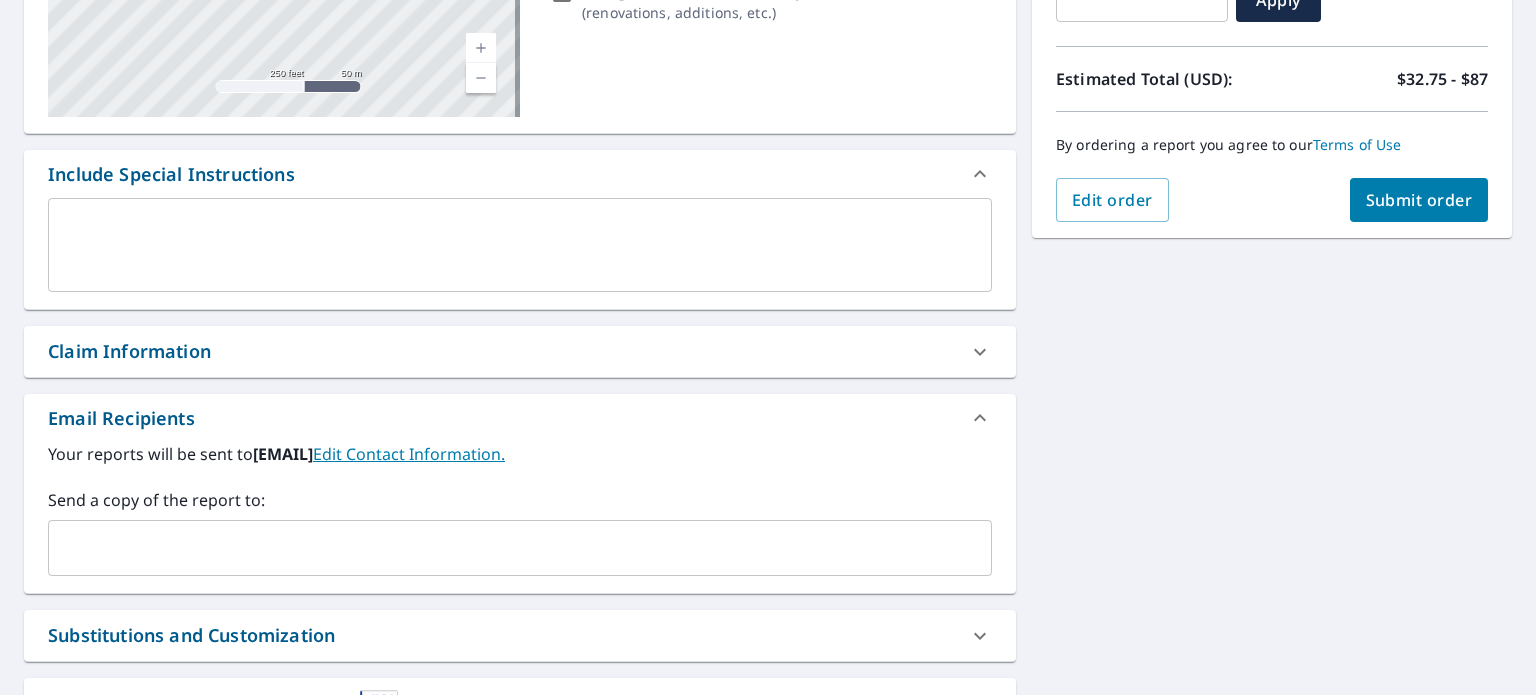 scroll, scrollTop: 0, scrollLeft: 0, axis: both 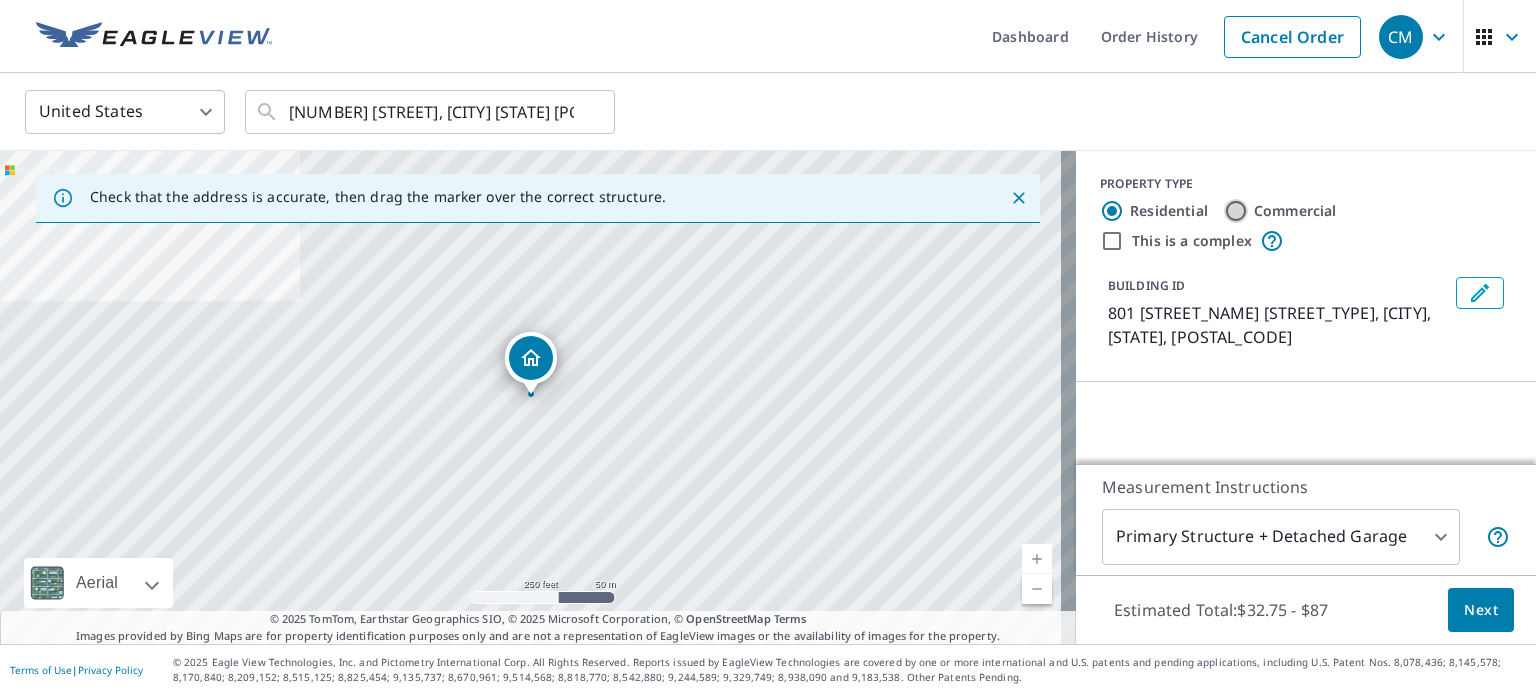 click on "Commercial" at bounding box center (1236, 211) 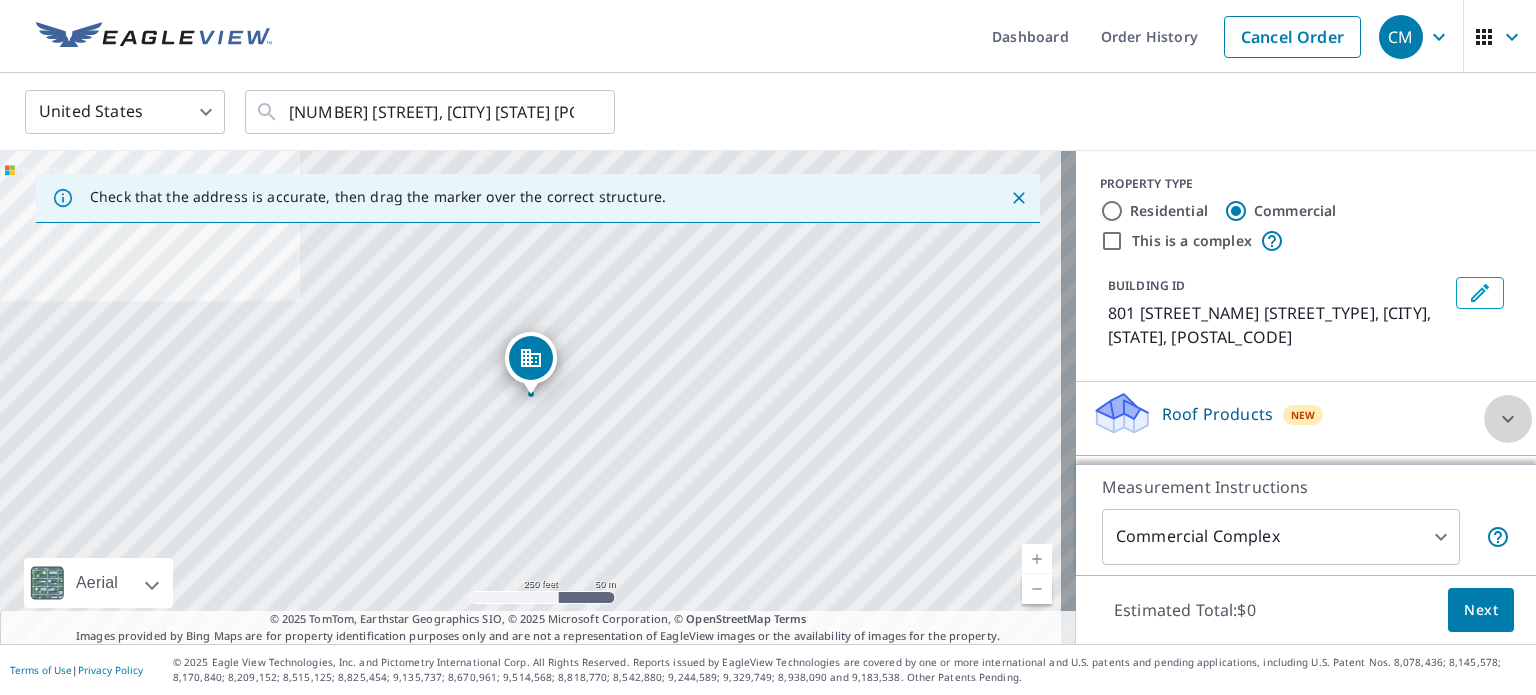 click at bounding box center [1508, 419] 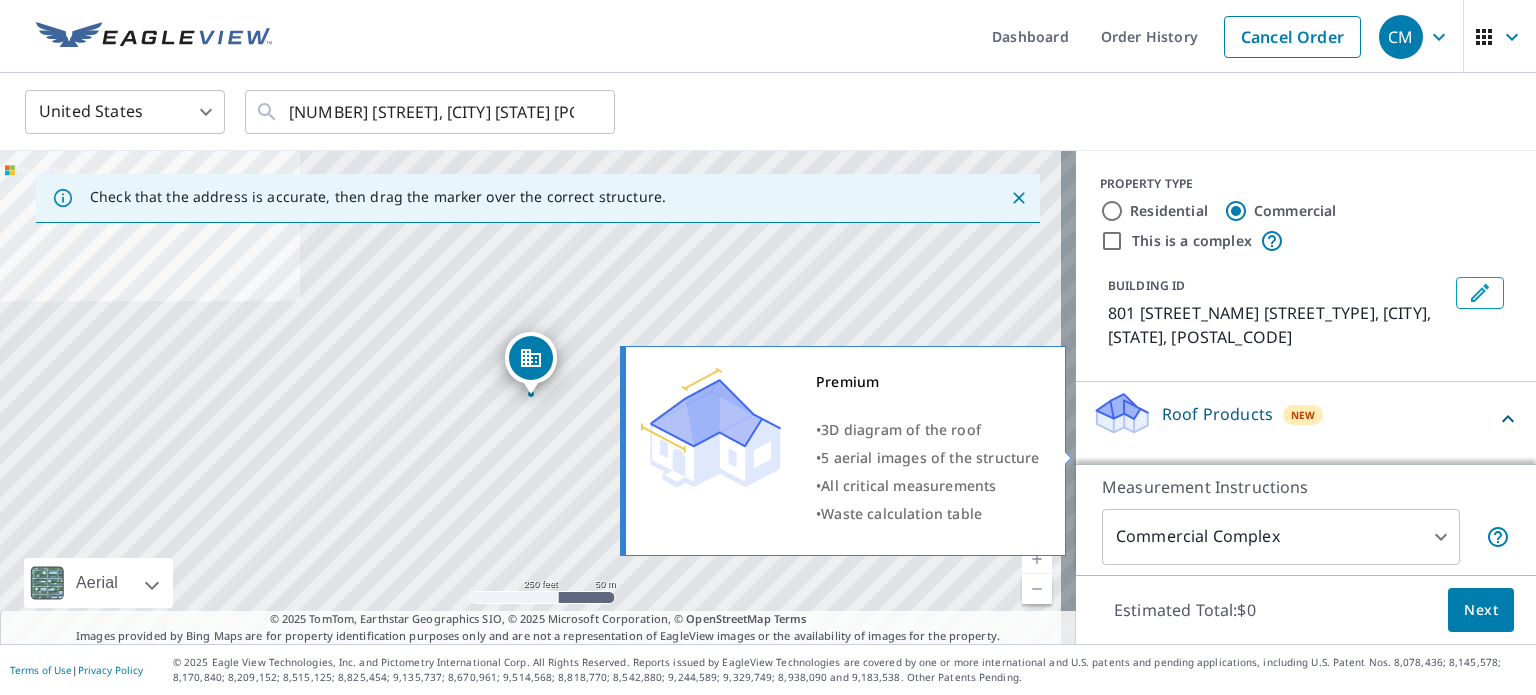 click on "Premium $89.5" at bounding box center [1107, 476] 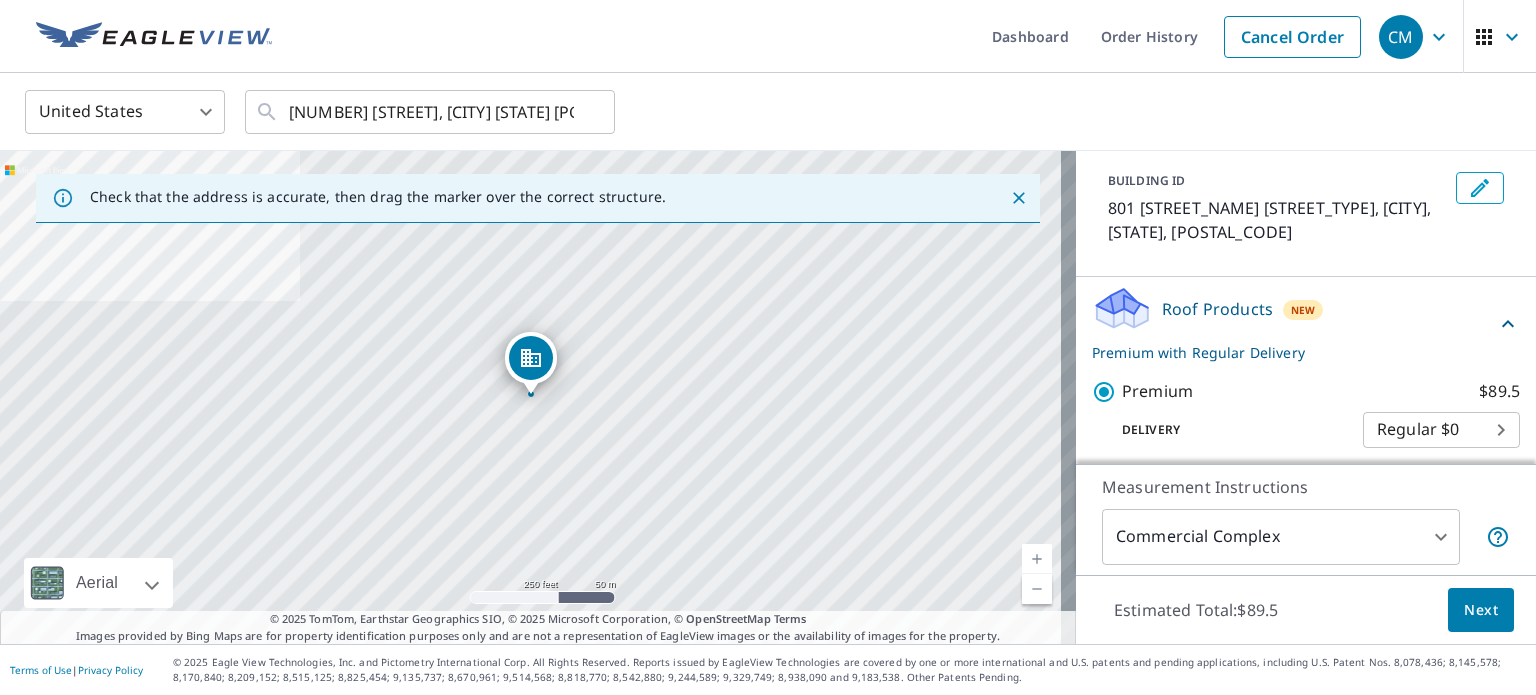 scroll, scrollTop: 131, scrollLeft: 0, axis: vertical 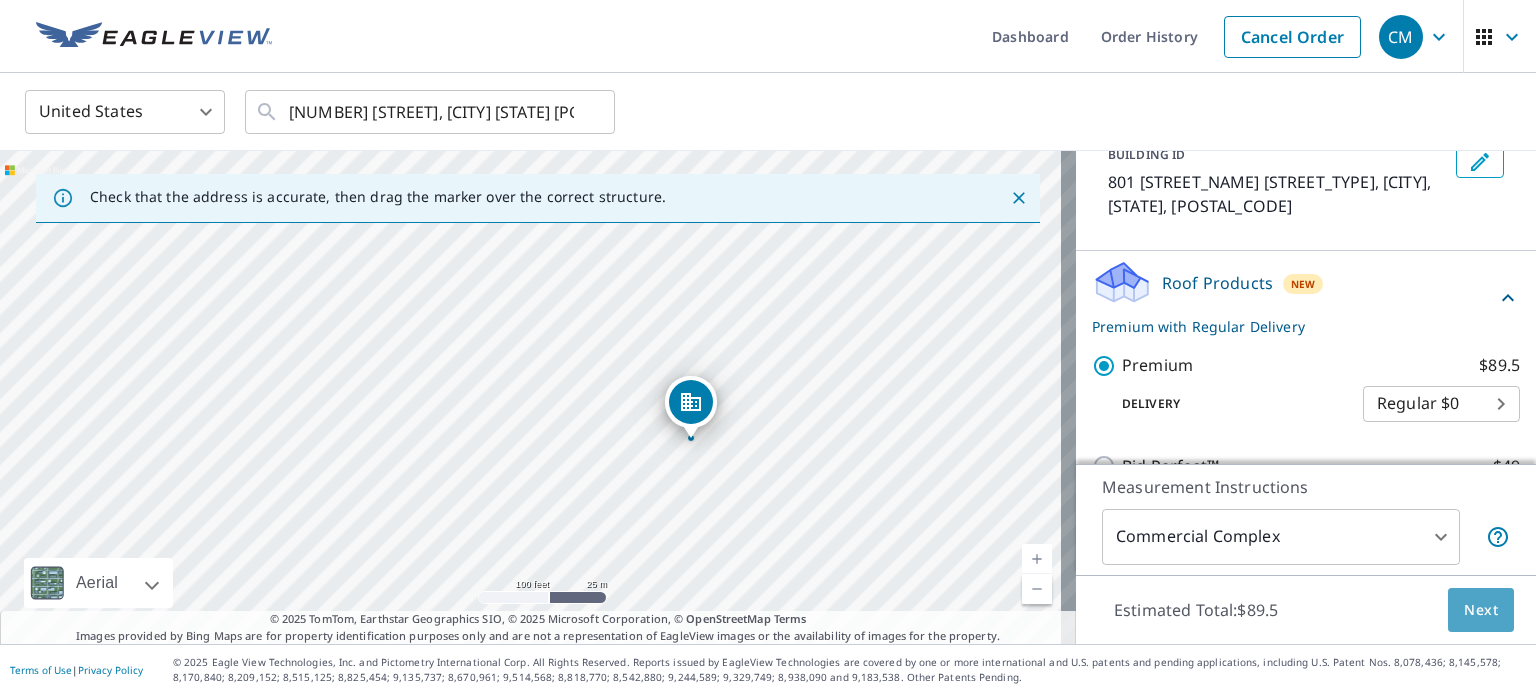 click on "Next" at bounding box center [1481, 610] 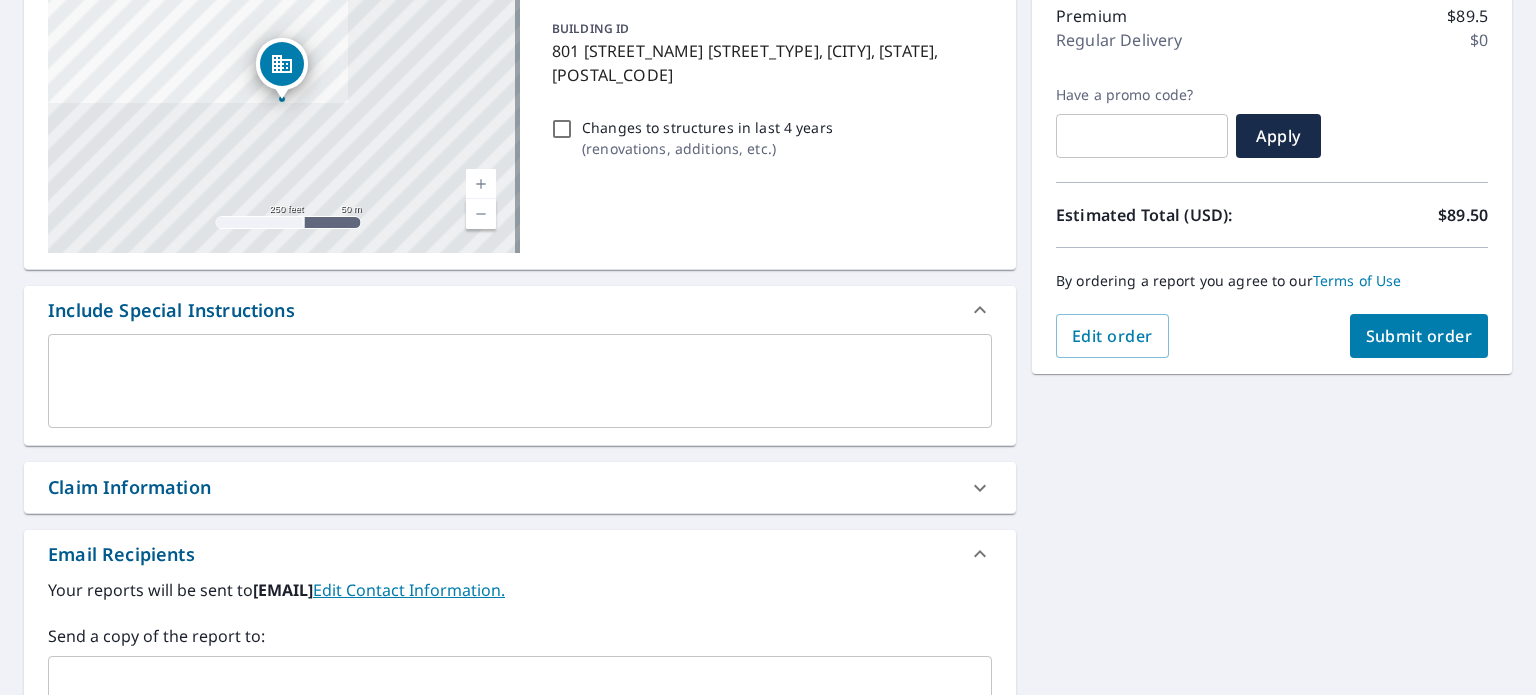 scroll, scrollTop: 271, scrollLeft: 0, axis: vertical 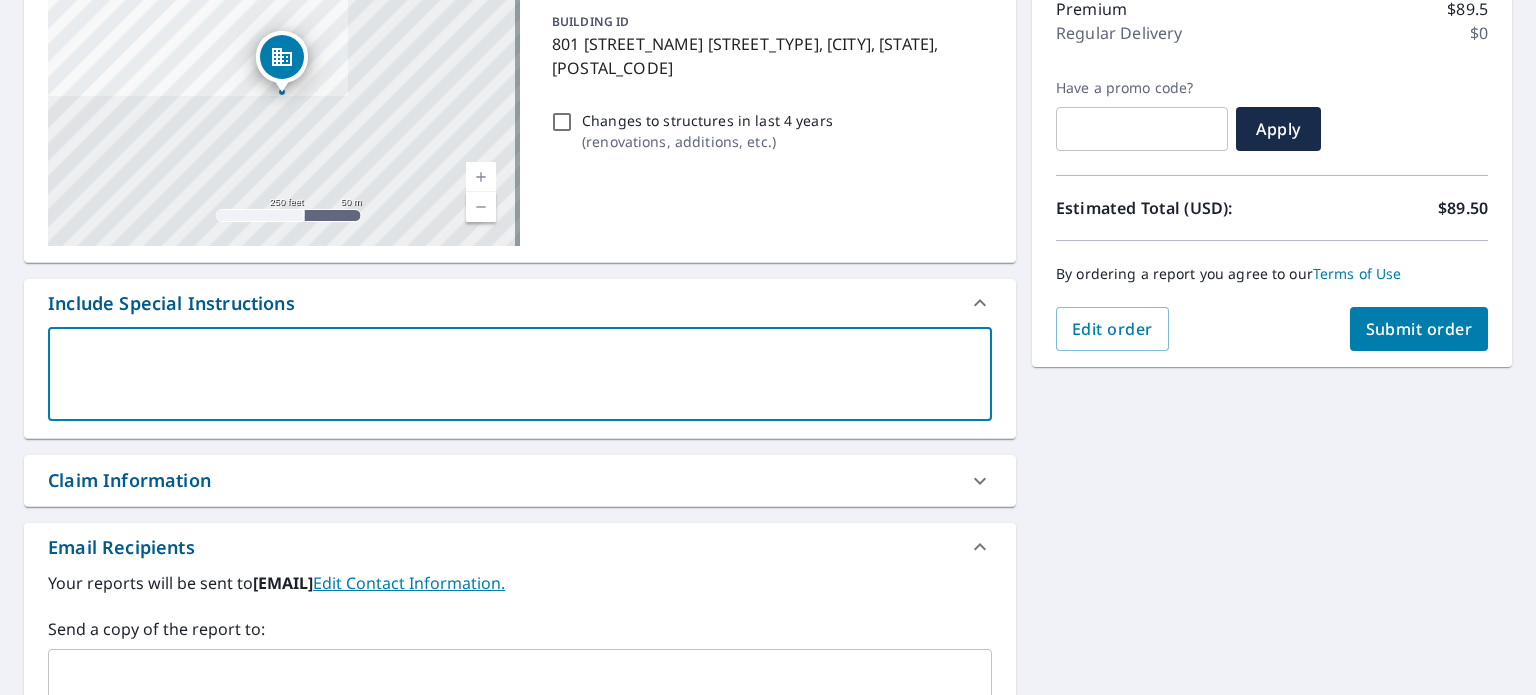 click at bounding box center [520, 374] 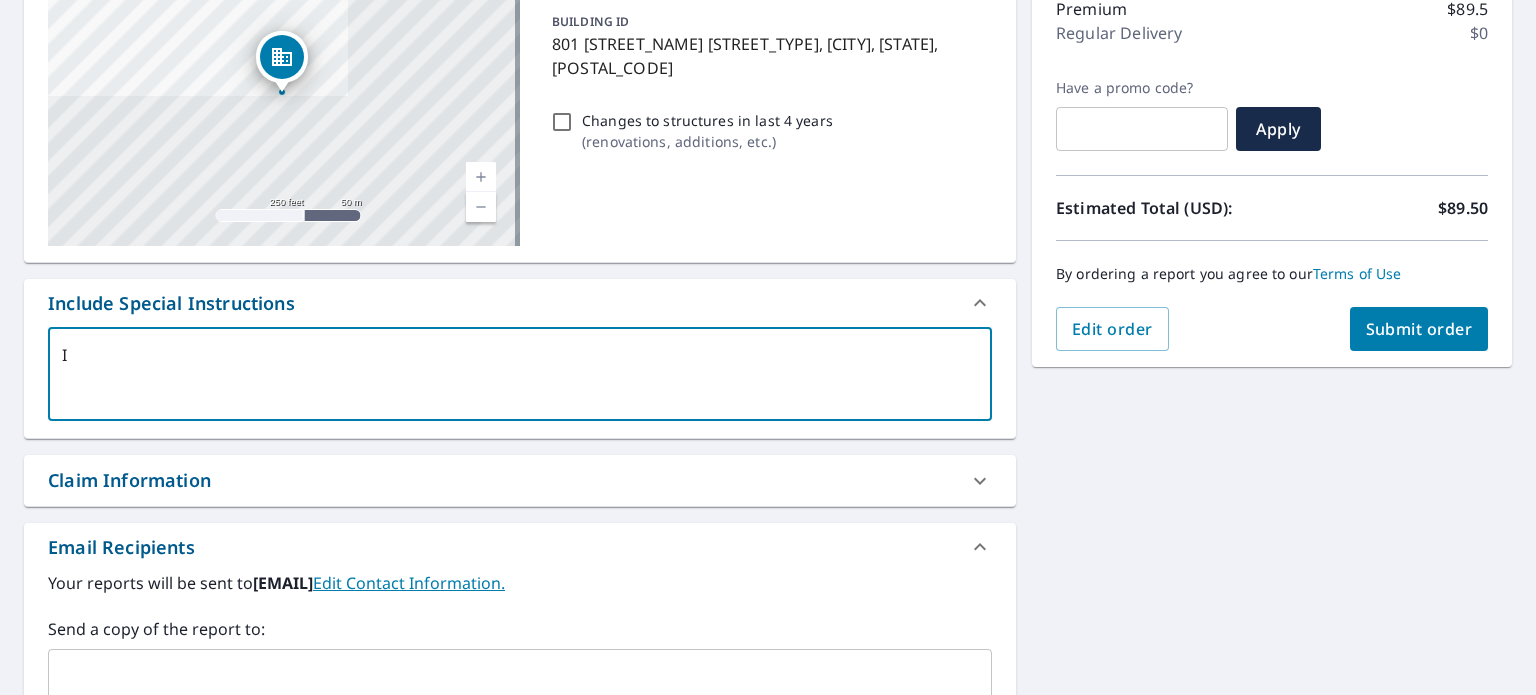 type on "I" 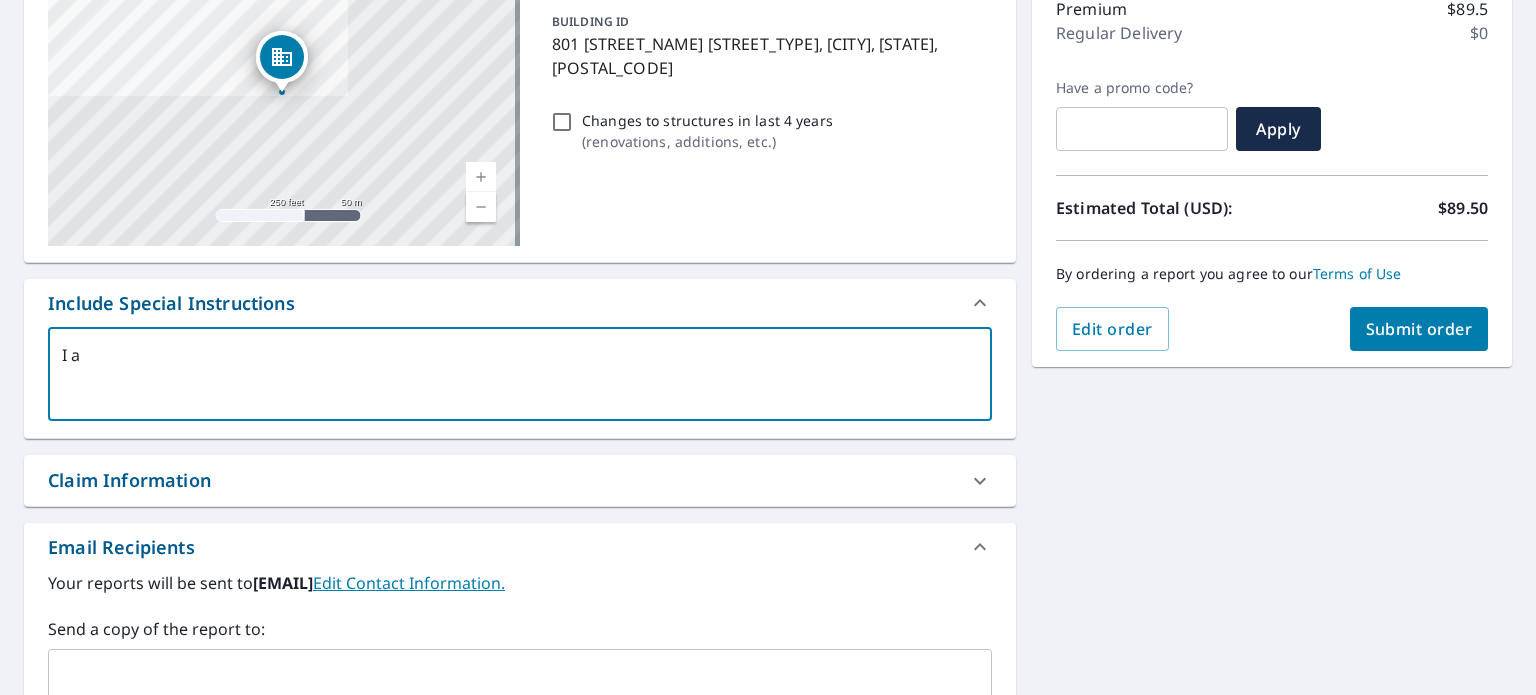 type on "I al" 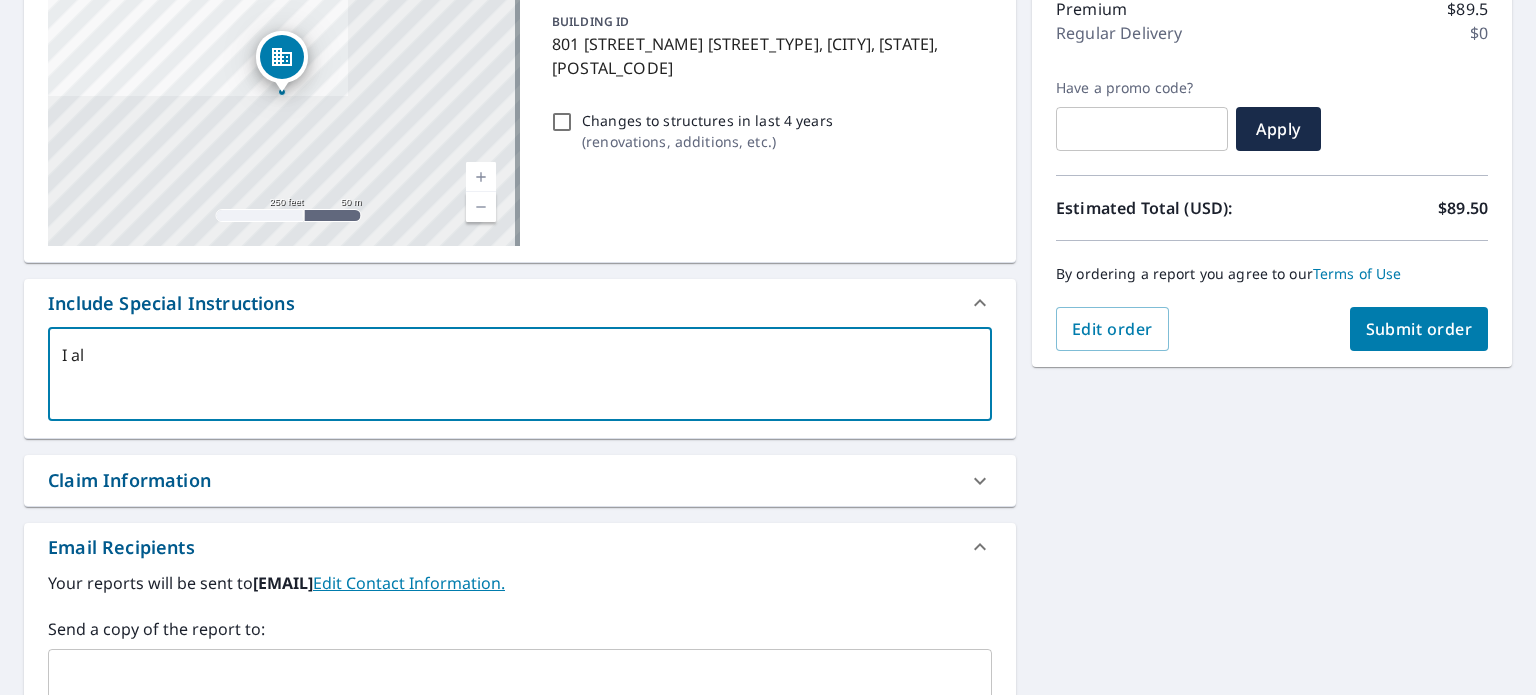 type on "I als" 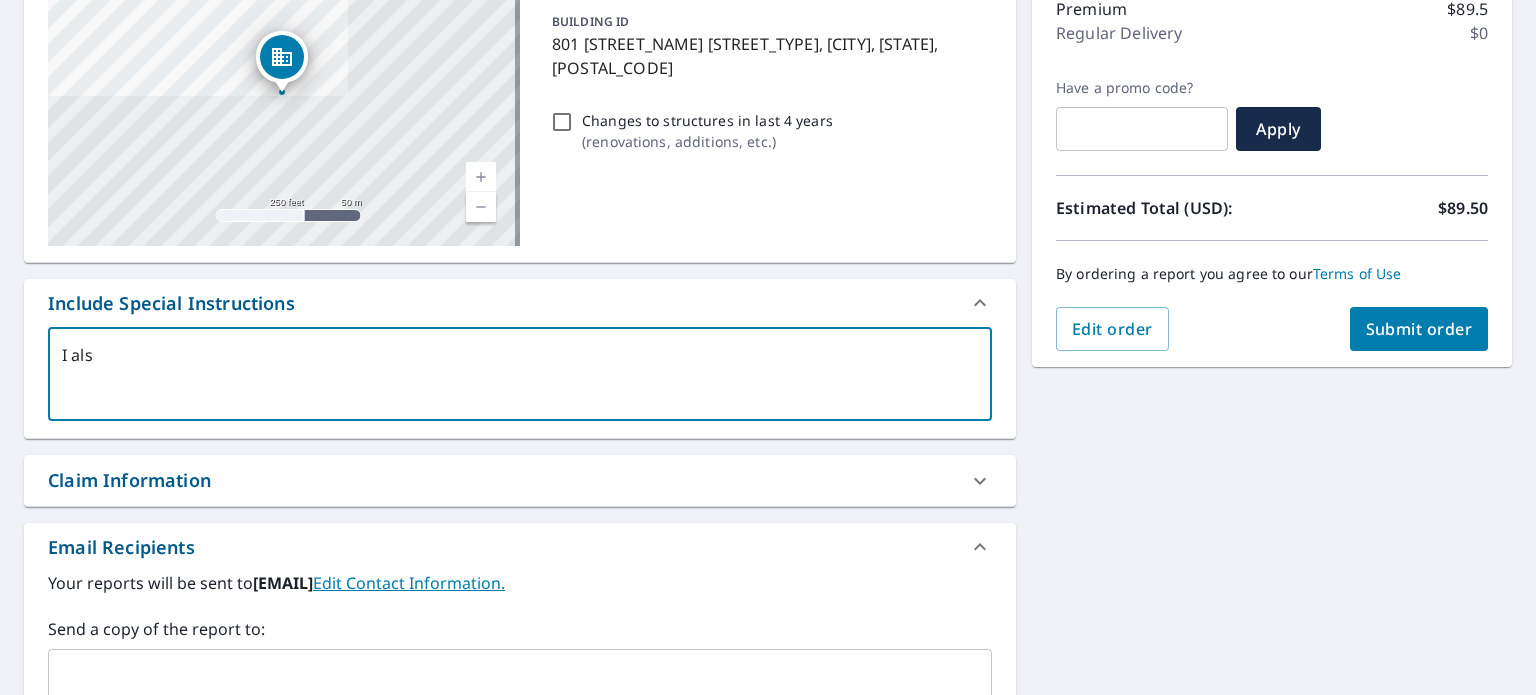 type on "I also" 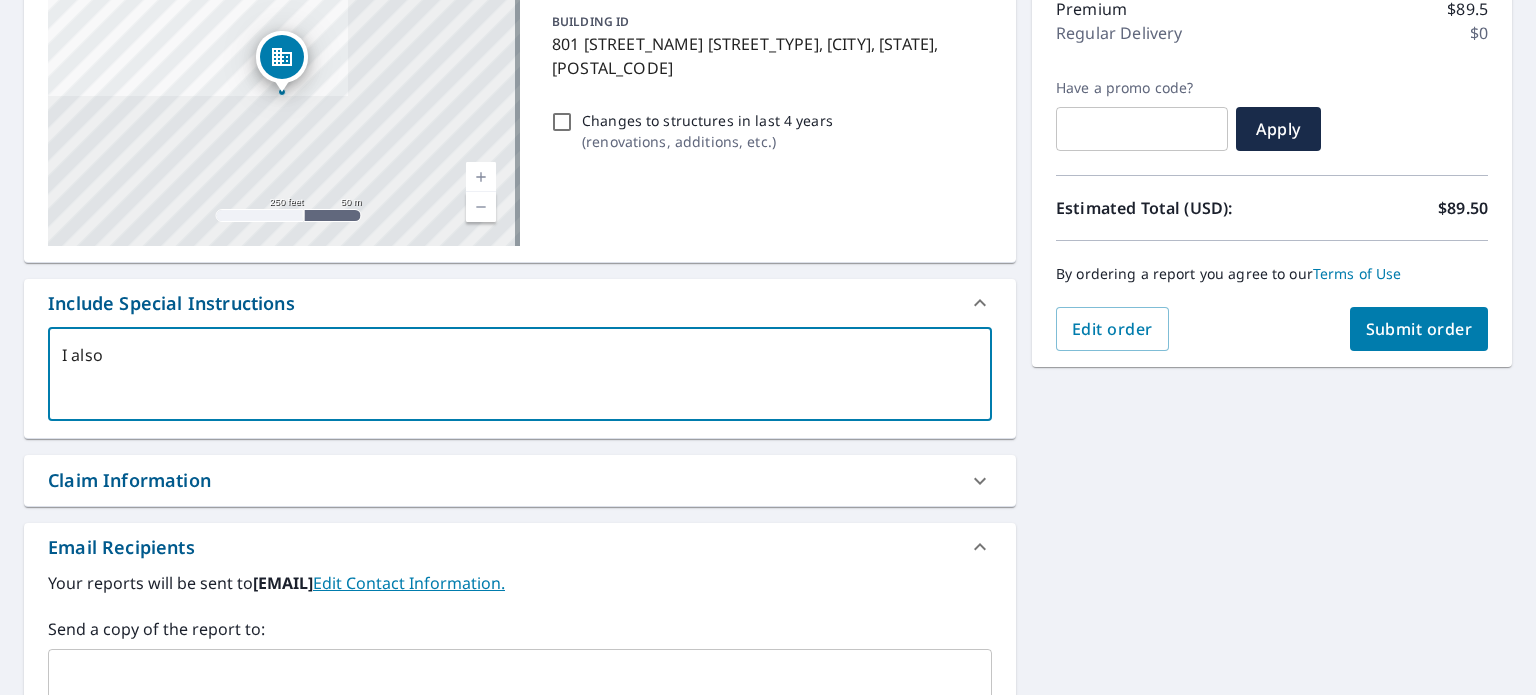 type on "I also" 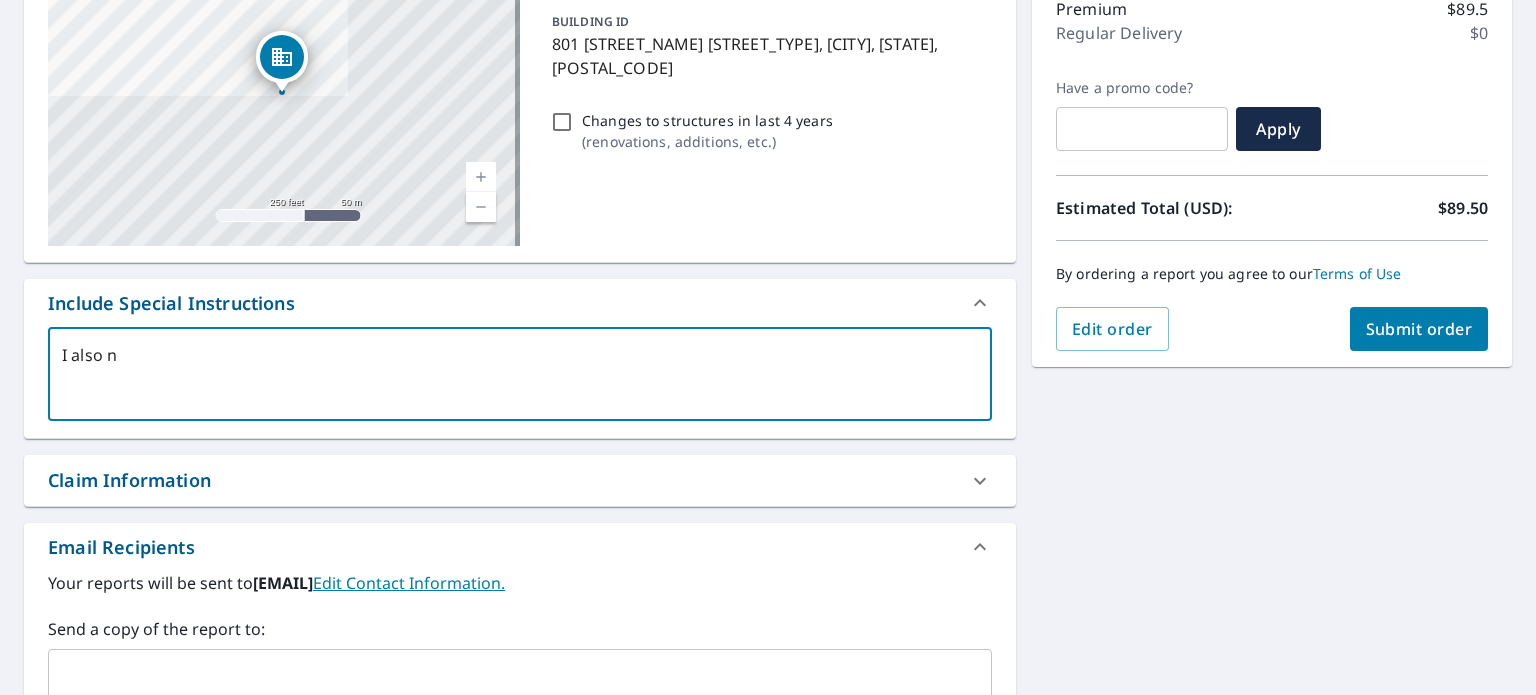 type on "I also ne" 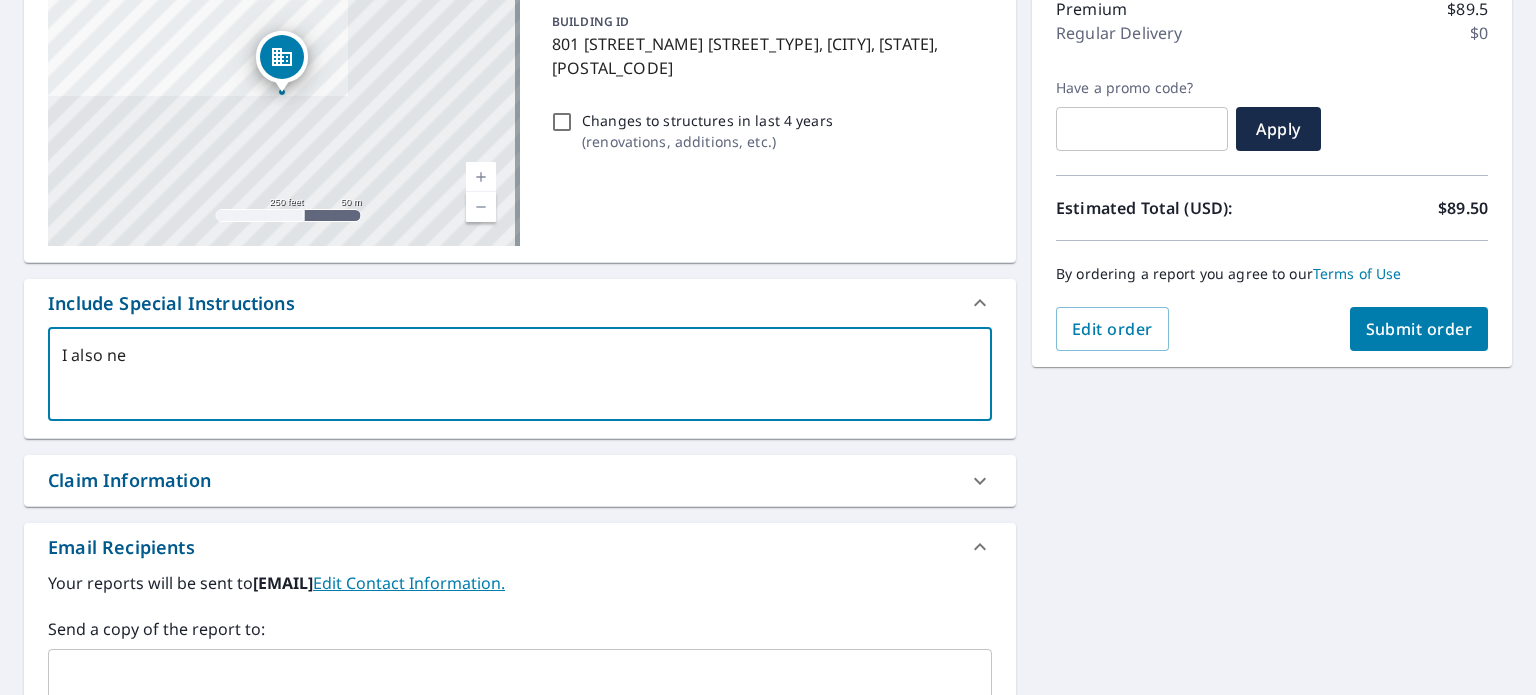 type on "x" 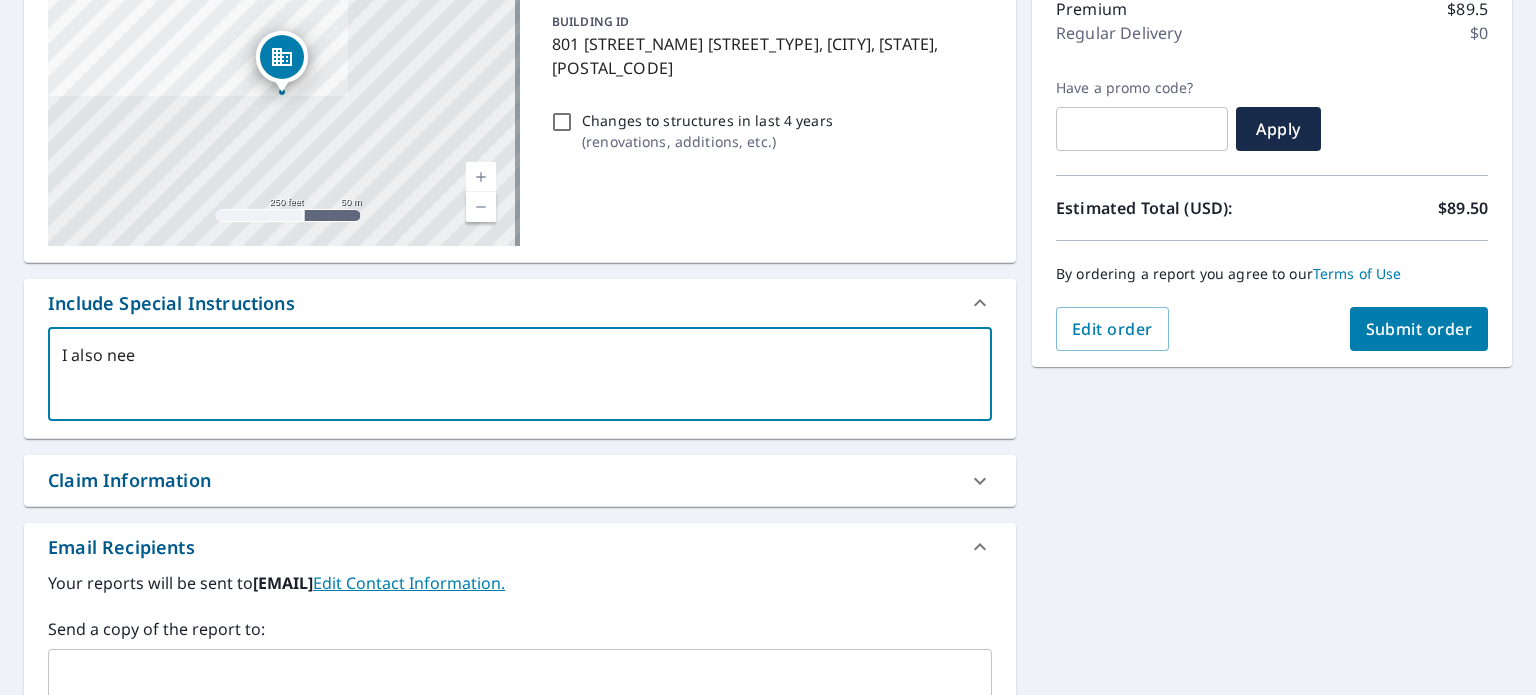 type on "I also need" 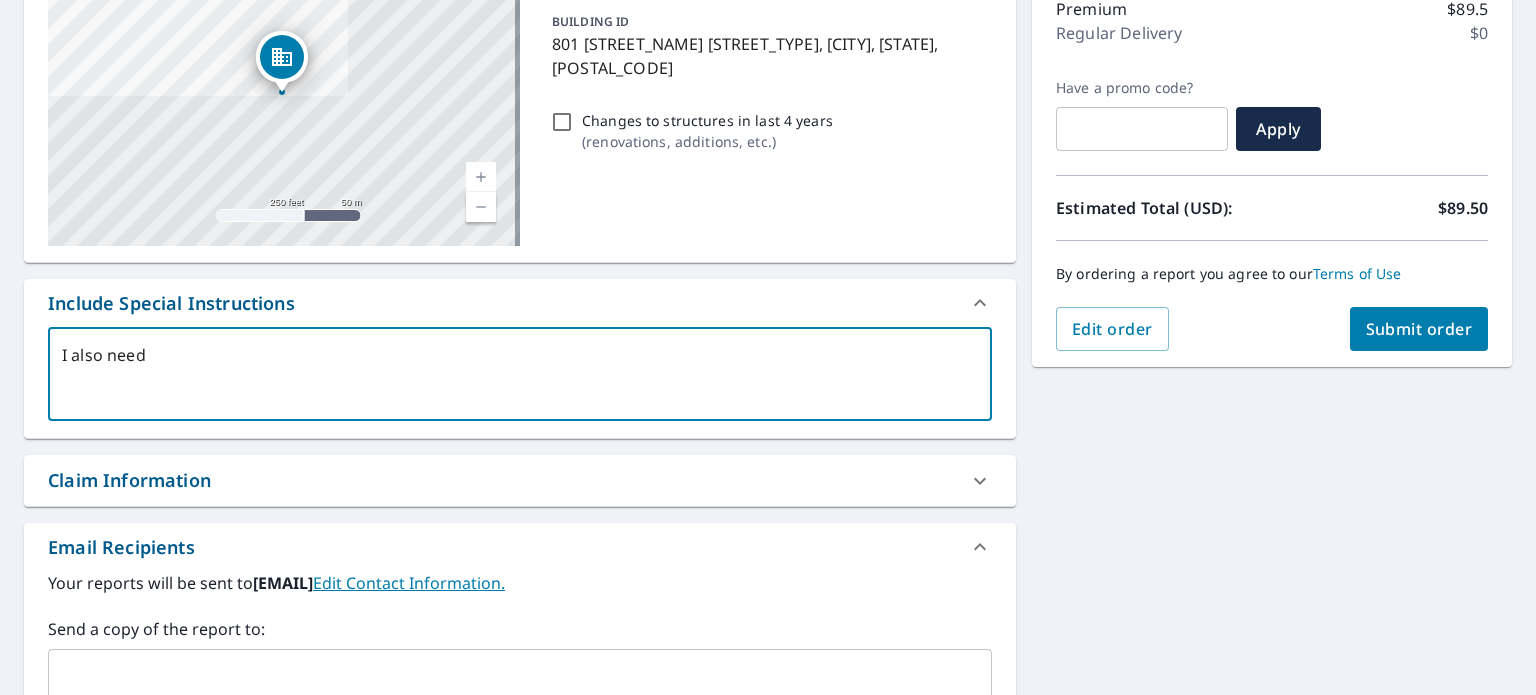 type on "I also need" 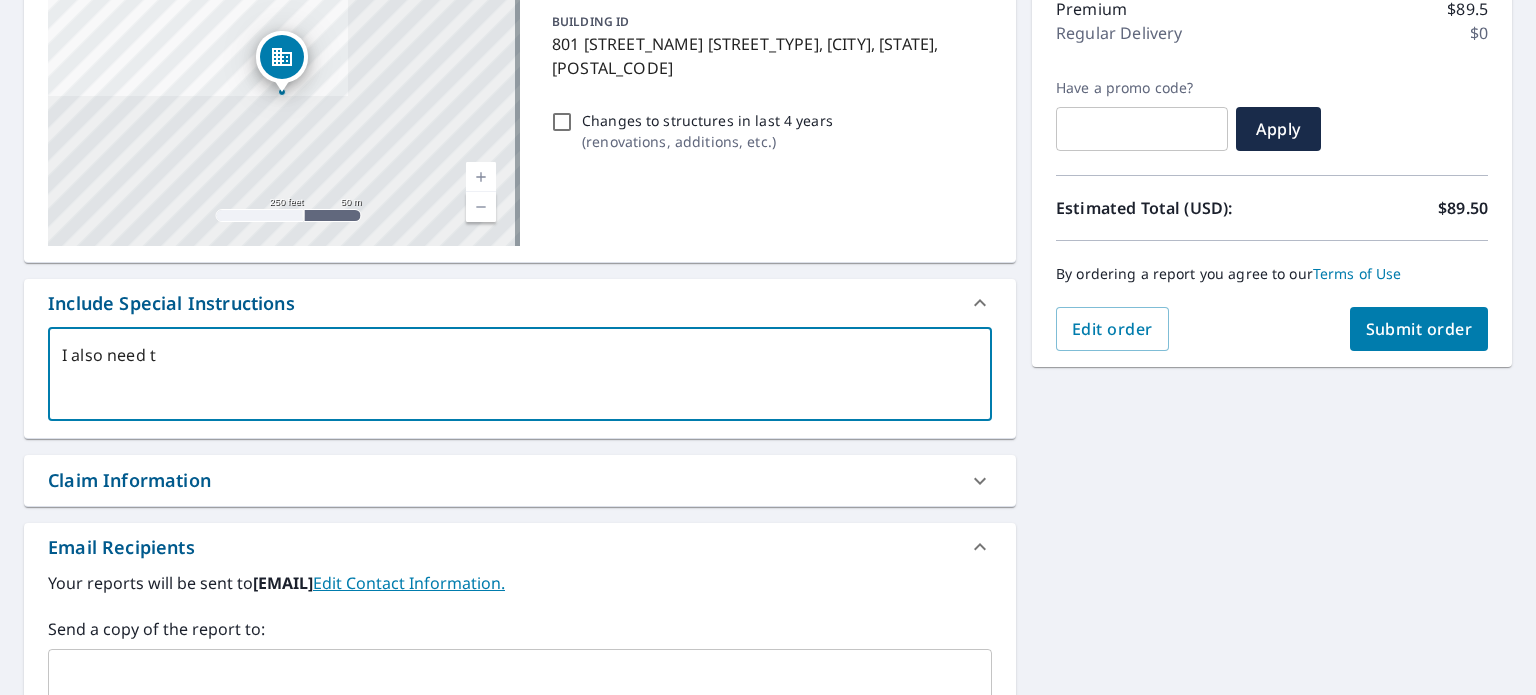 type on "I also need th" 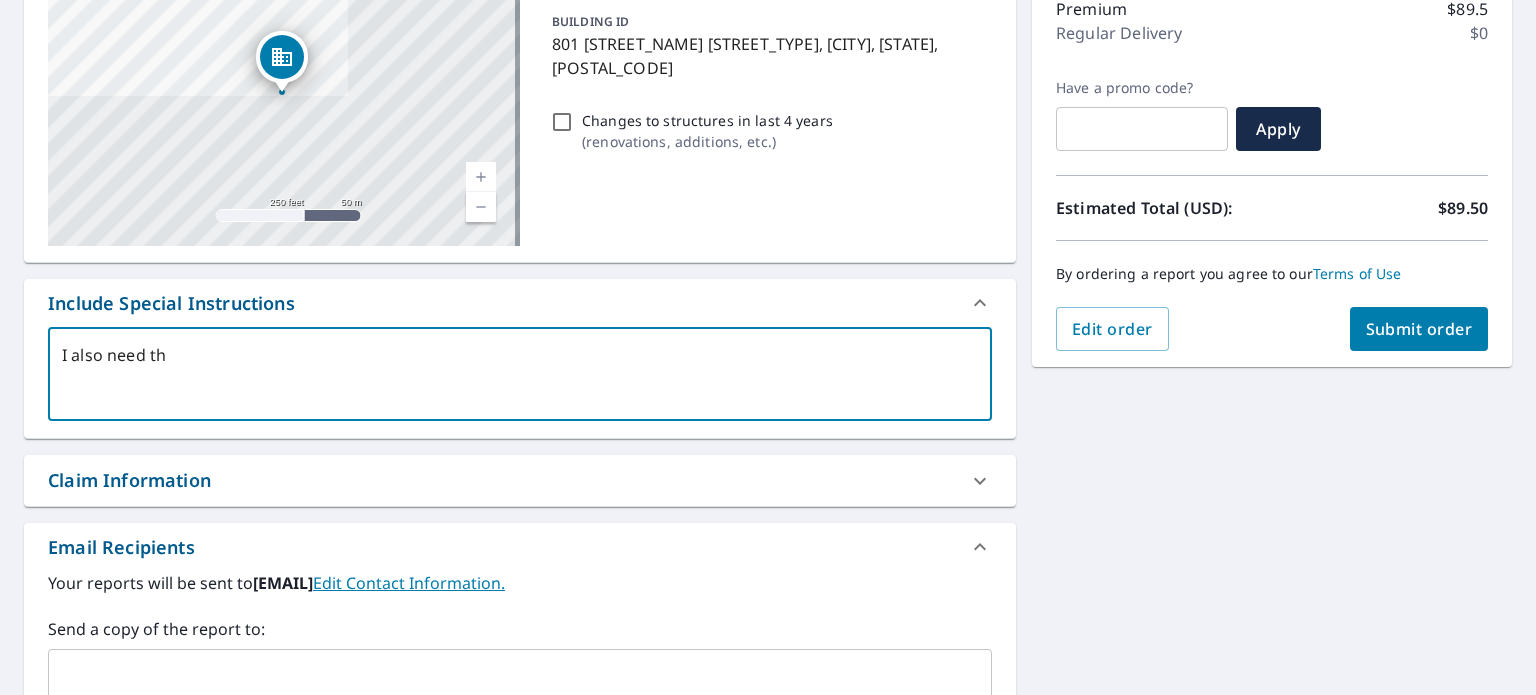 type on "I also need the" 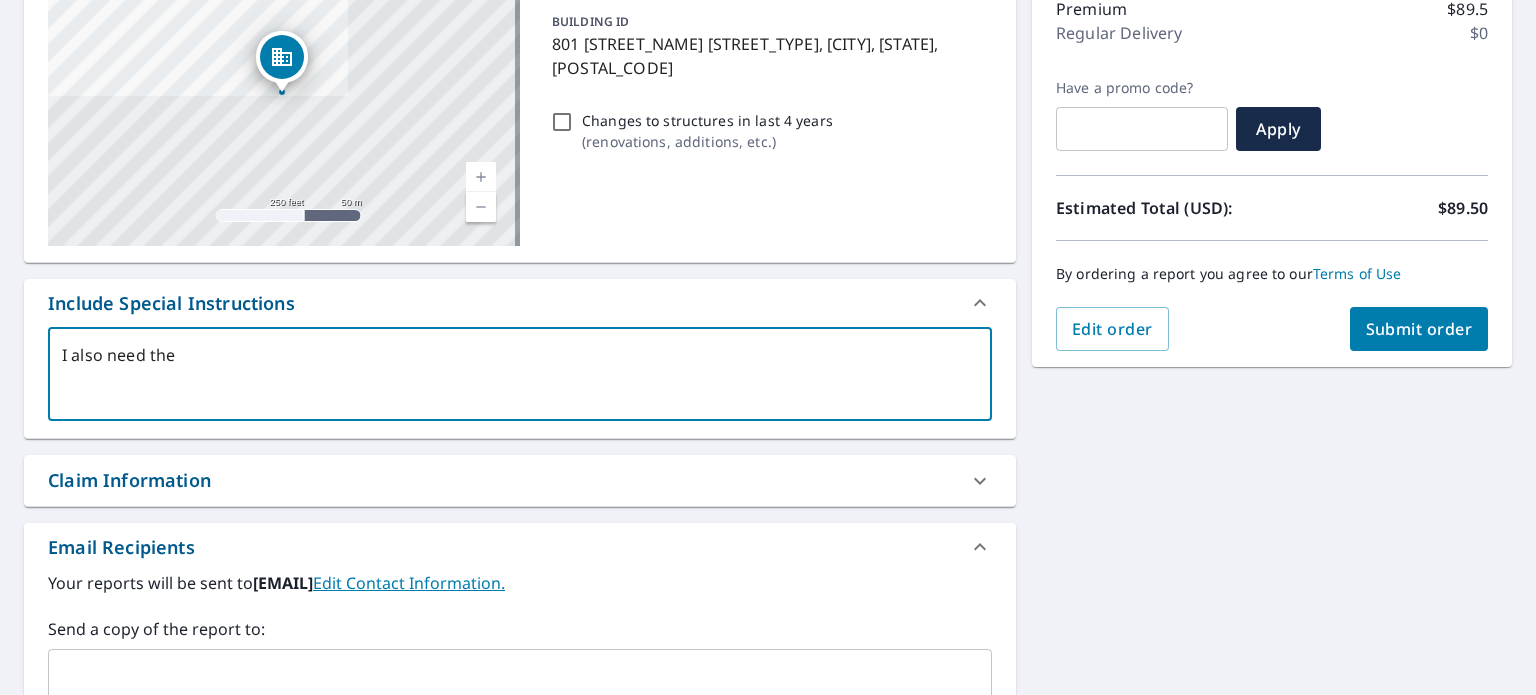 type on "x" 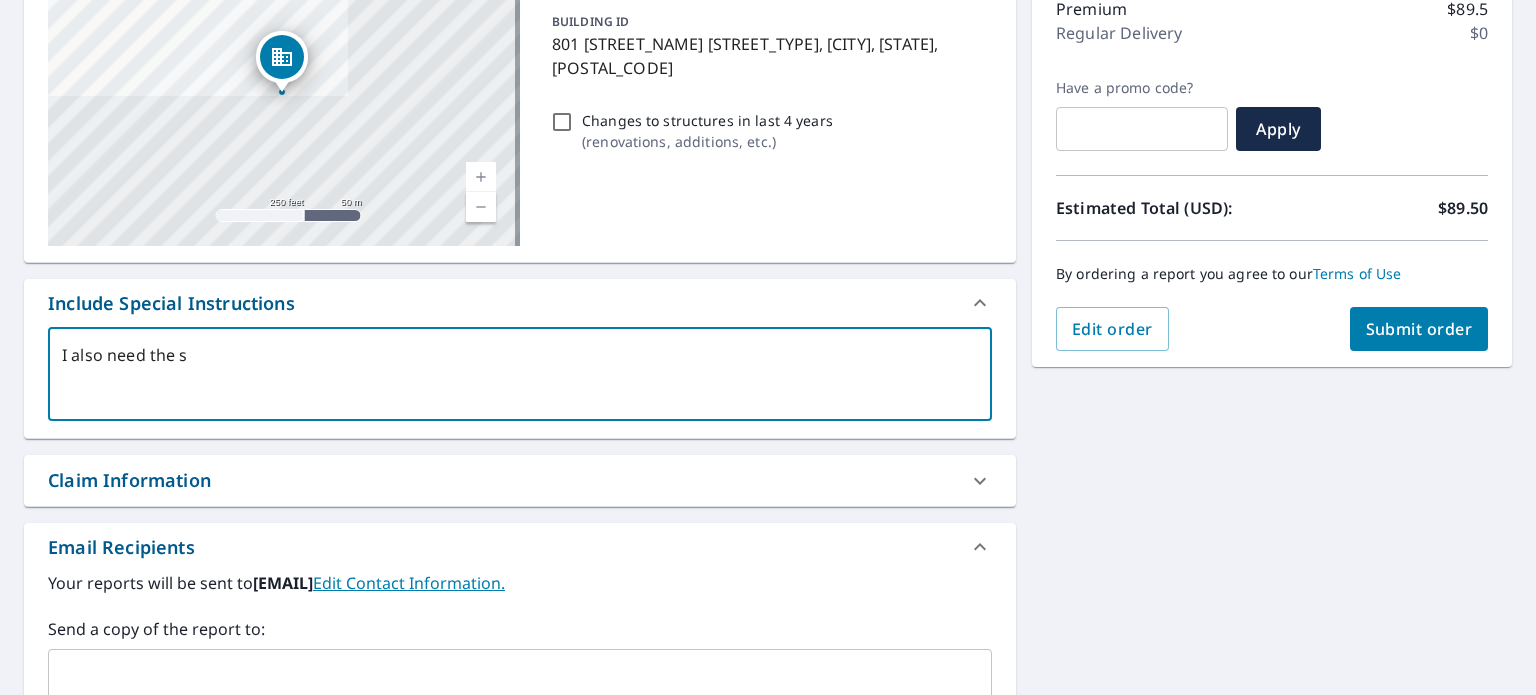 type on "I also need the sa" 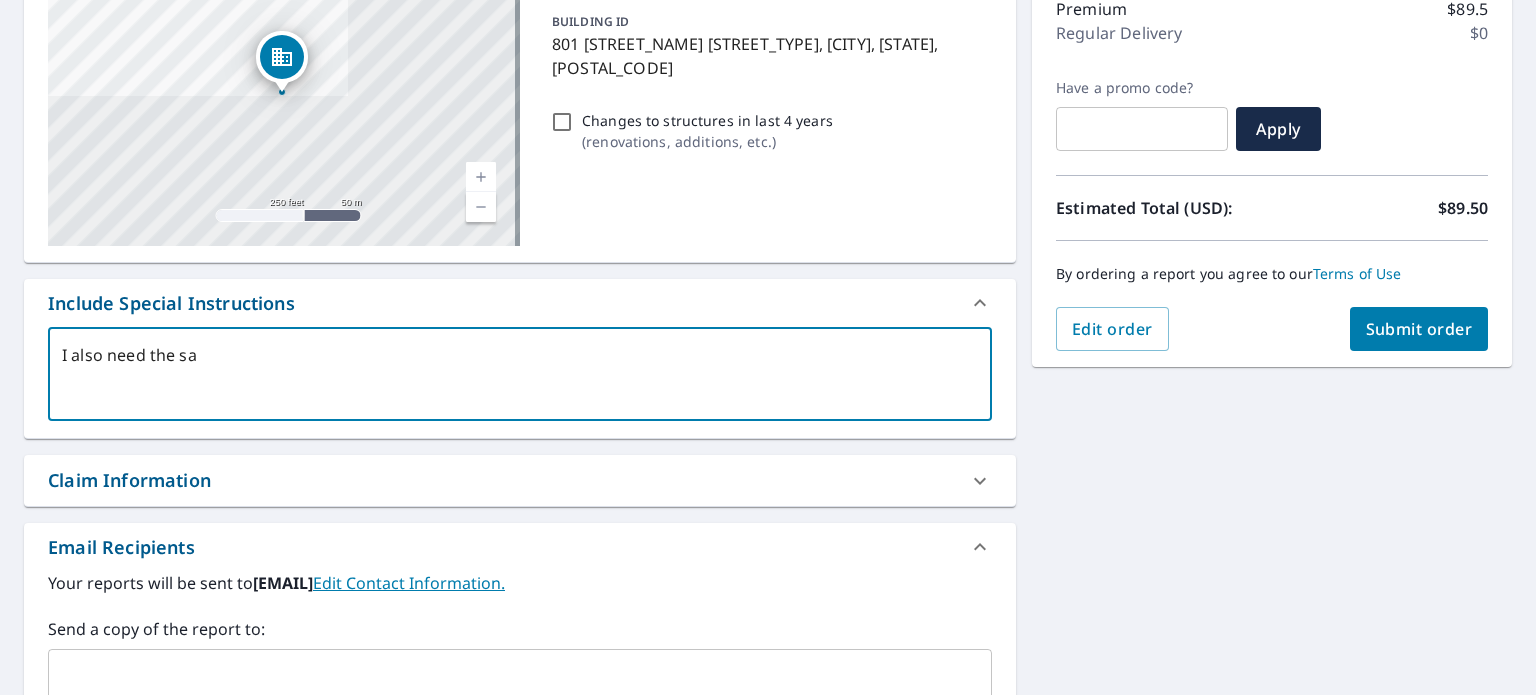 type on "I also need the s" 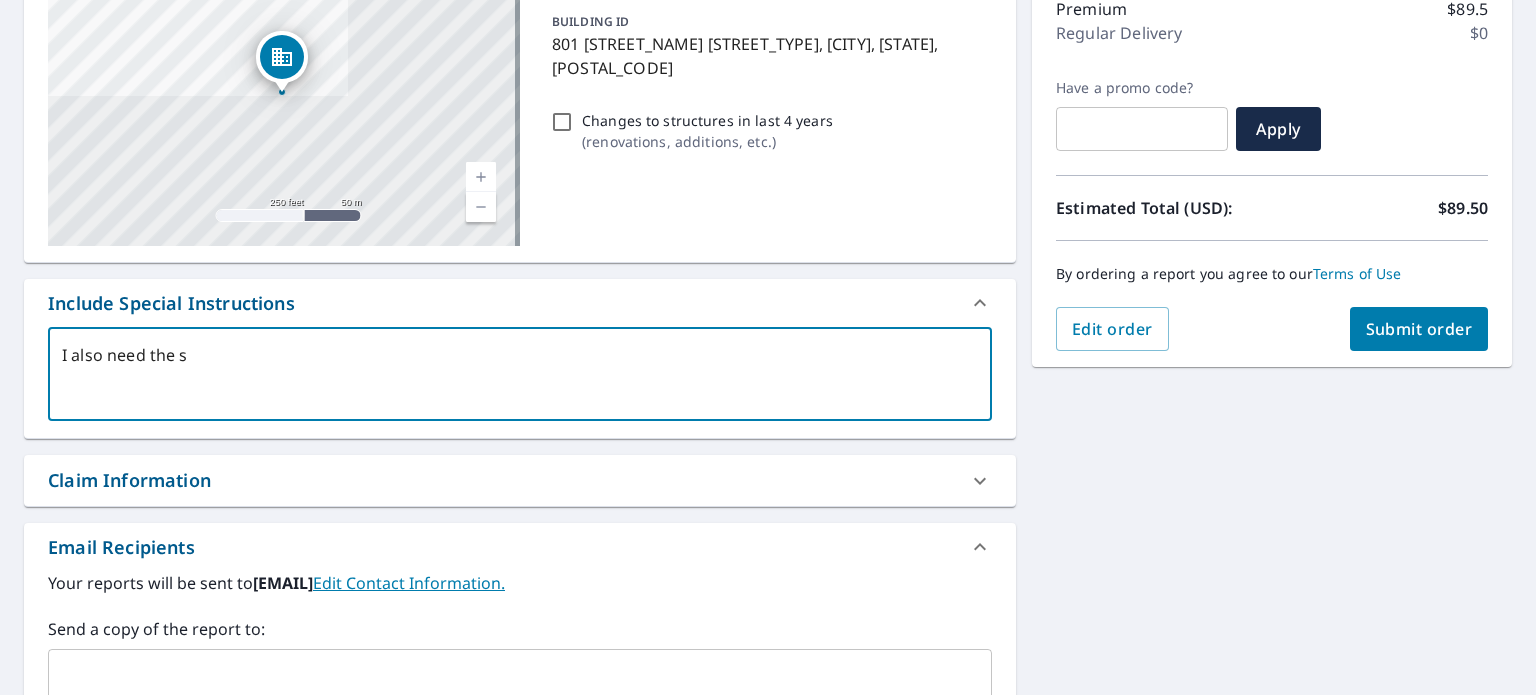 type on "I also need the sm" 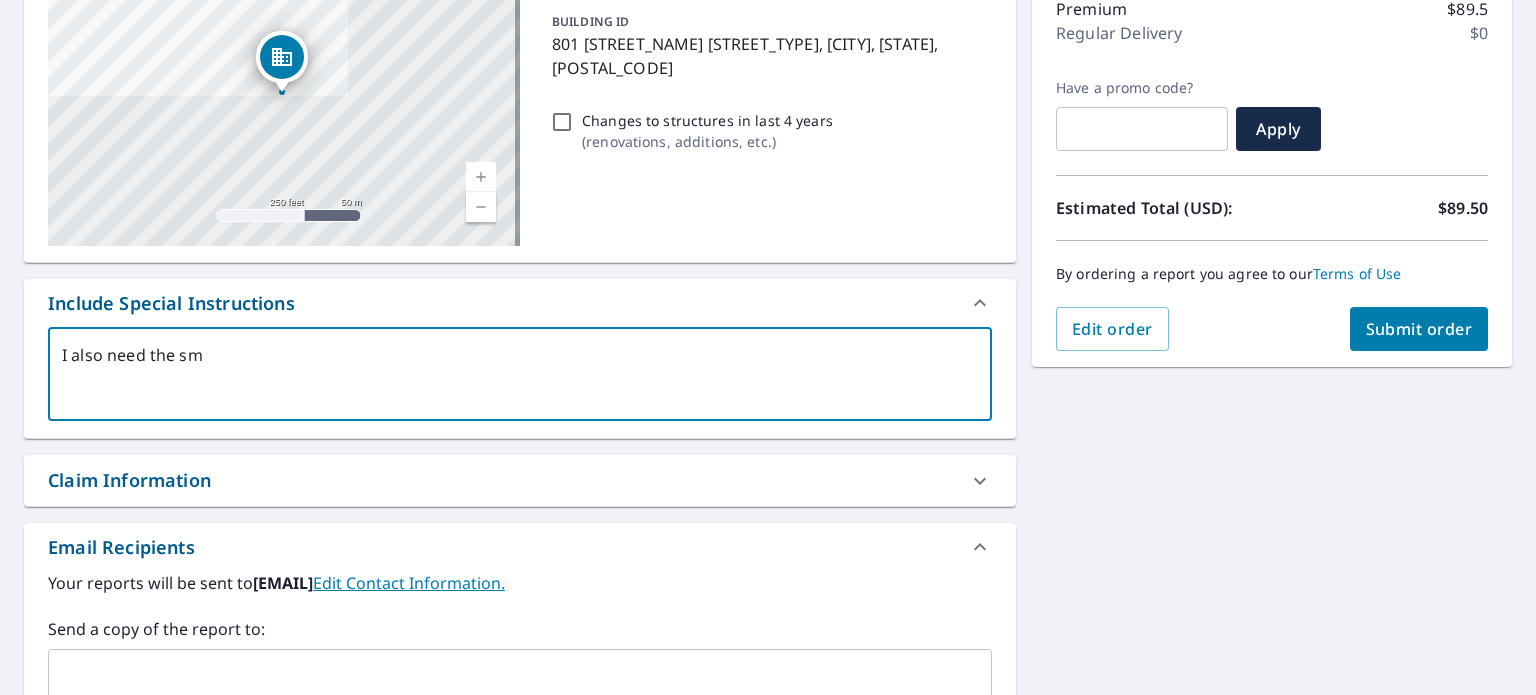 type on "I also need the sma" 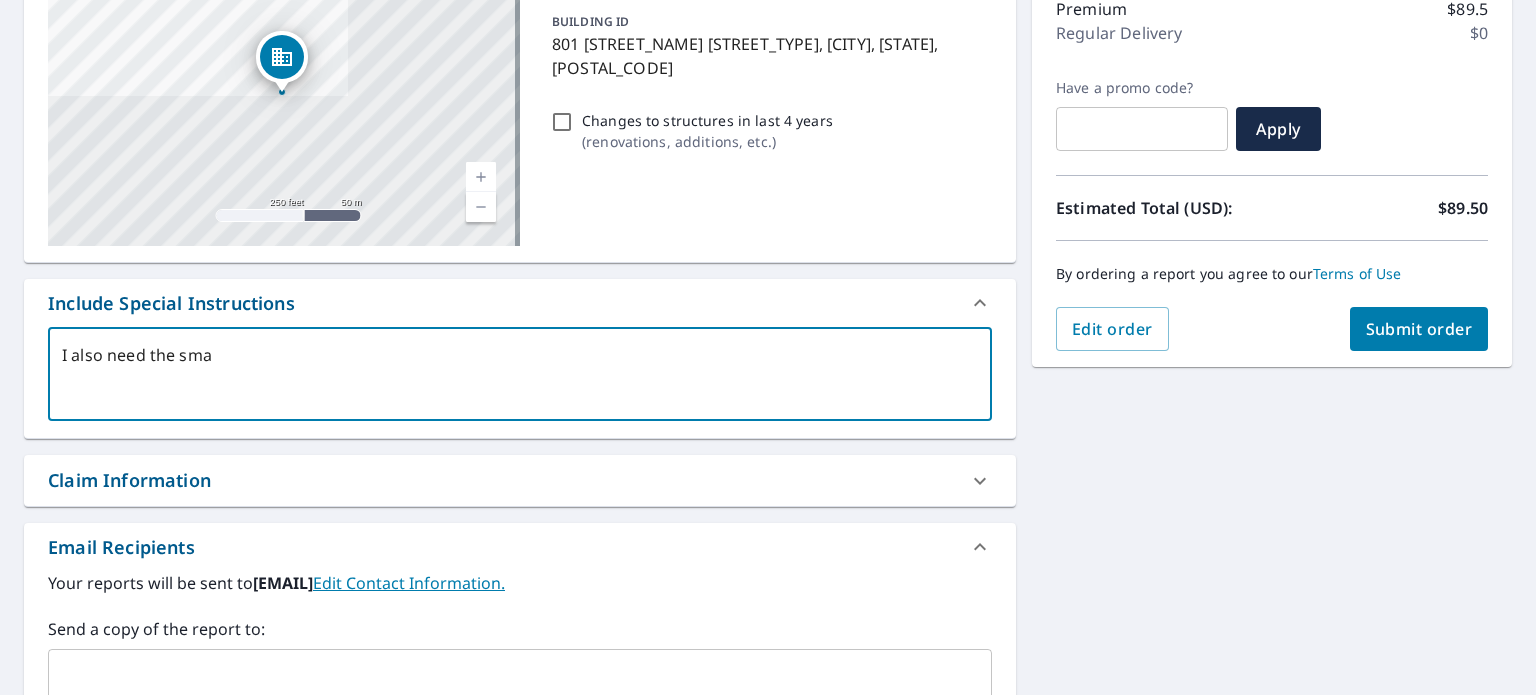 type on "I also need the smal" 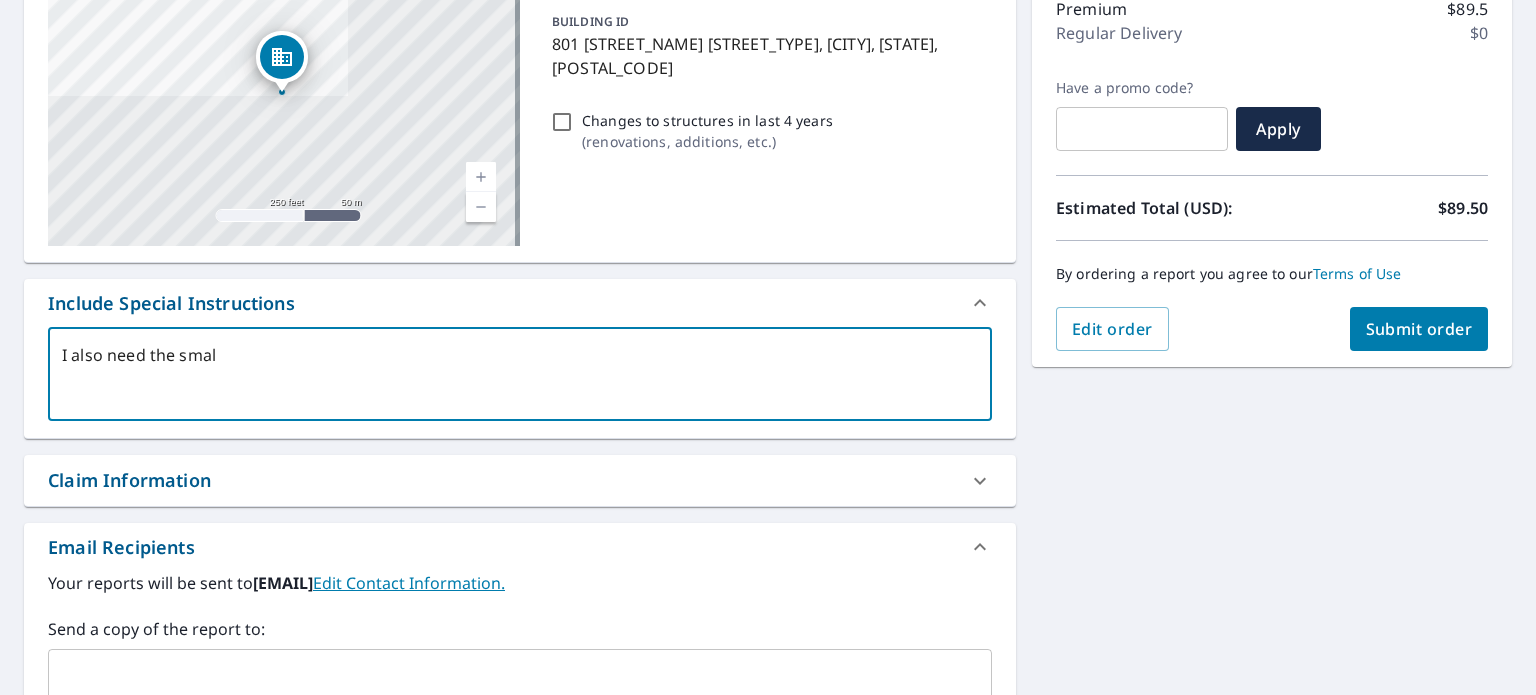 type on "x" 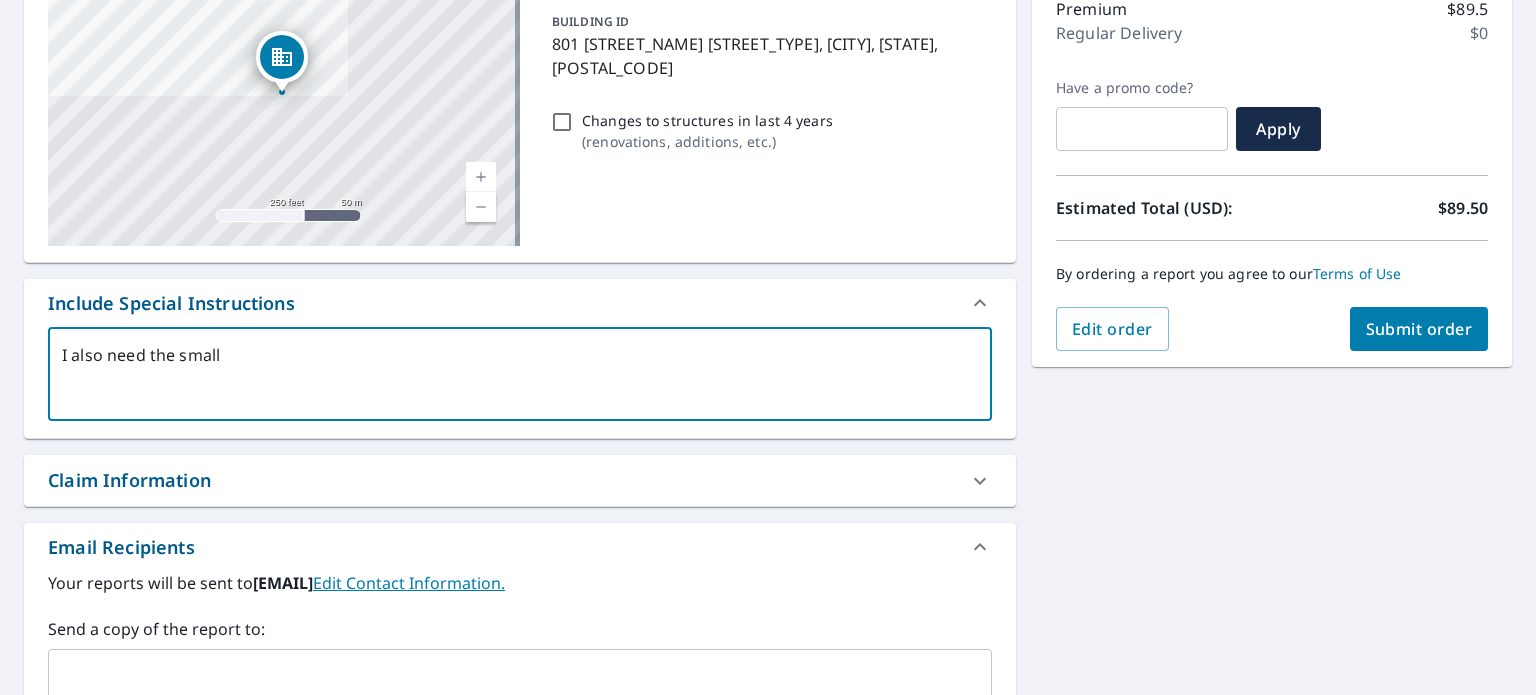 type on "I also need the small" 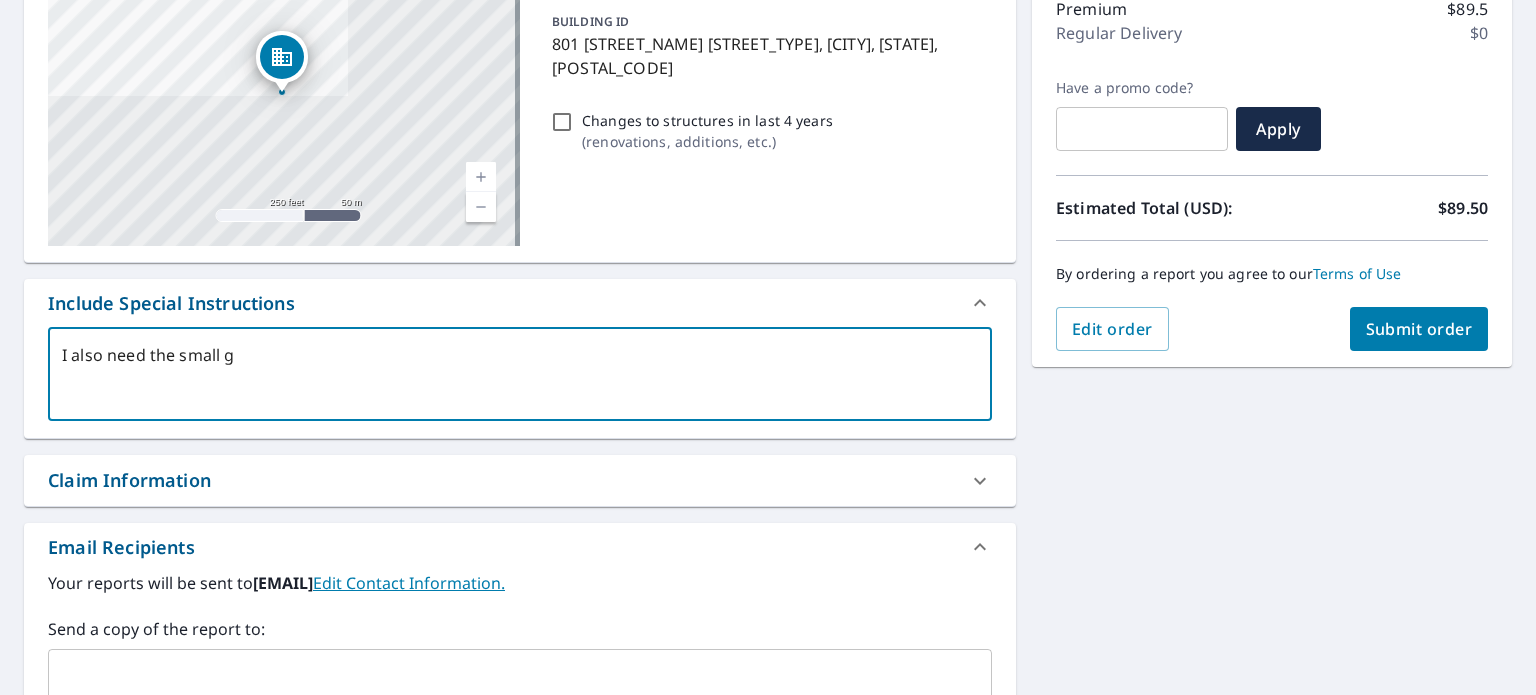 type on "I also need the small ga" 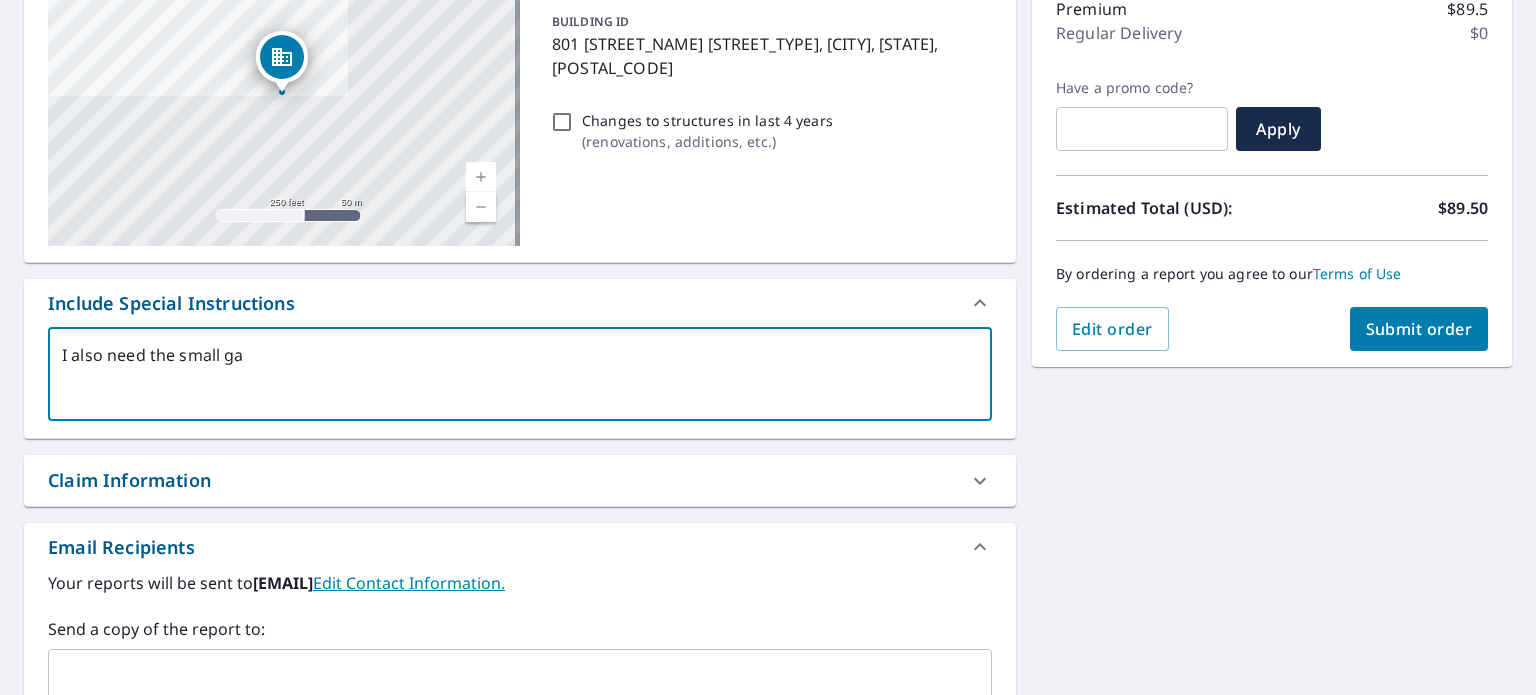 type on "I also need the small gaa" 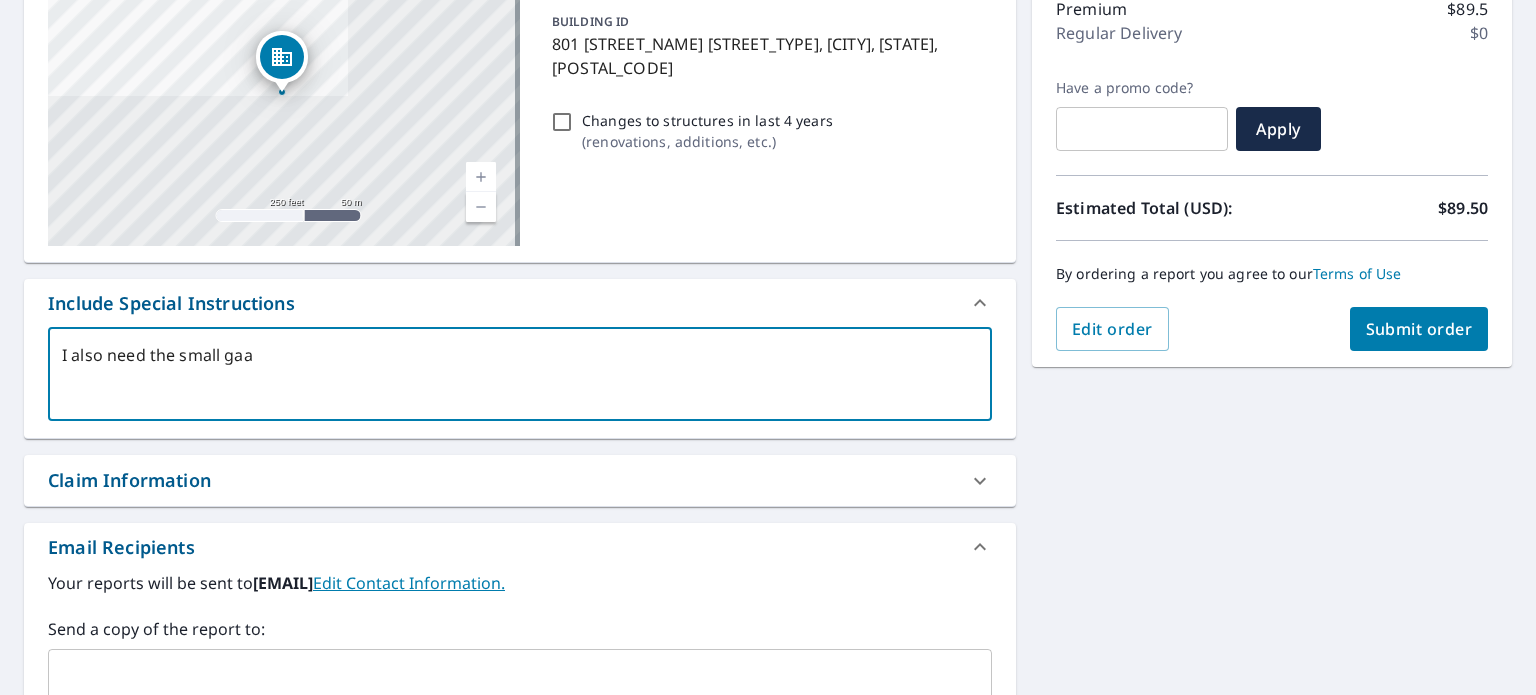 type on "I also need the small gaag" 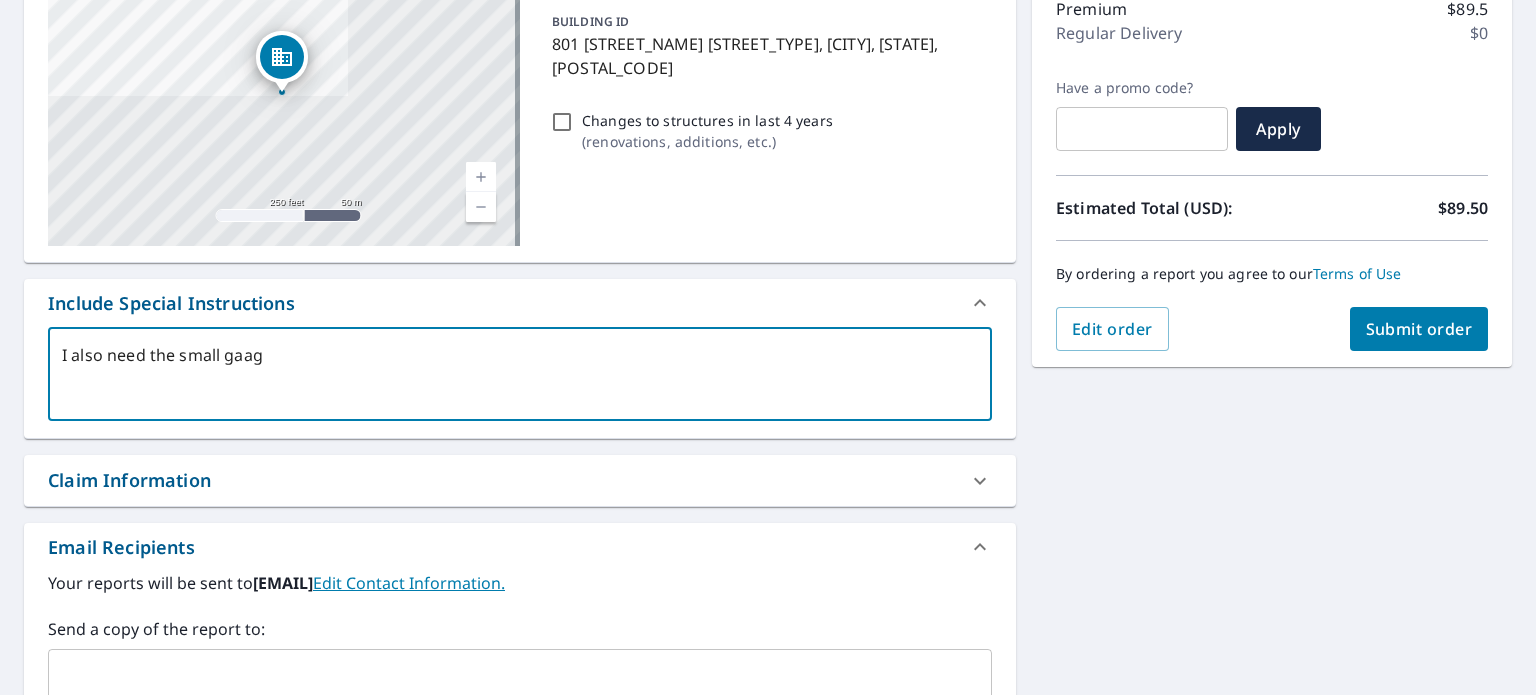 type on "I also need the small gaa" 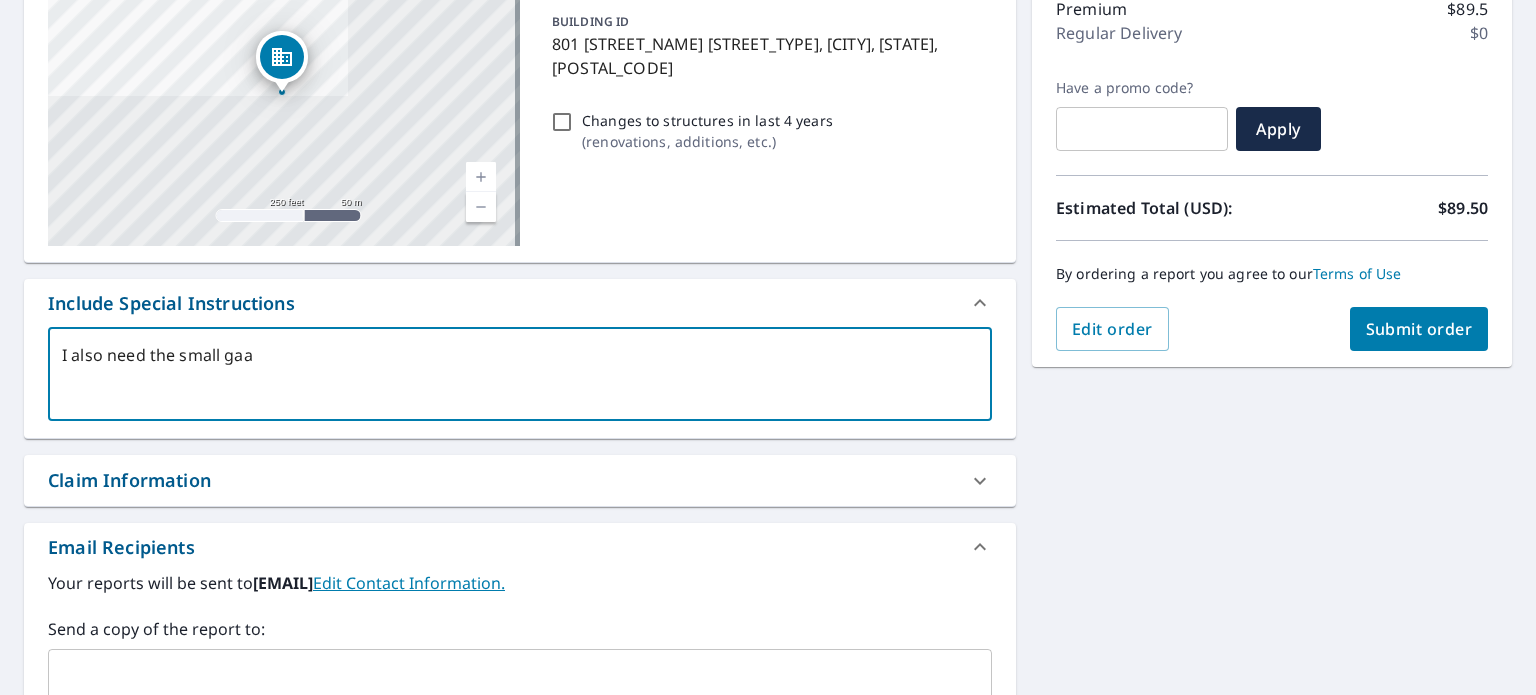 type on "I also need the small ga" 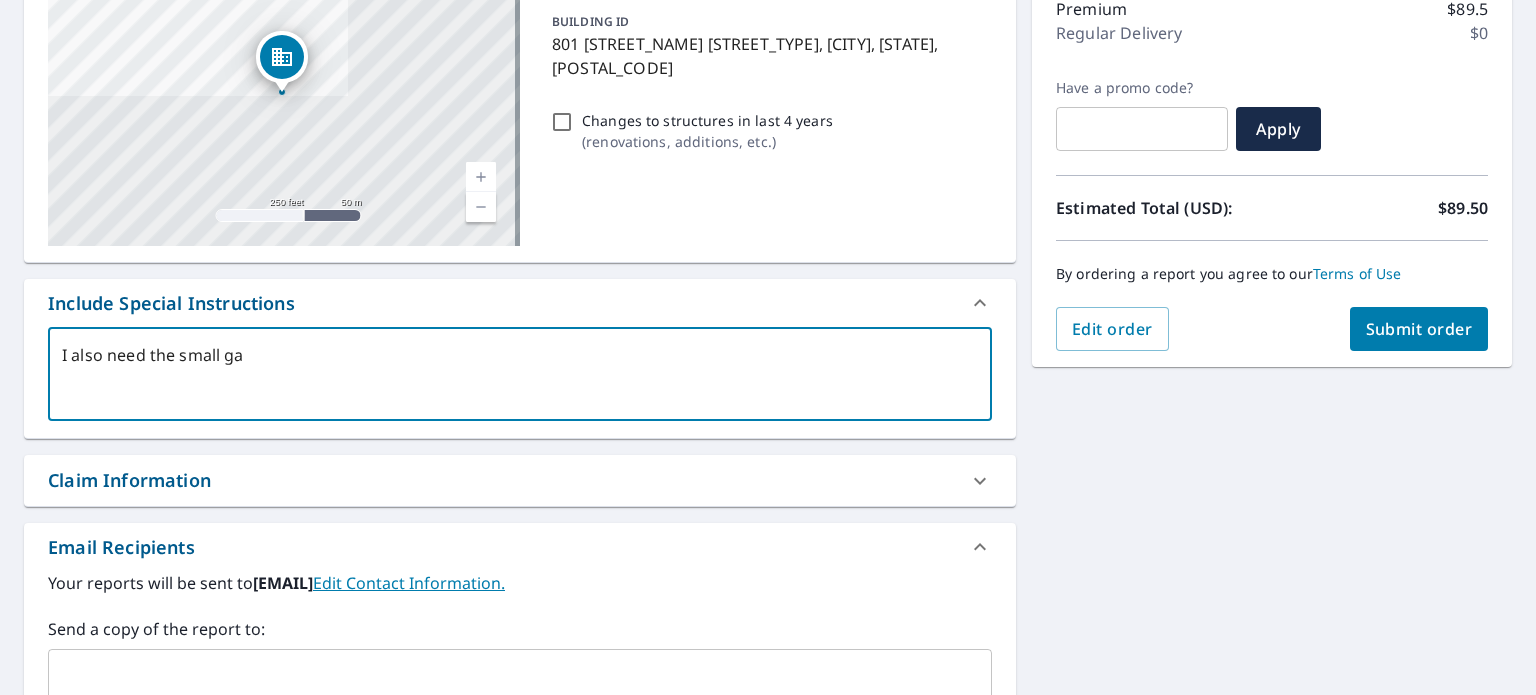 type on "I also need the small gar" 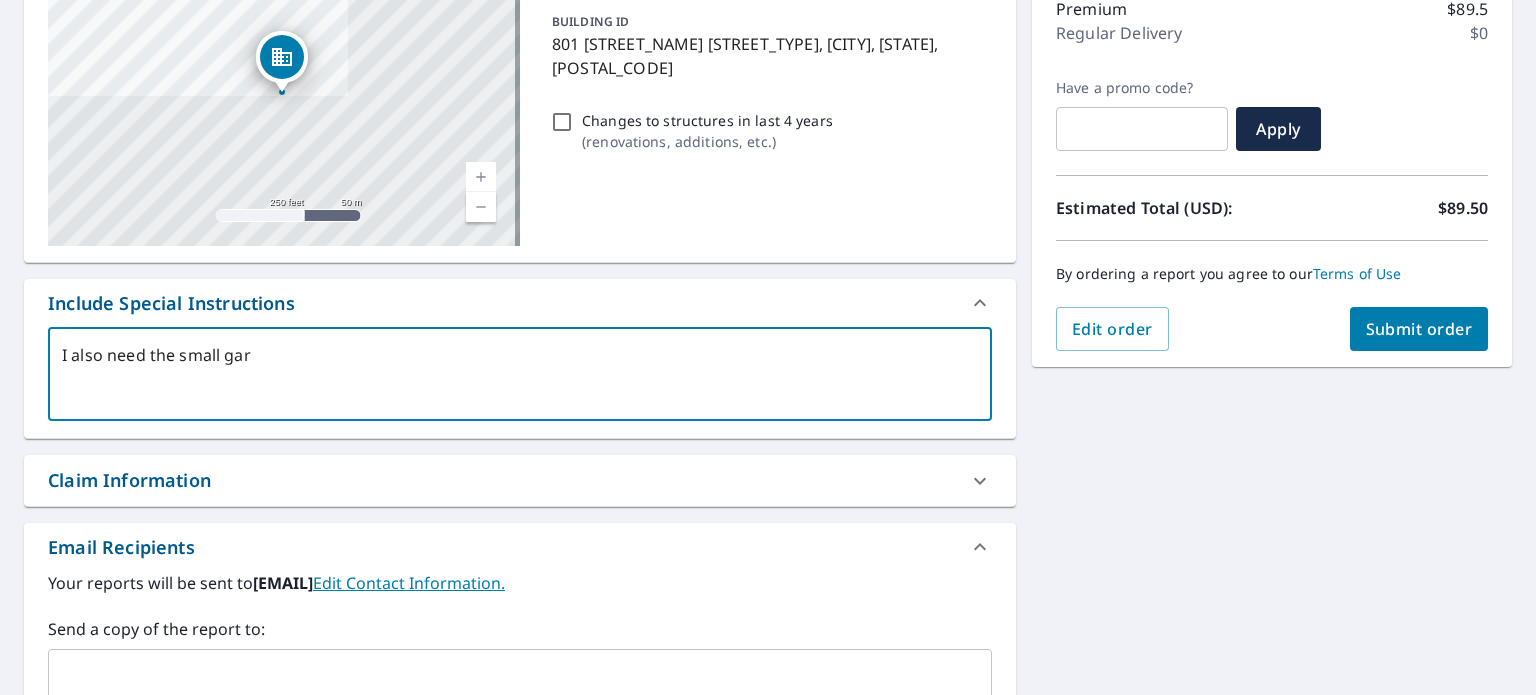 type on "I also need the small gara" 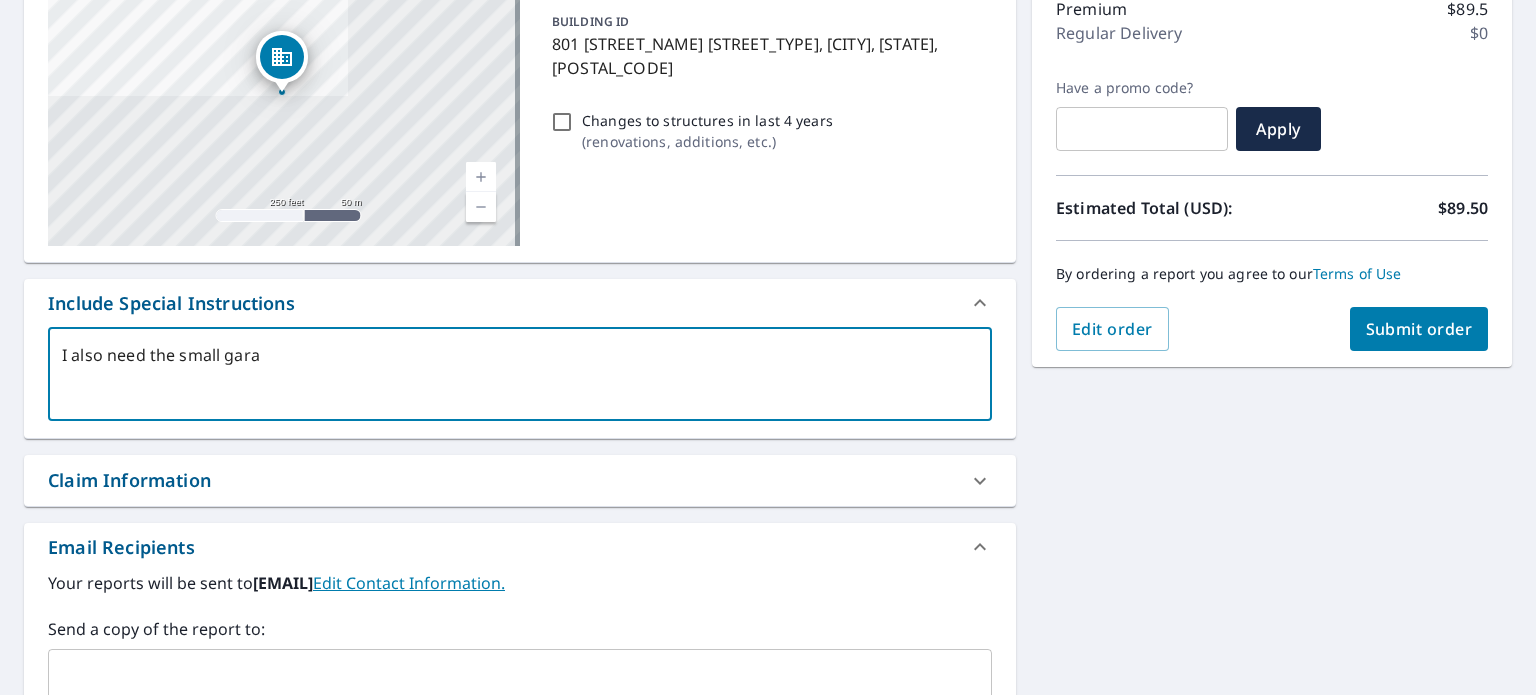type on "I also need the small garag" 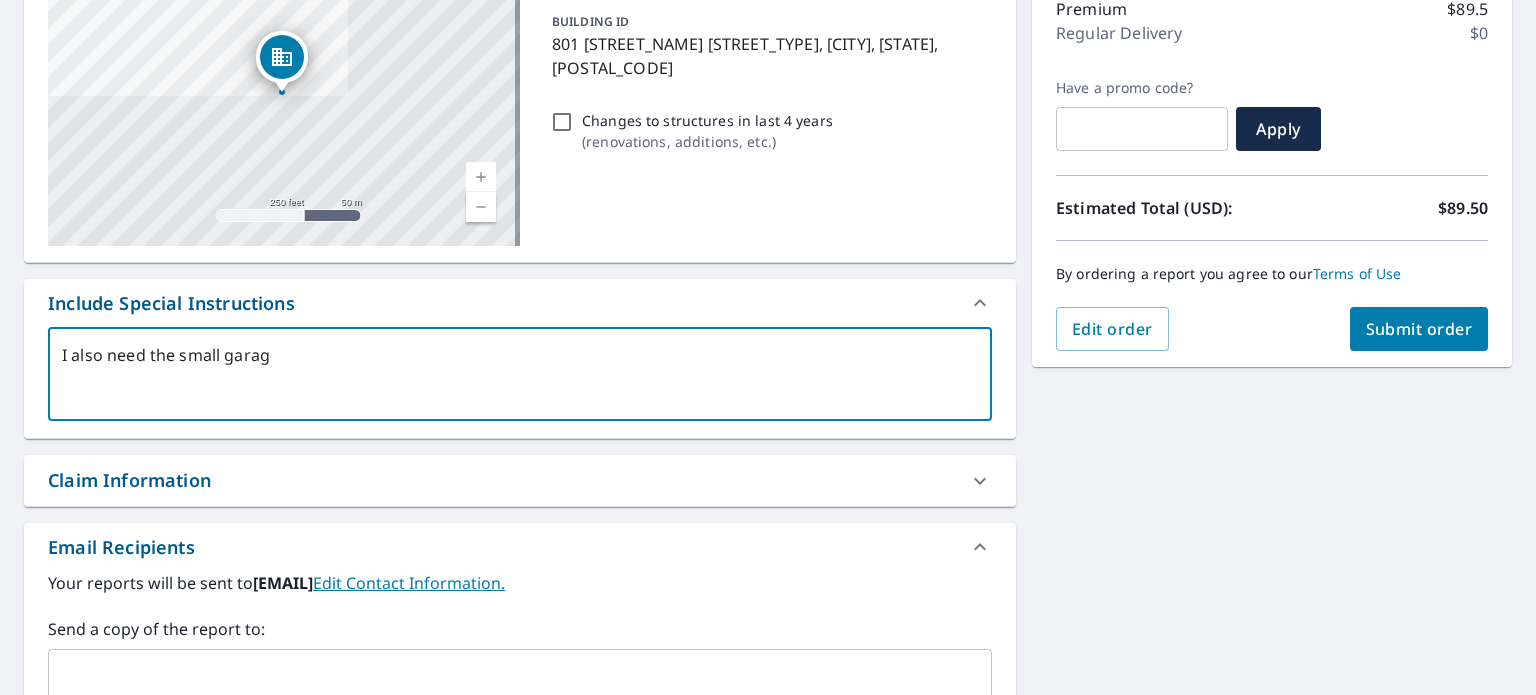 type on "I also need the small garage" 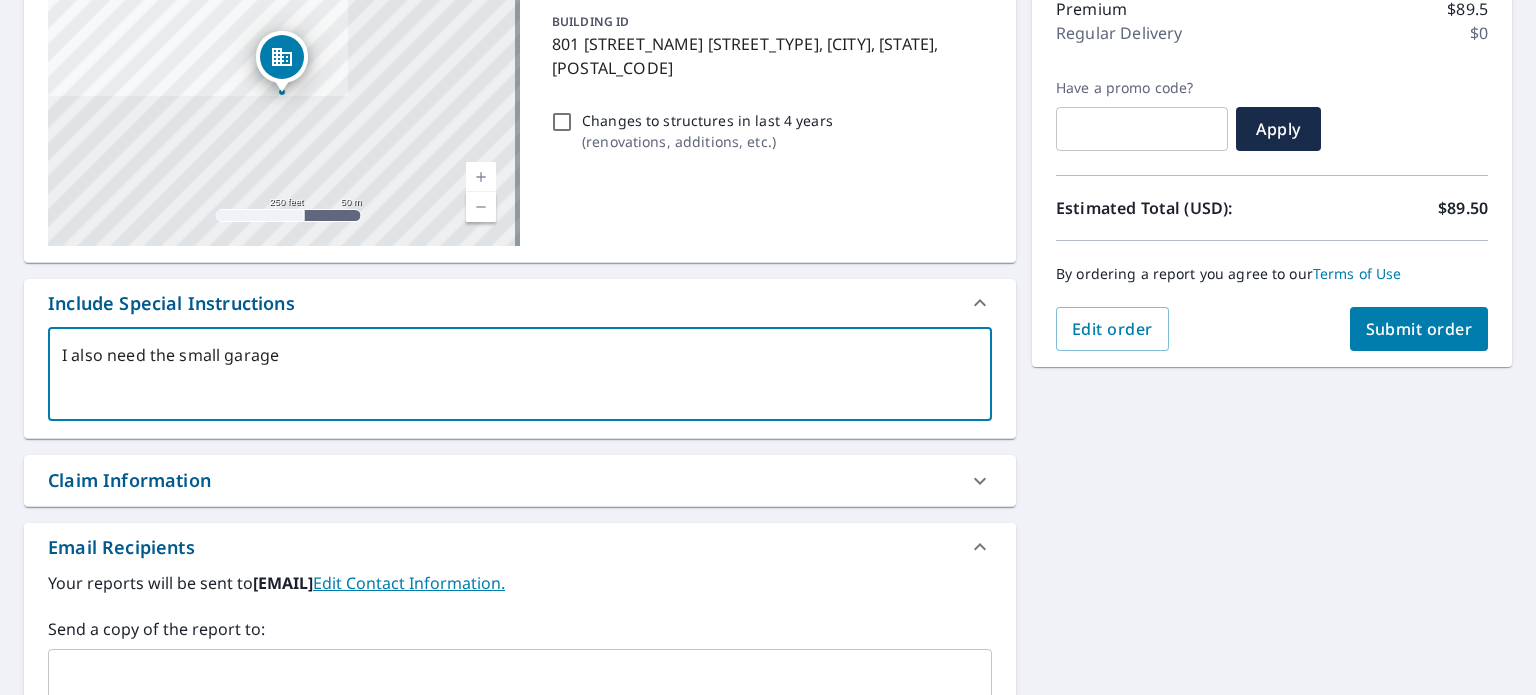 type on "I also need the small garage" 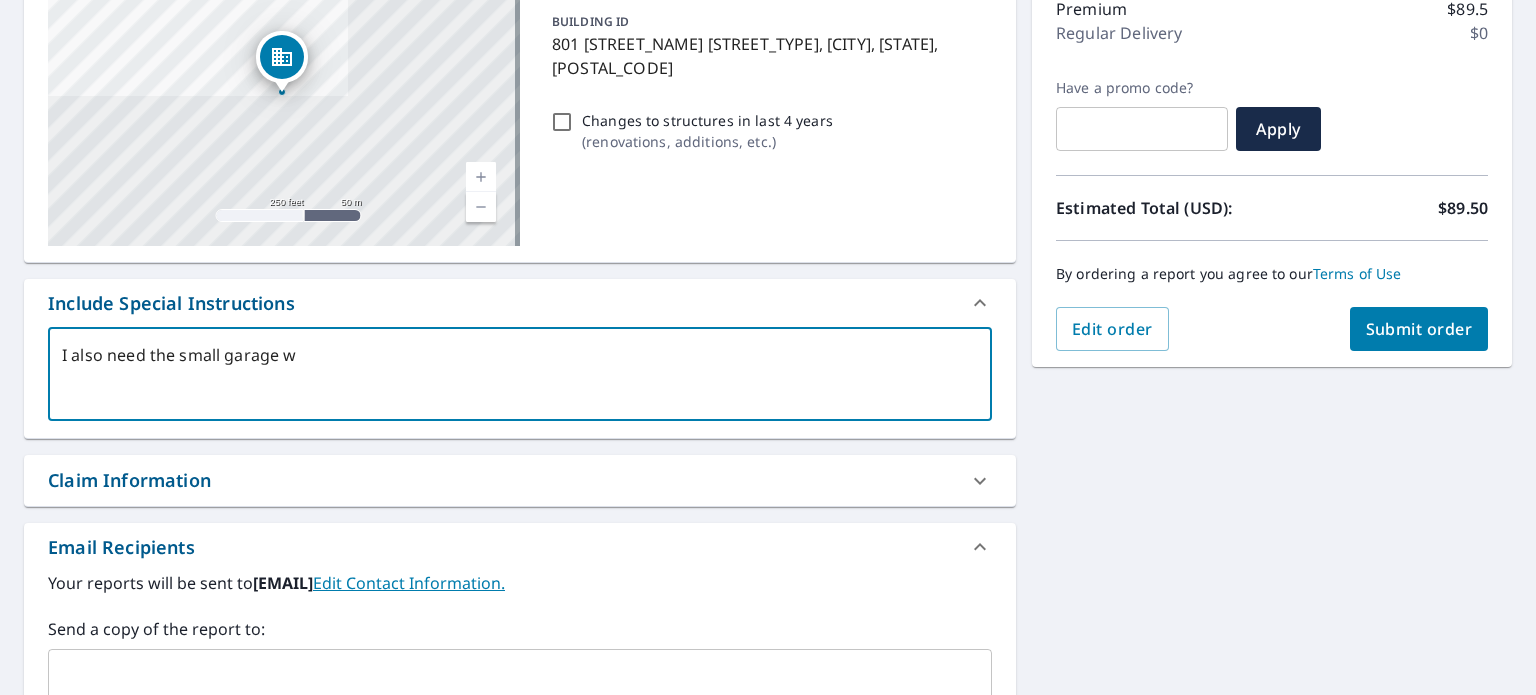type on "I also need the small garage wi" 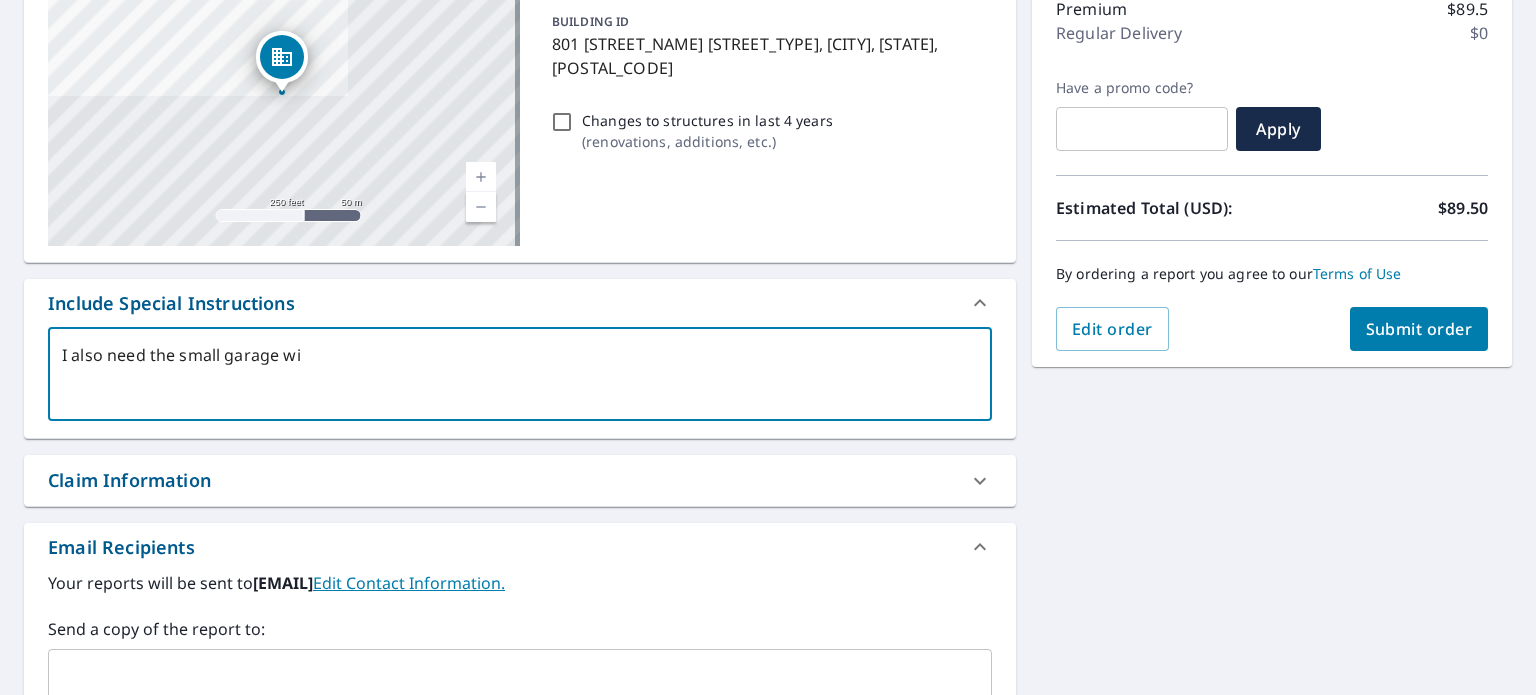 type on "I also need the small garage with" 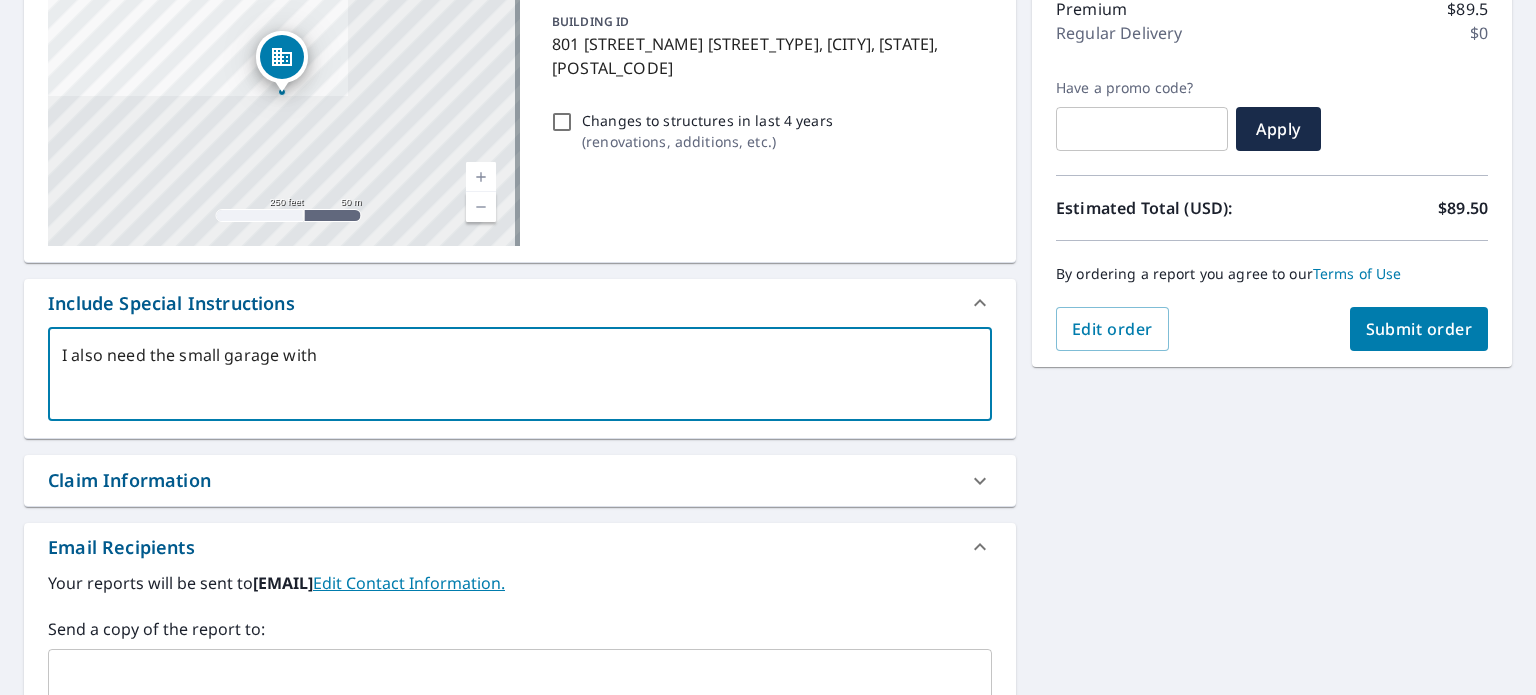 type on "I also need the small garage with" 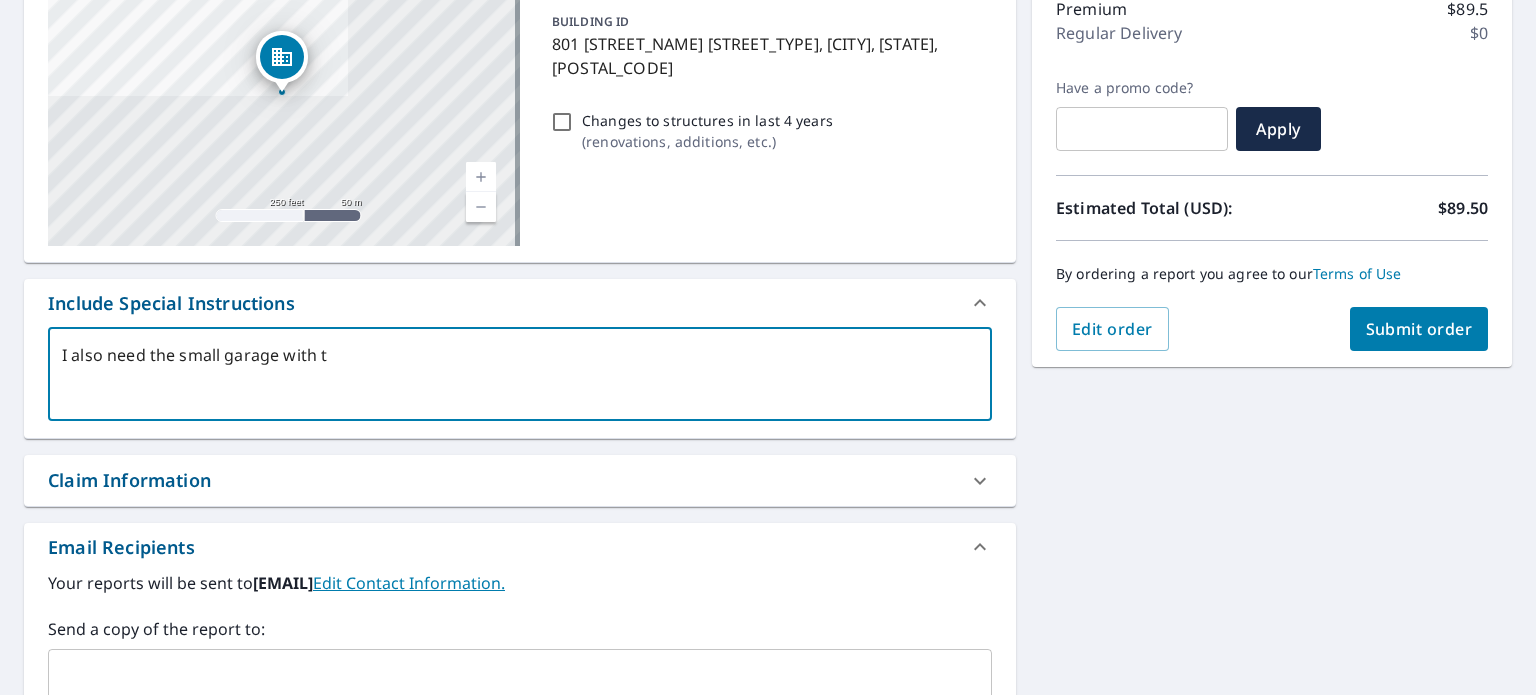 type on "I also need the small garage with th" 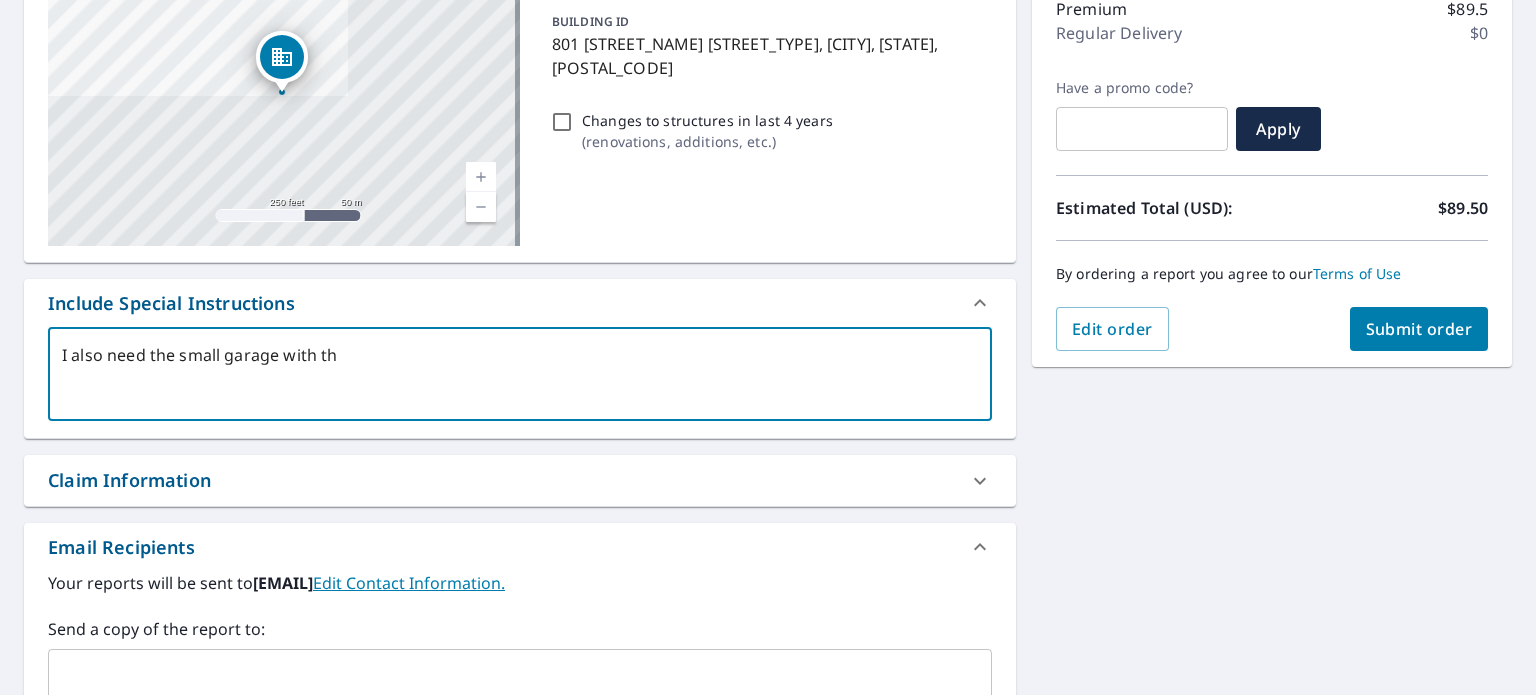 type on "I also need the small garage with the" 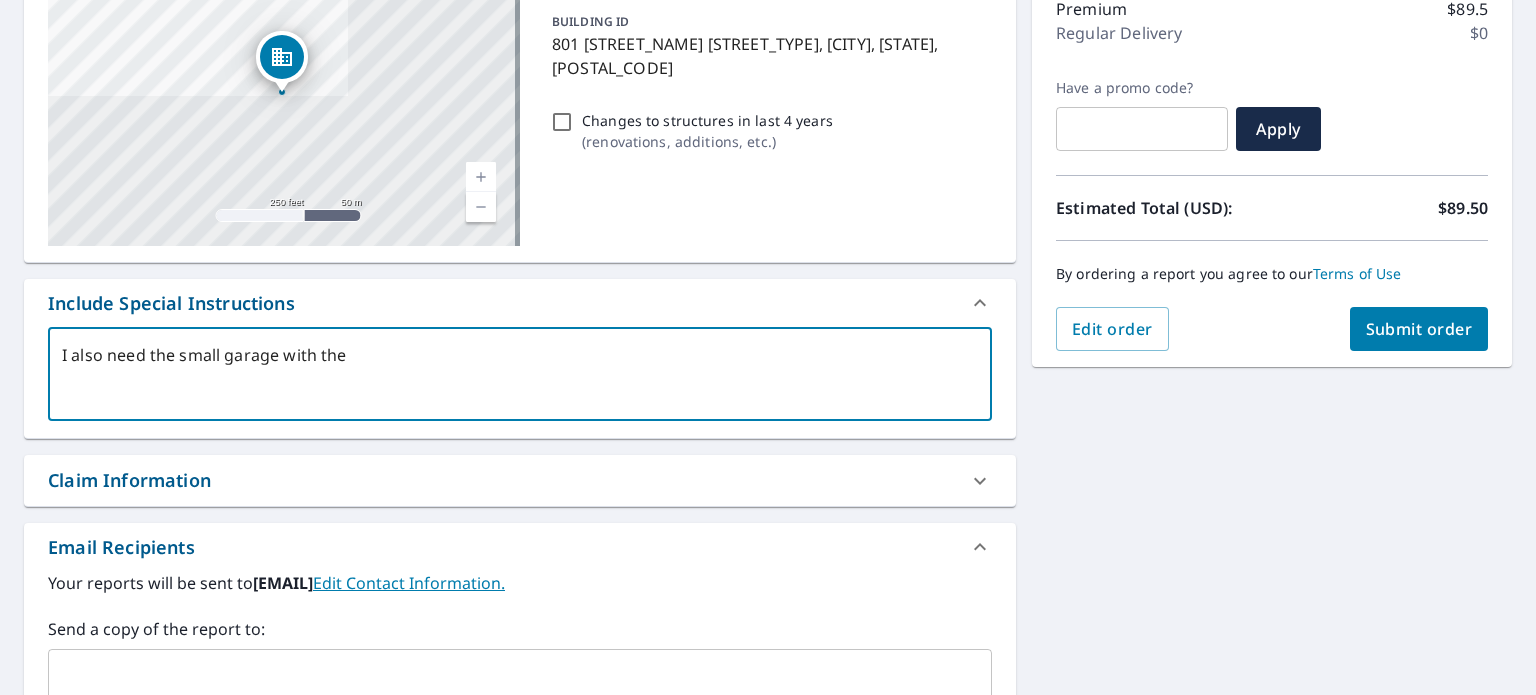 type on "I also need the small garage with the" 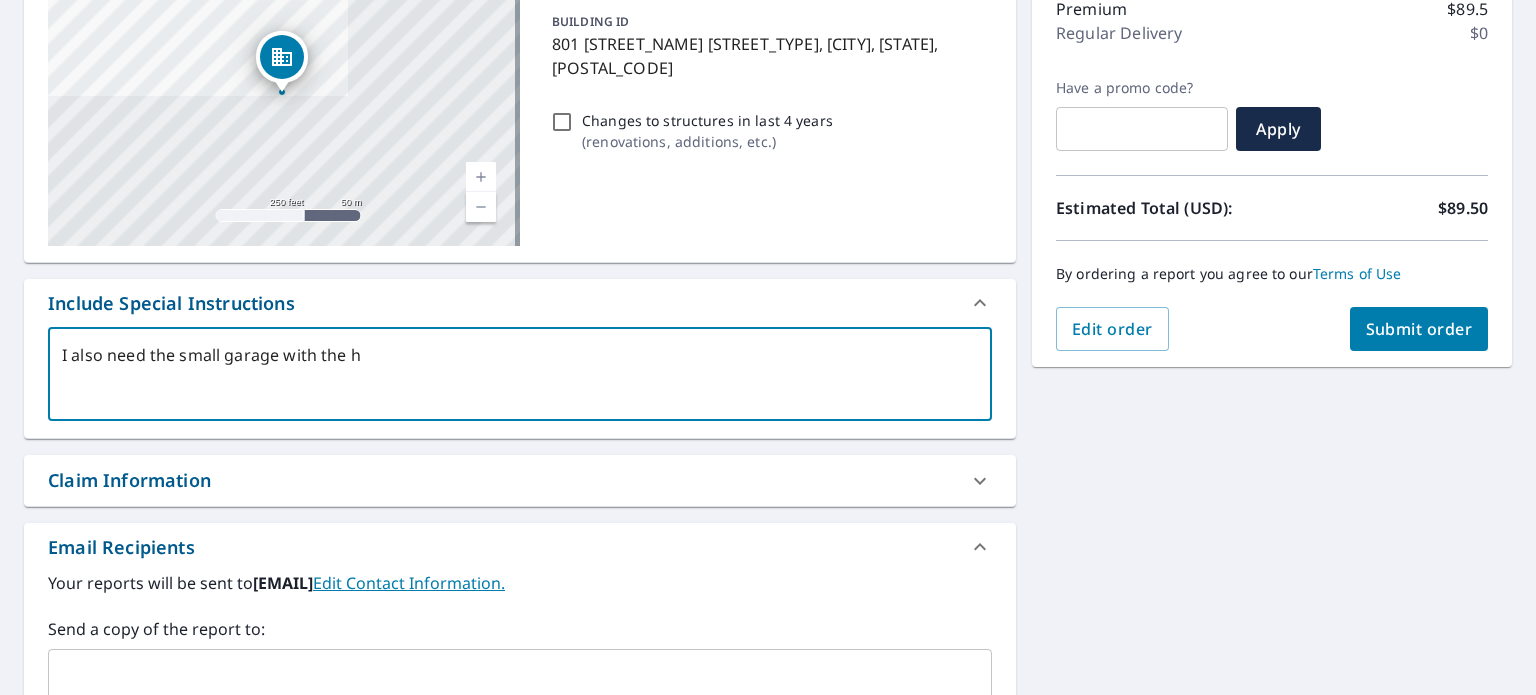 type on "I also need the small garage with the hi" 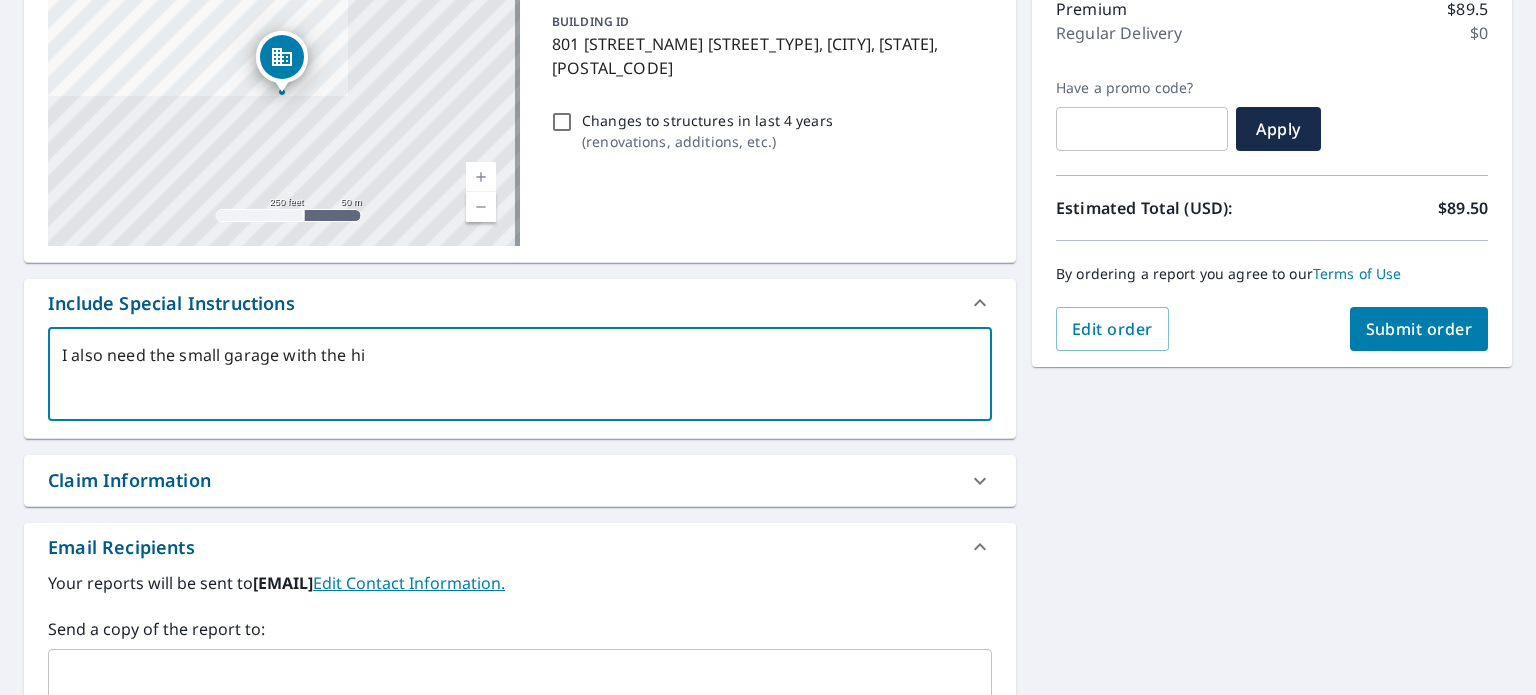 type on "I also need the small garage with the hip" 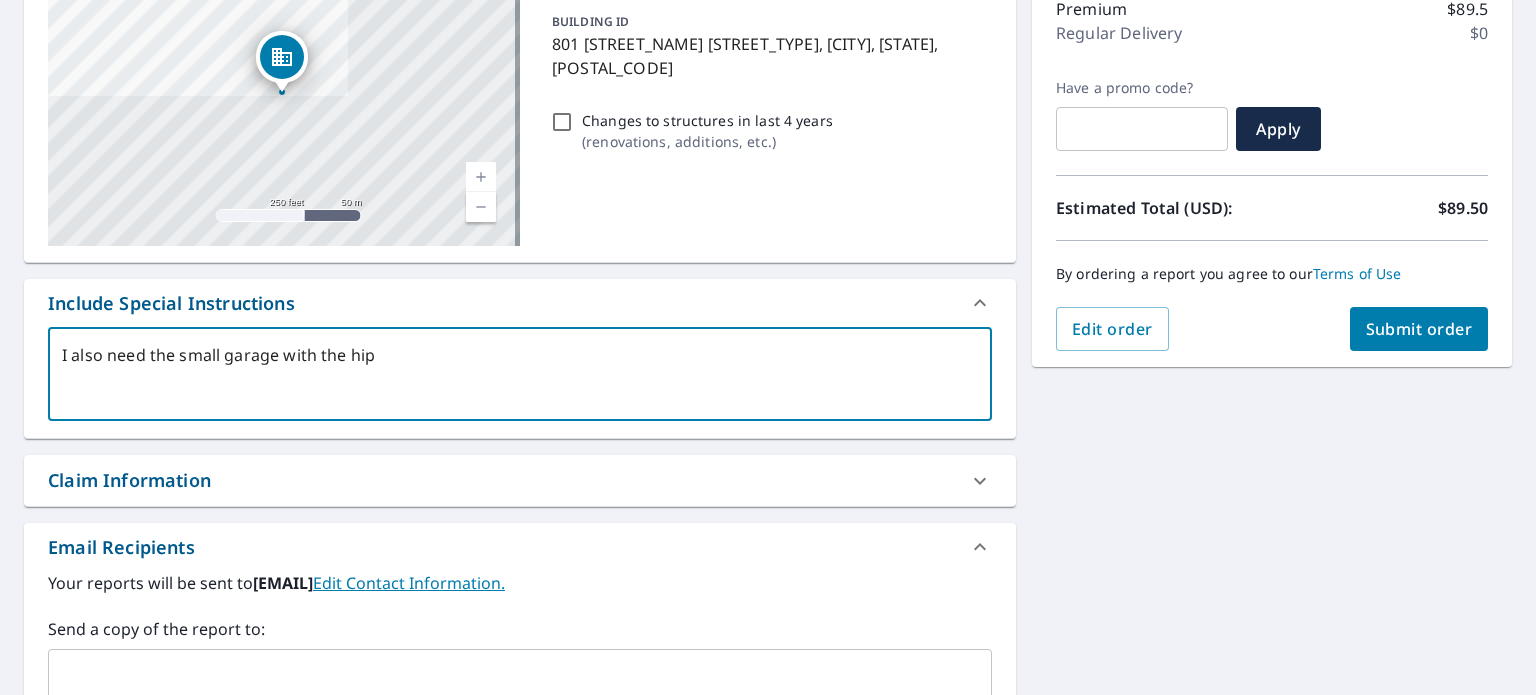 type on "I also need the small garage with the hip" 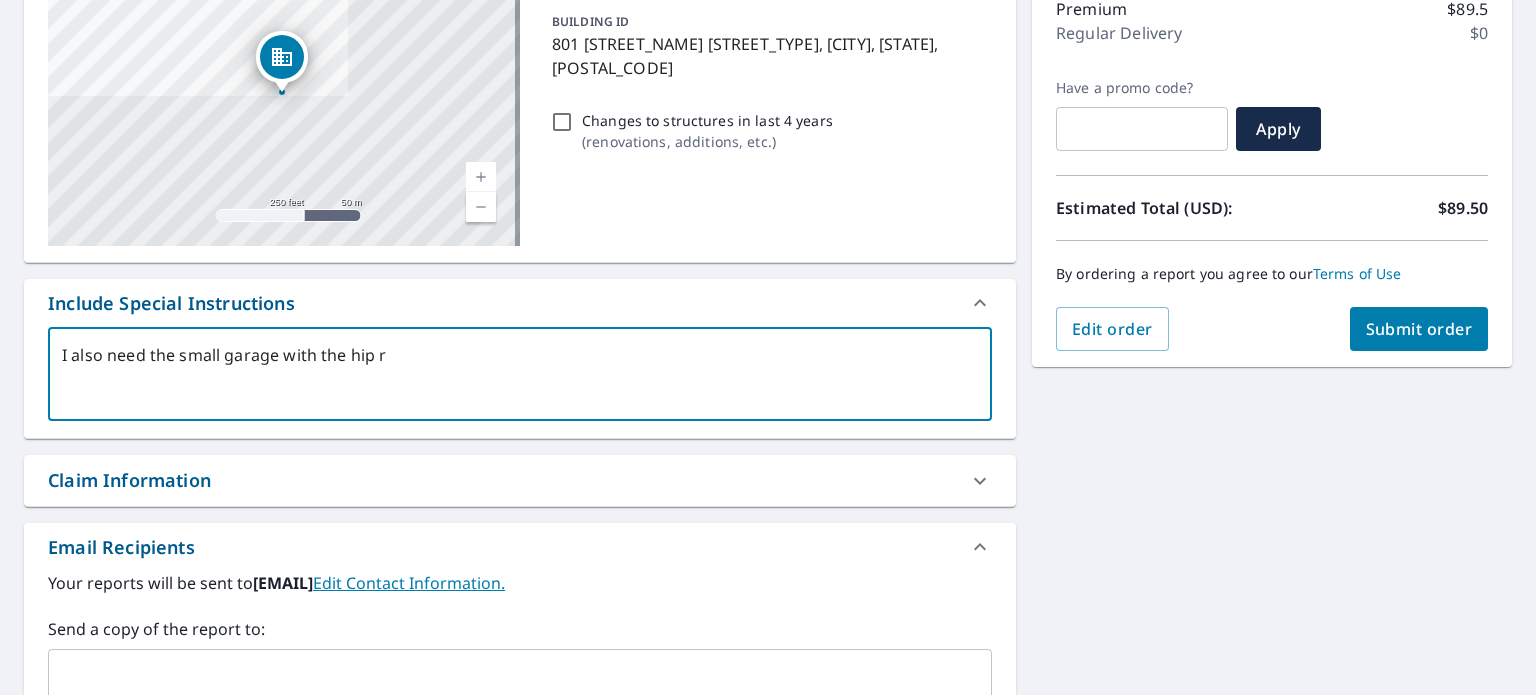type on "I also need the small garage with the hip ro" 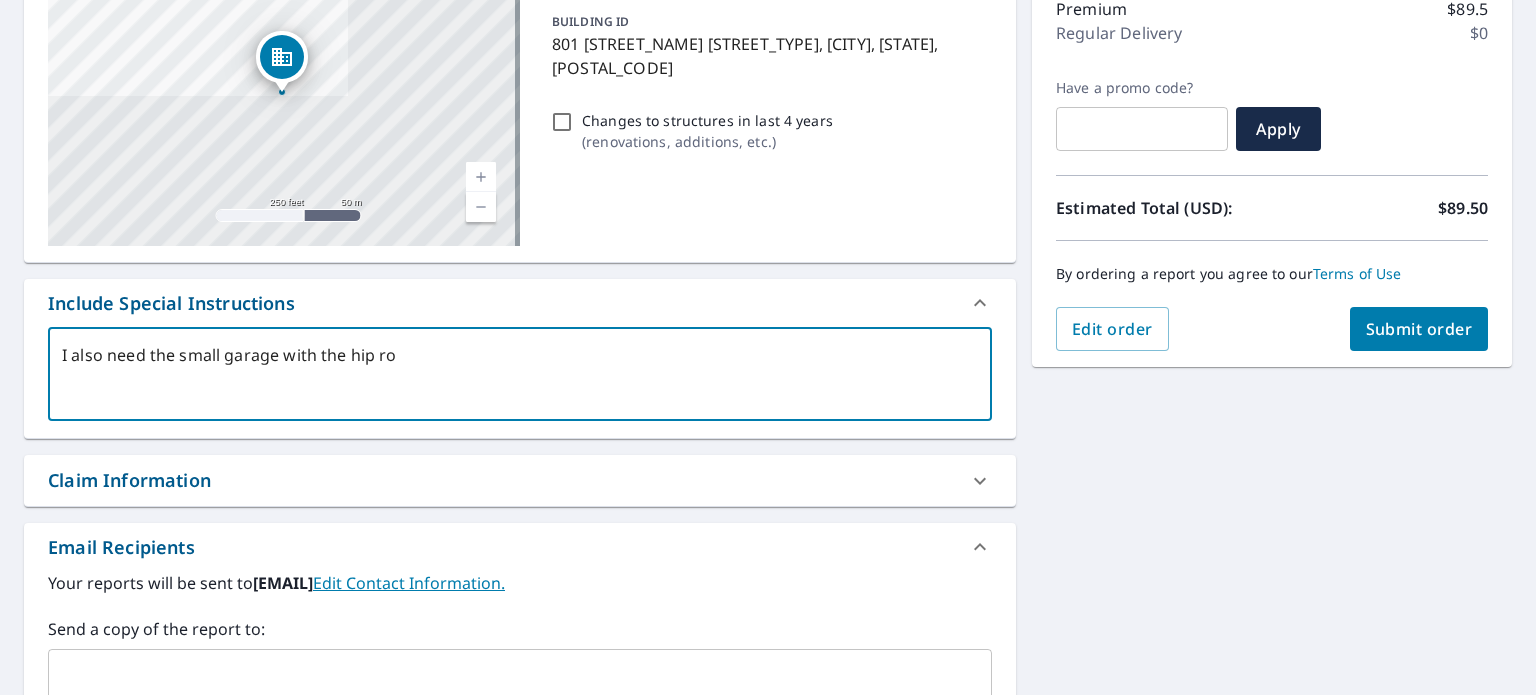 type on "I also need the small garage with the hip roo" 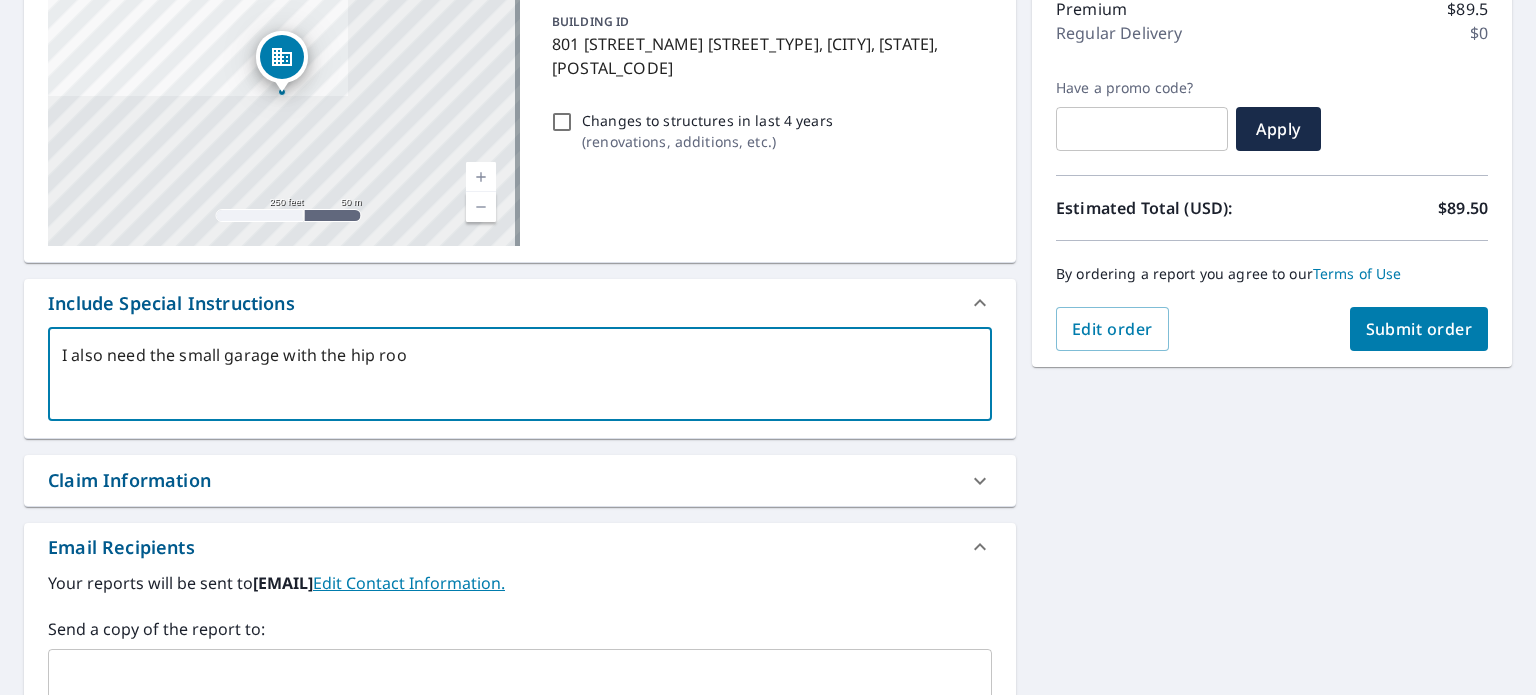 type on "I also need the small garage with the hip roof" 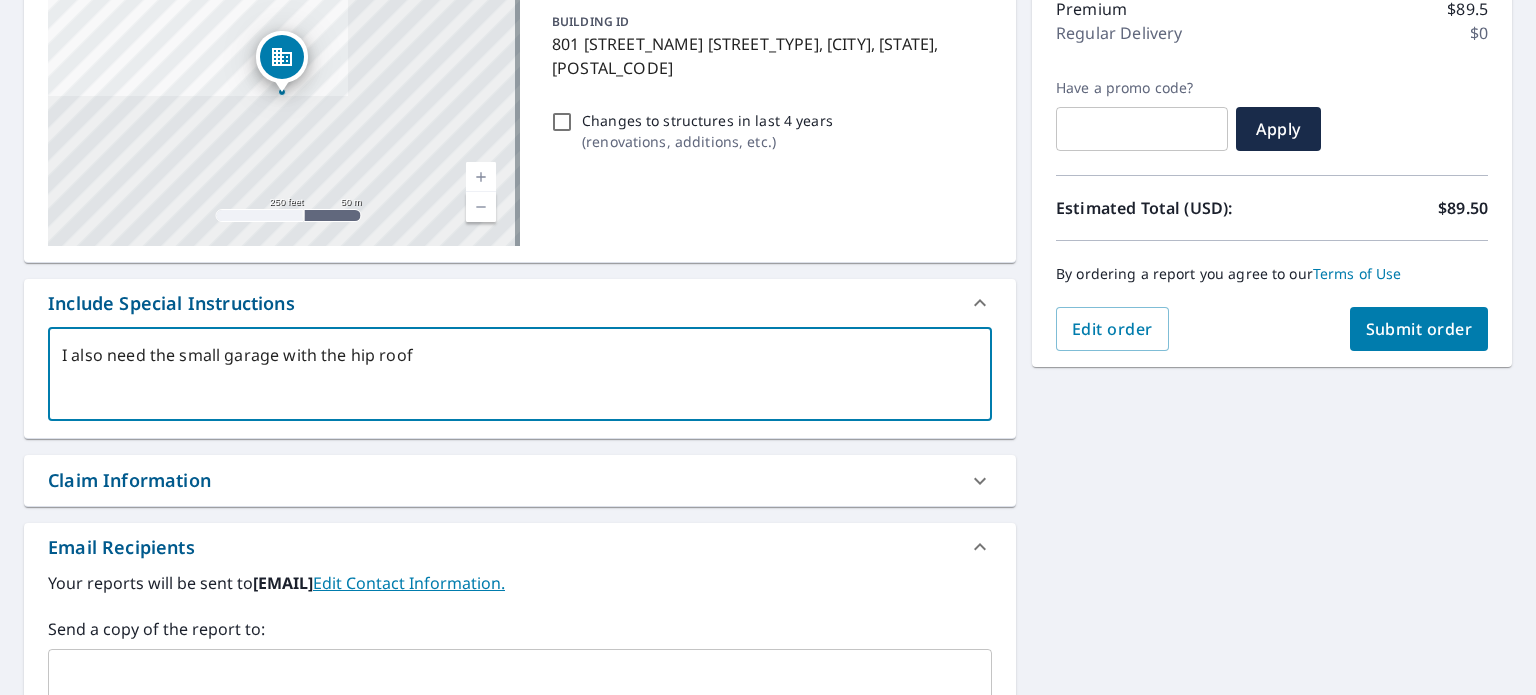 type on "x" 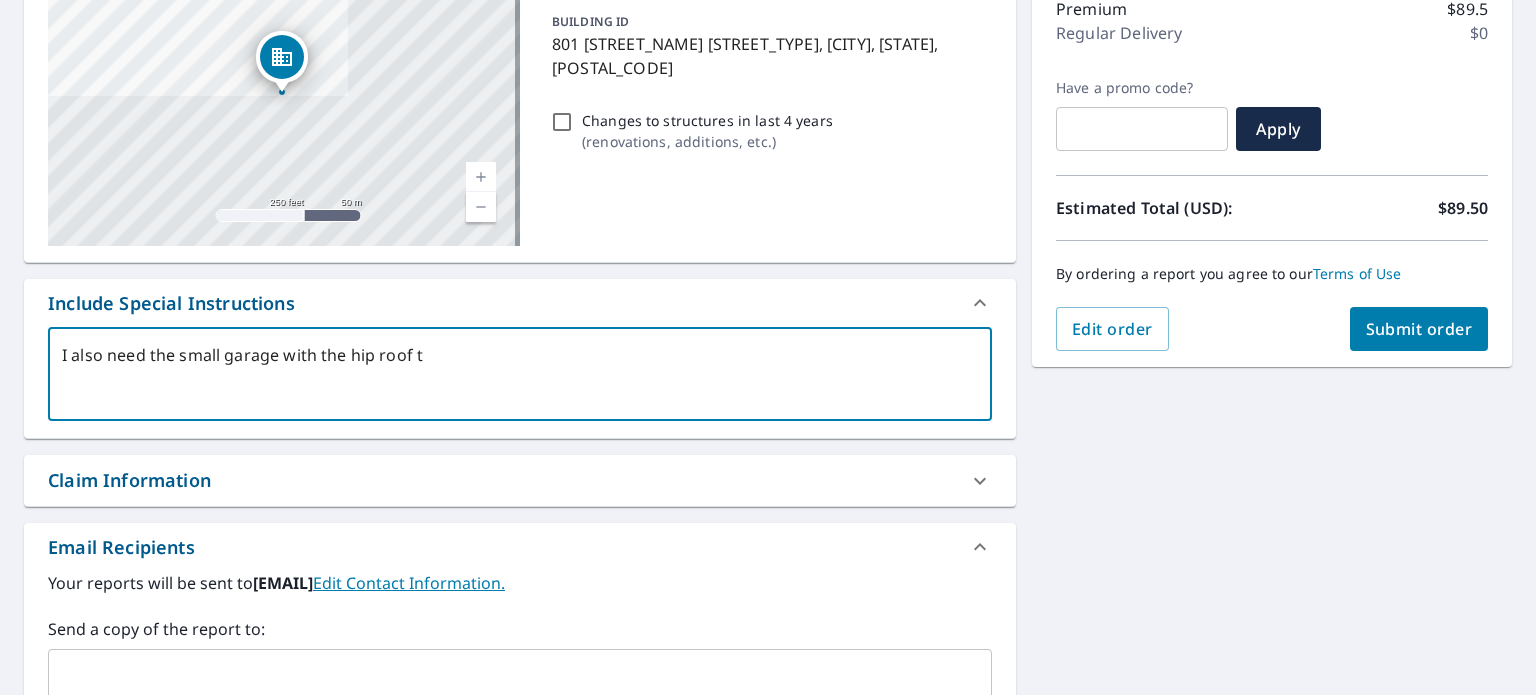 type on "I also need the small garage with the hip roof th" 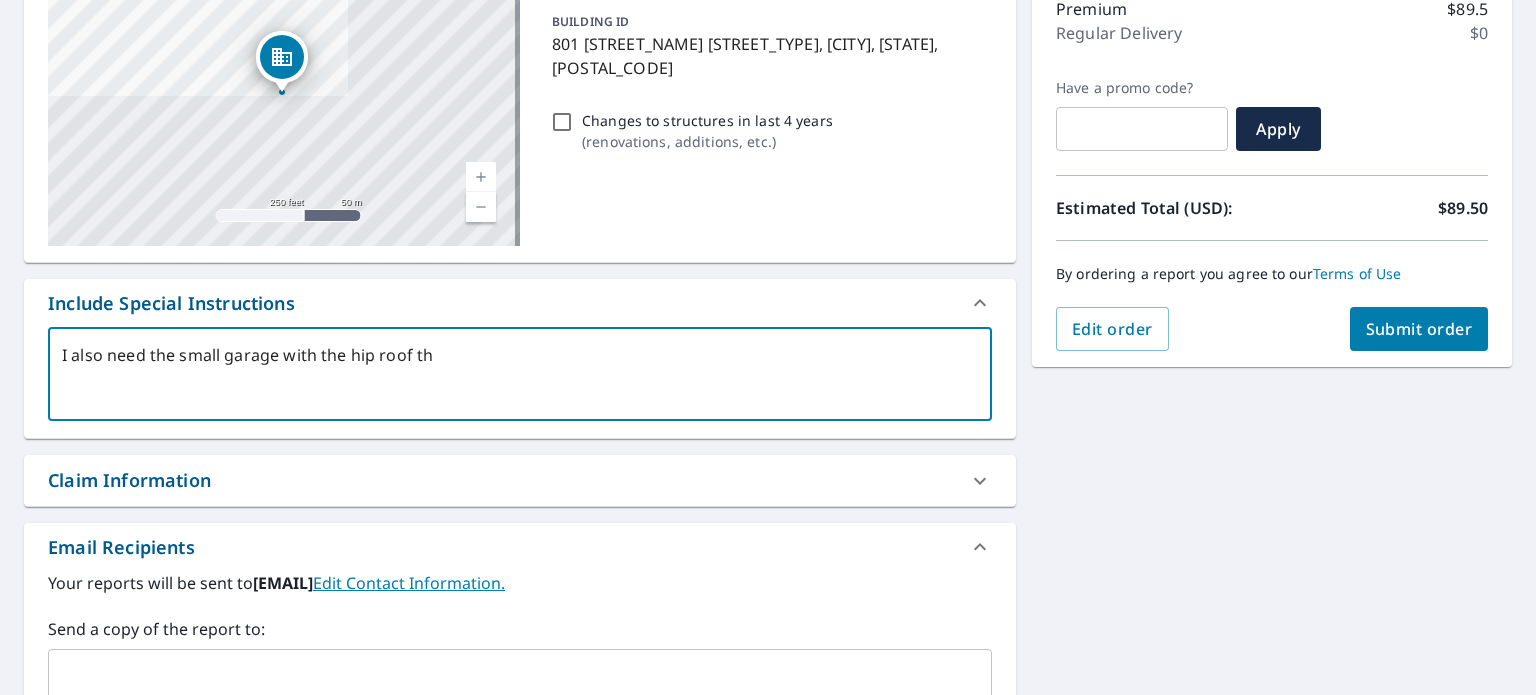 type on "x" 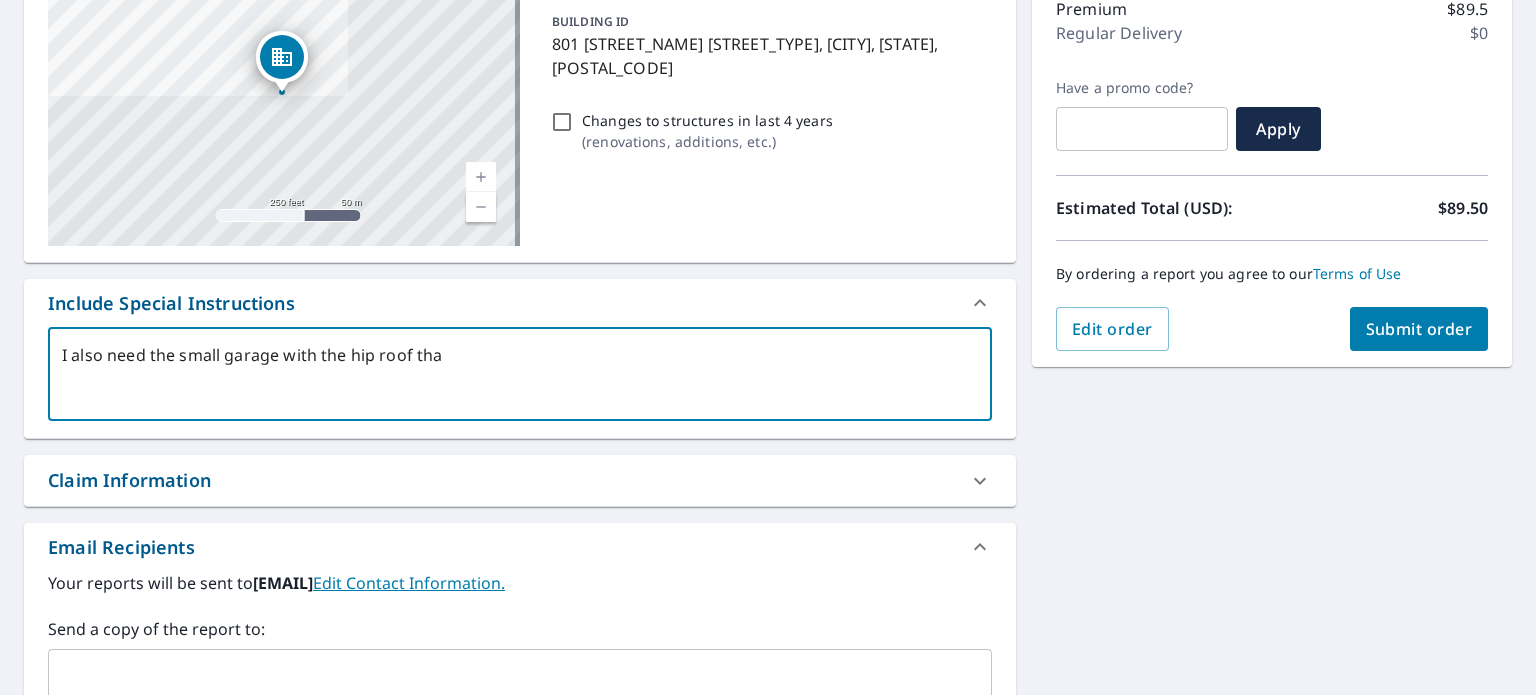 type on "I also need the small garage with the hip roof that" 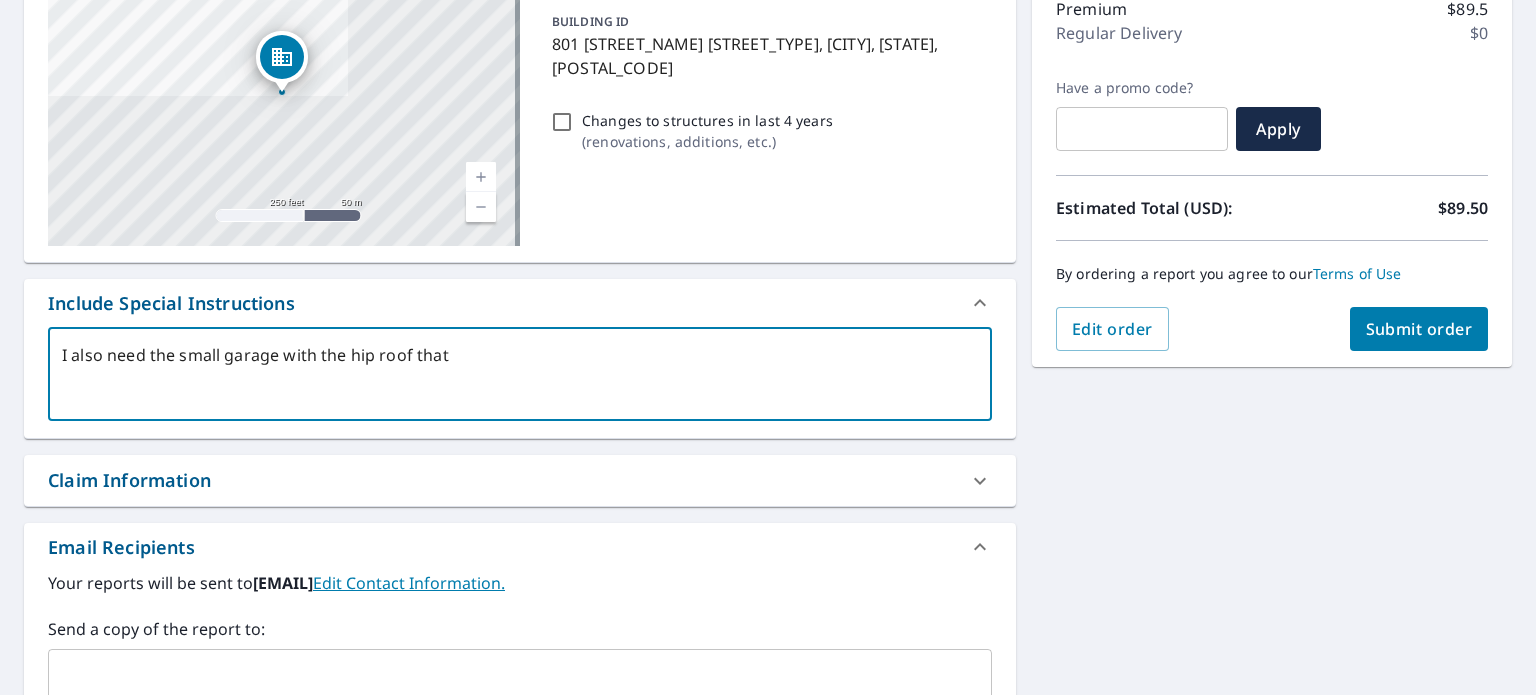 type on "I also need the small garage with the hip roof that" 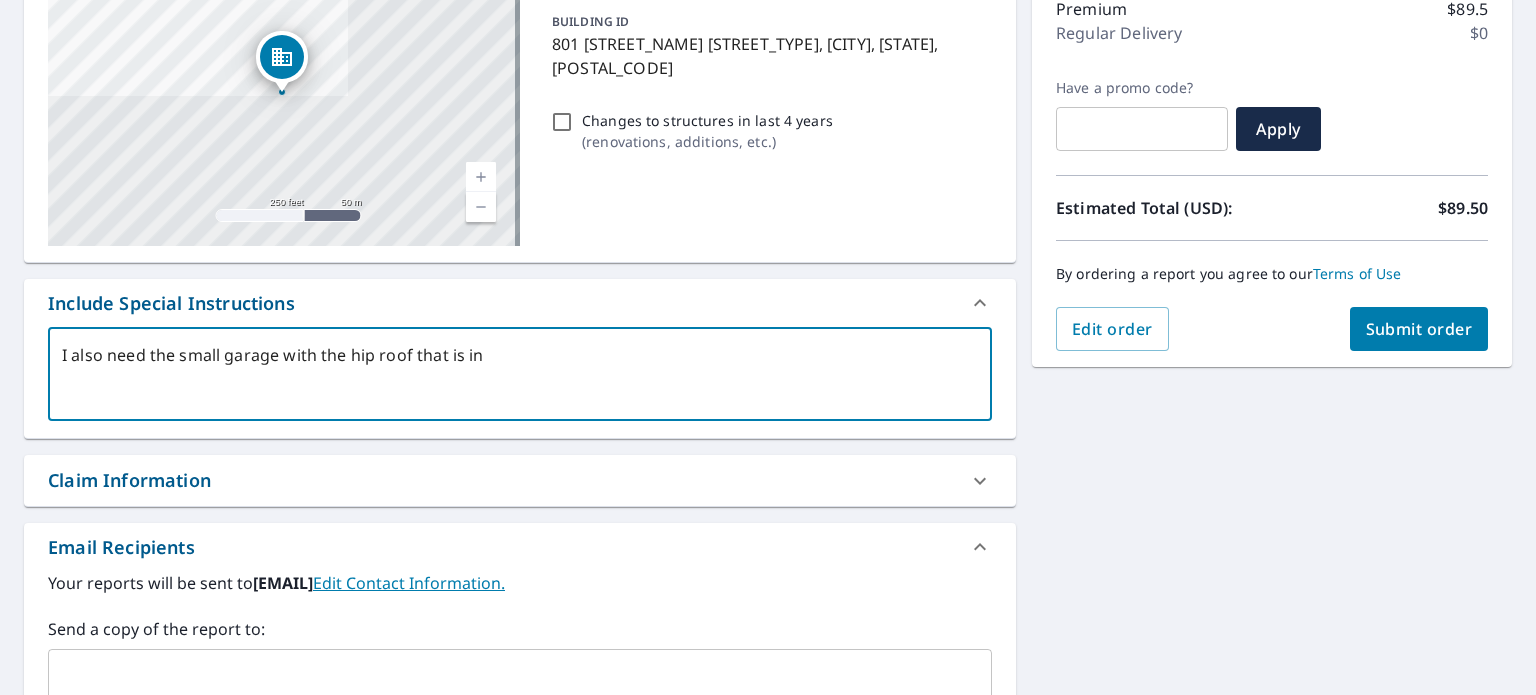 type on "x" 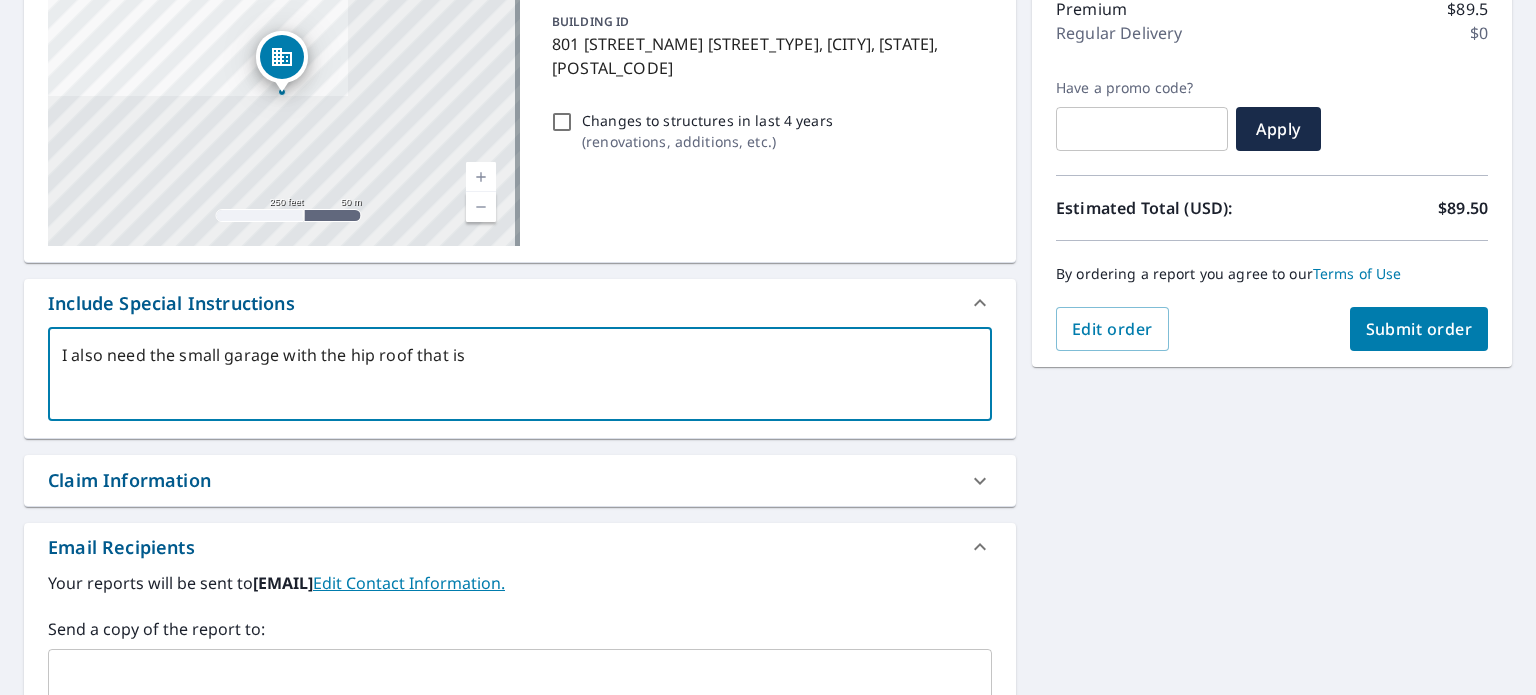 type on "x" 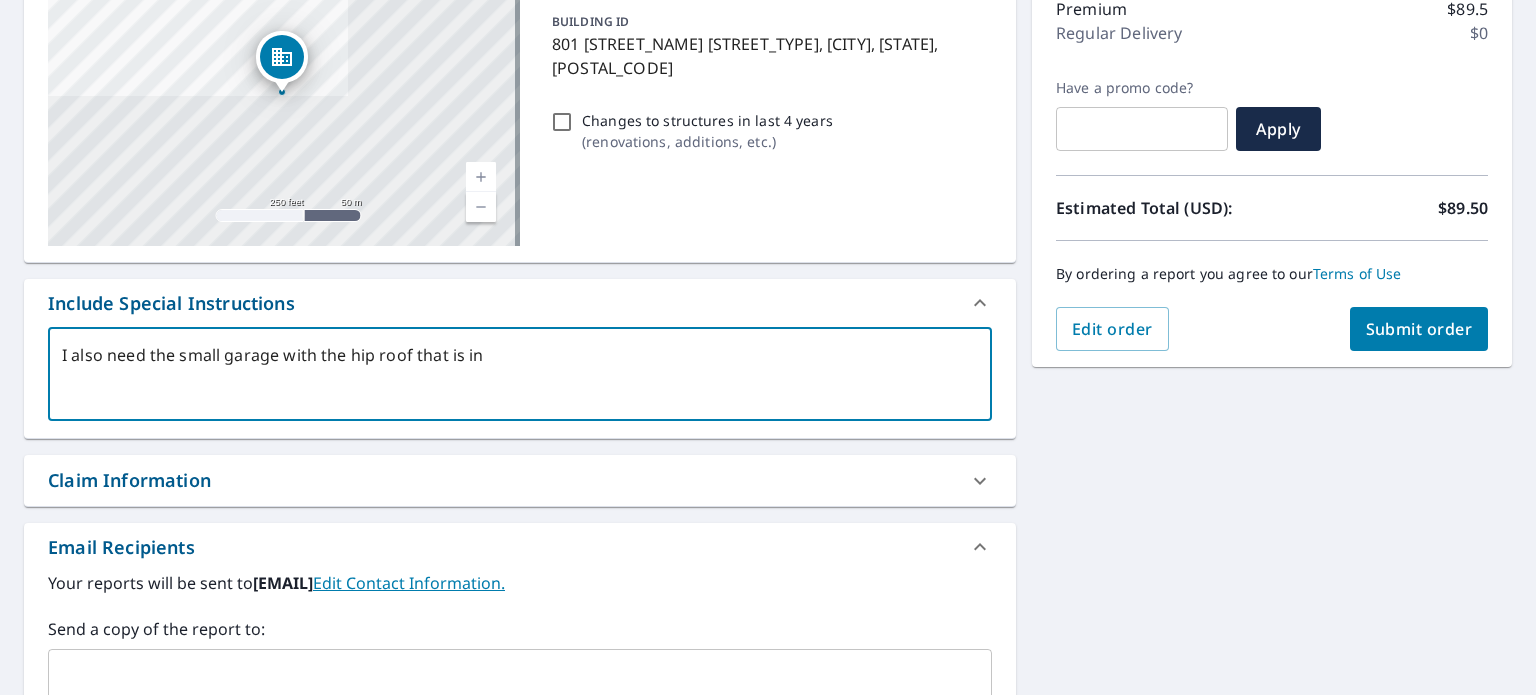 type on "I also need the small garage with the hip roof that is in" 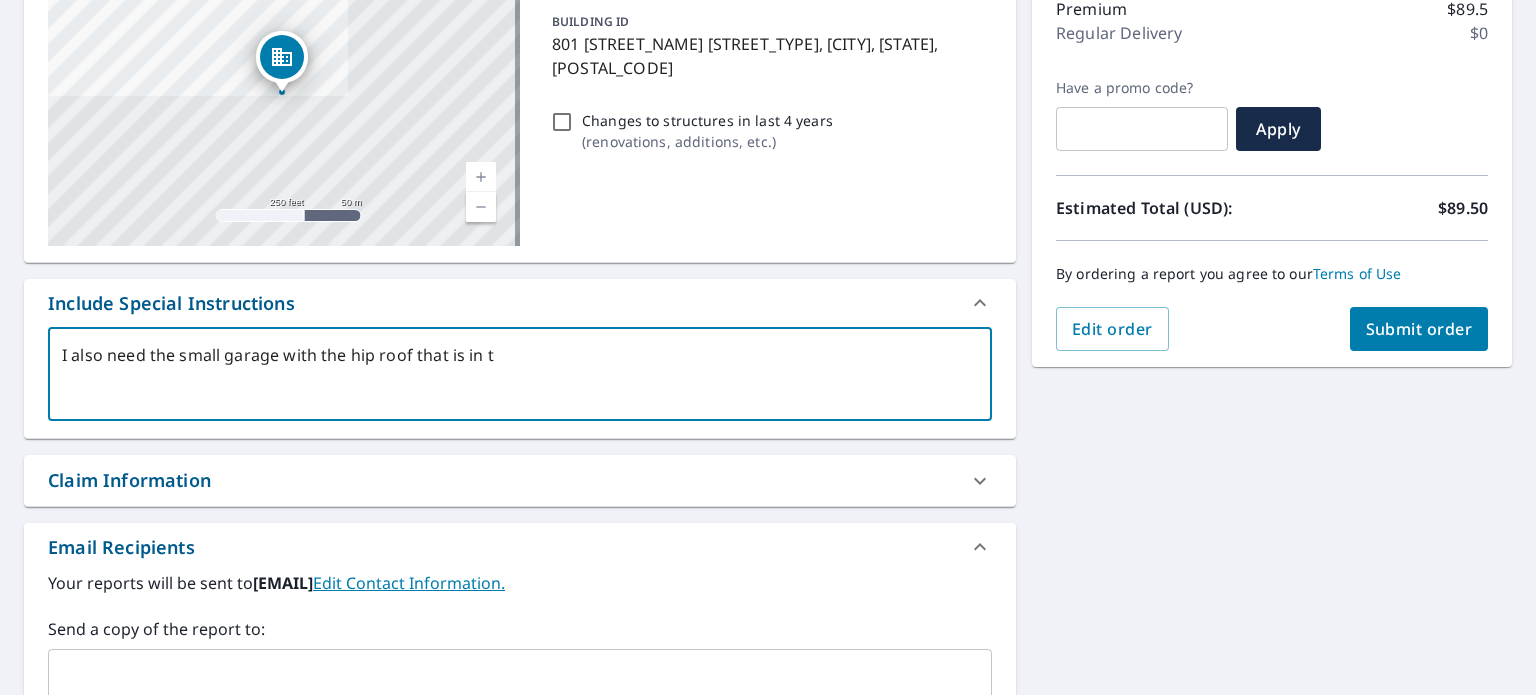 type on "I also need the small garage with the hip roof that is in th" 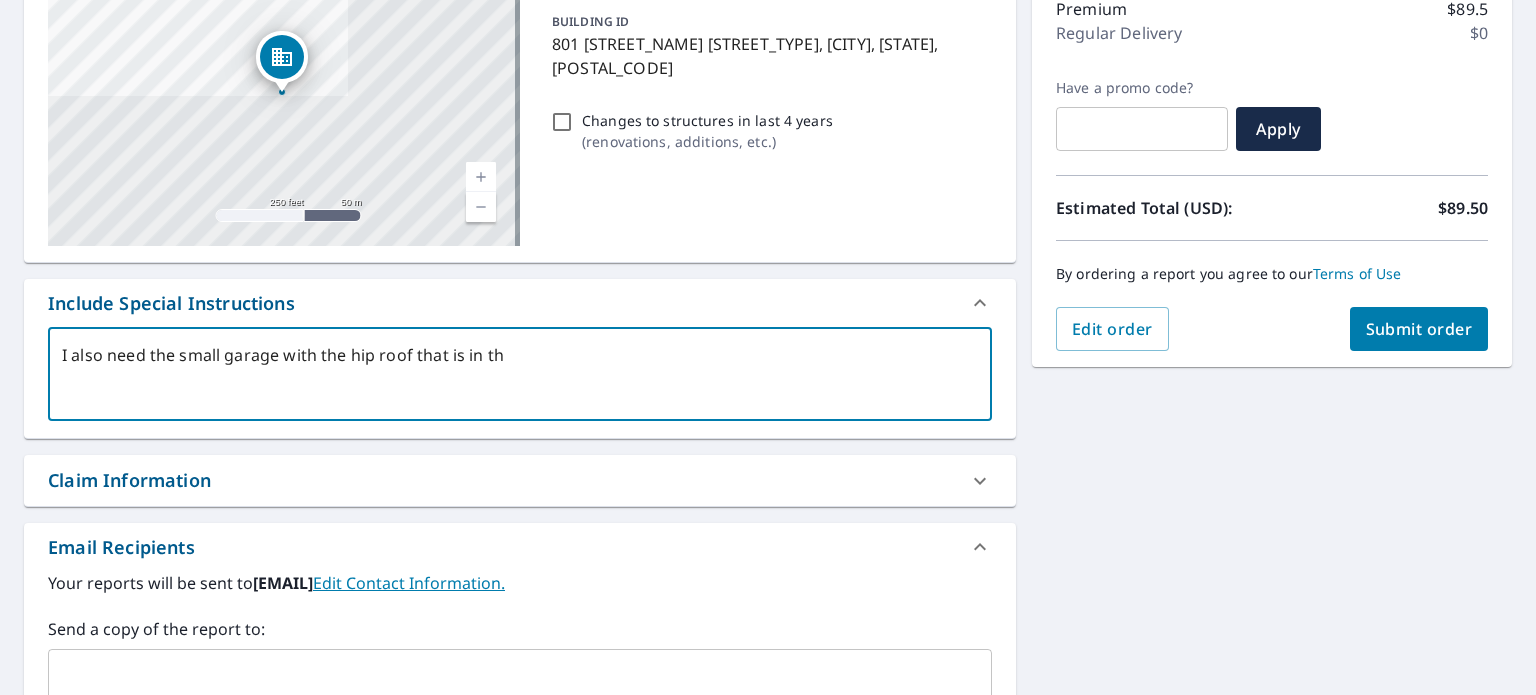 type on "I also need the small garage with the hip roof that is in the" 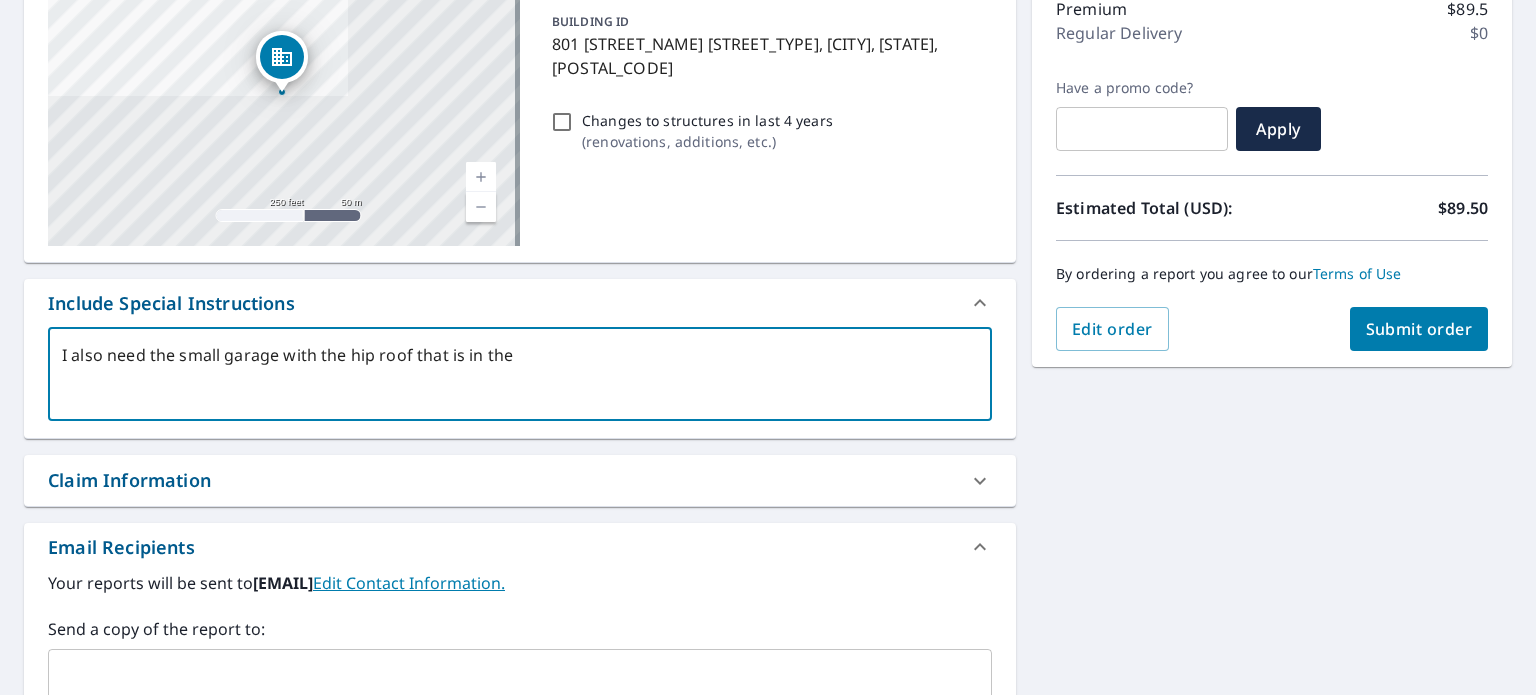 type on "I also need the small garage with the hip roof that is in the" 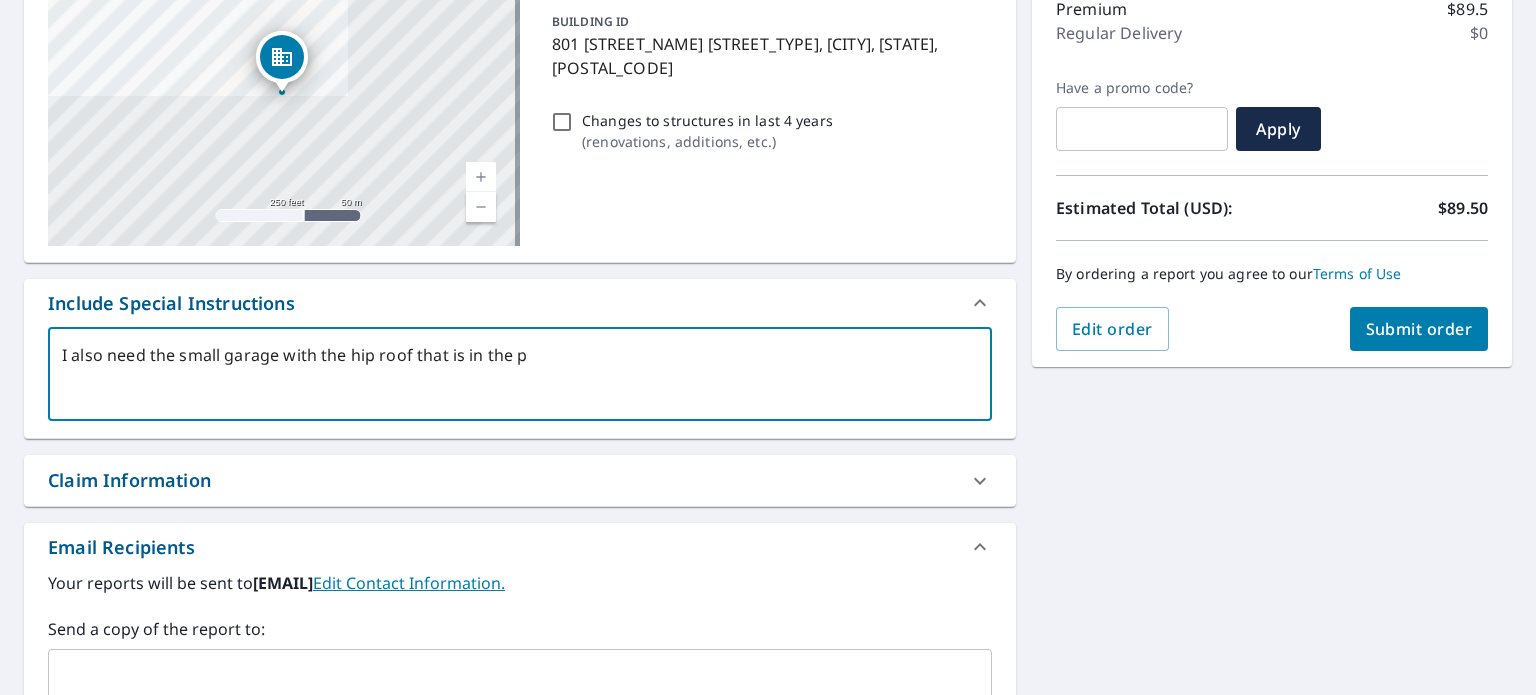 type on "I also need the small garage with the hip roof that is in the pa" 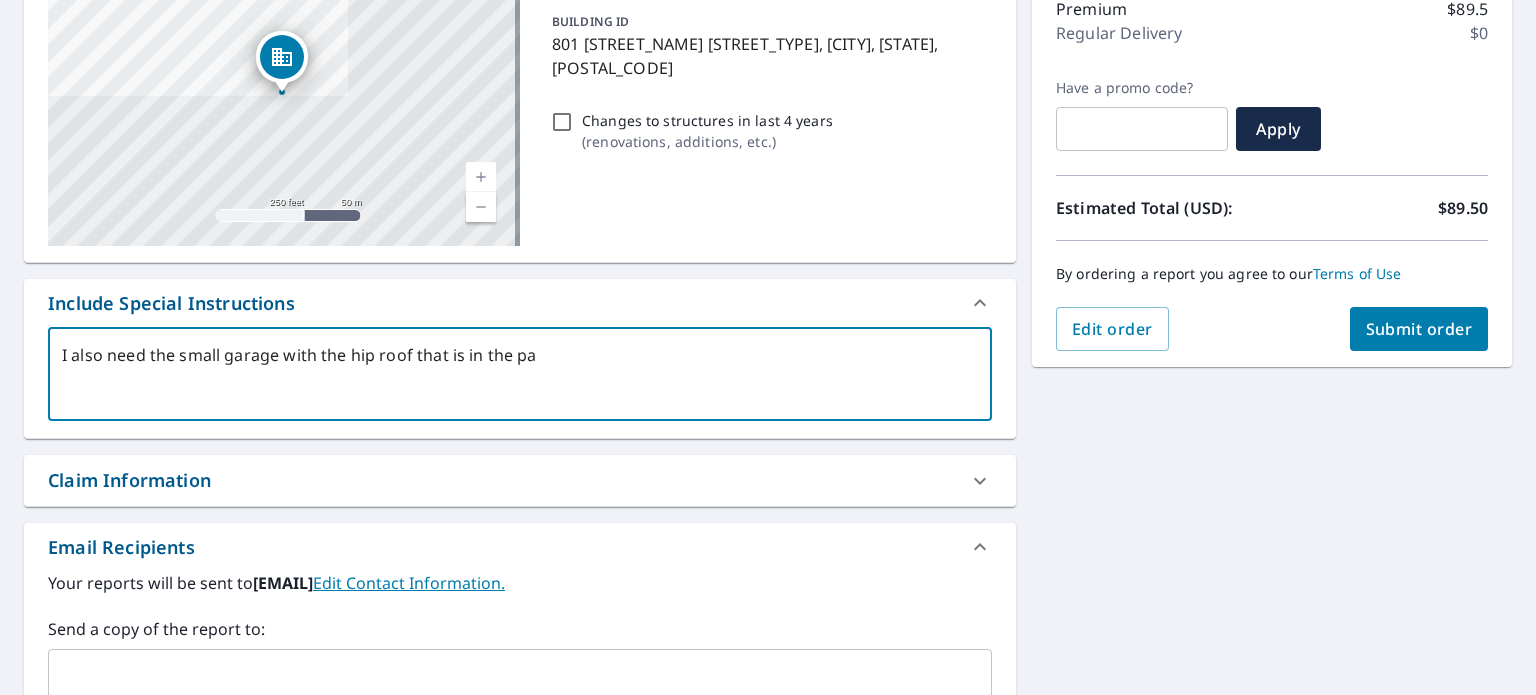 type on "I also need the small garage with the hip roof that is in the par" 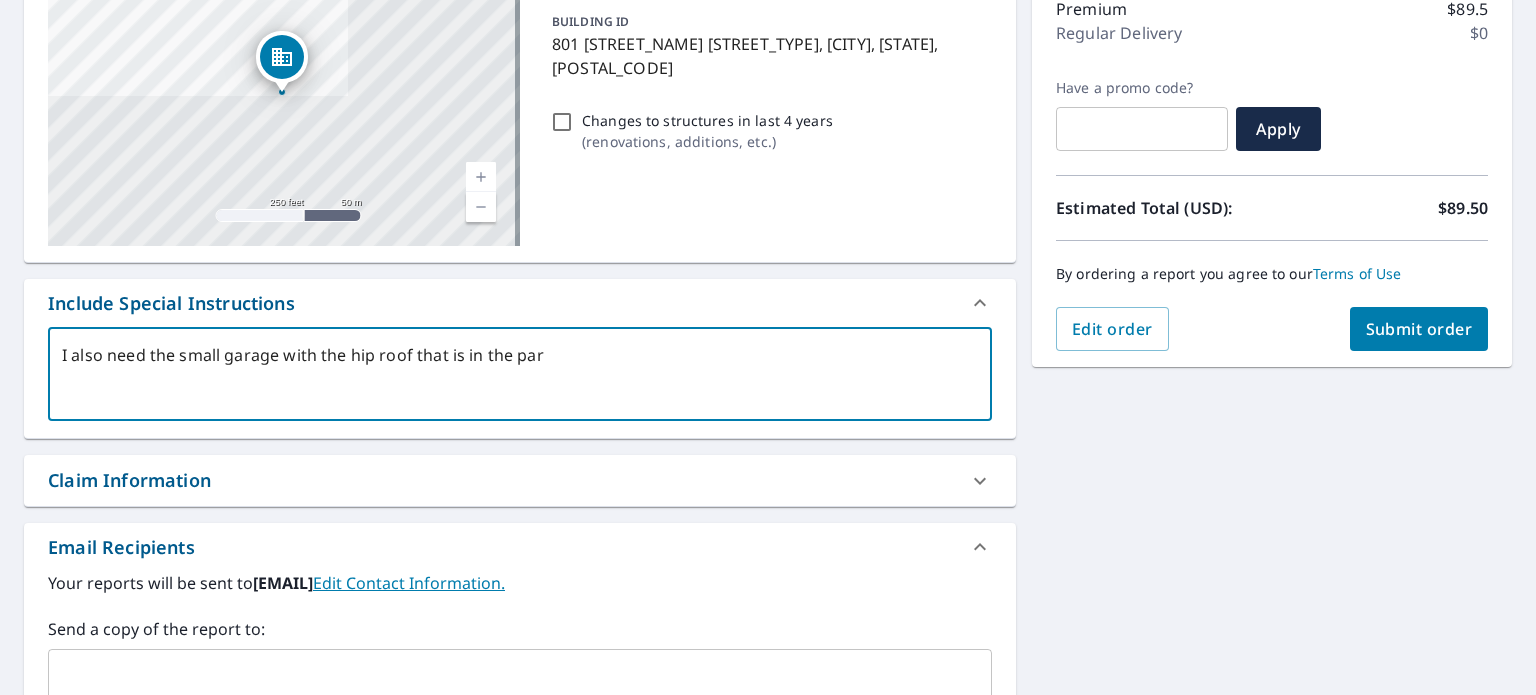 type on "I also need the small garage with the hip roof that is in the park" 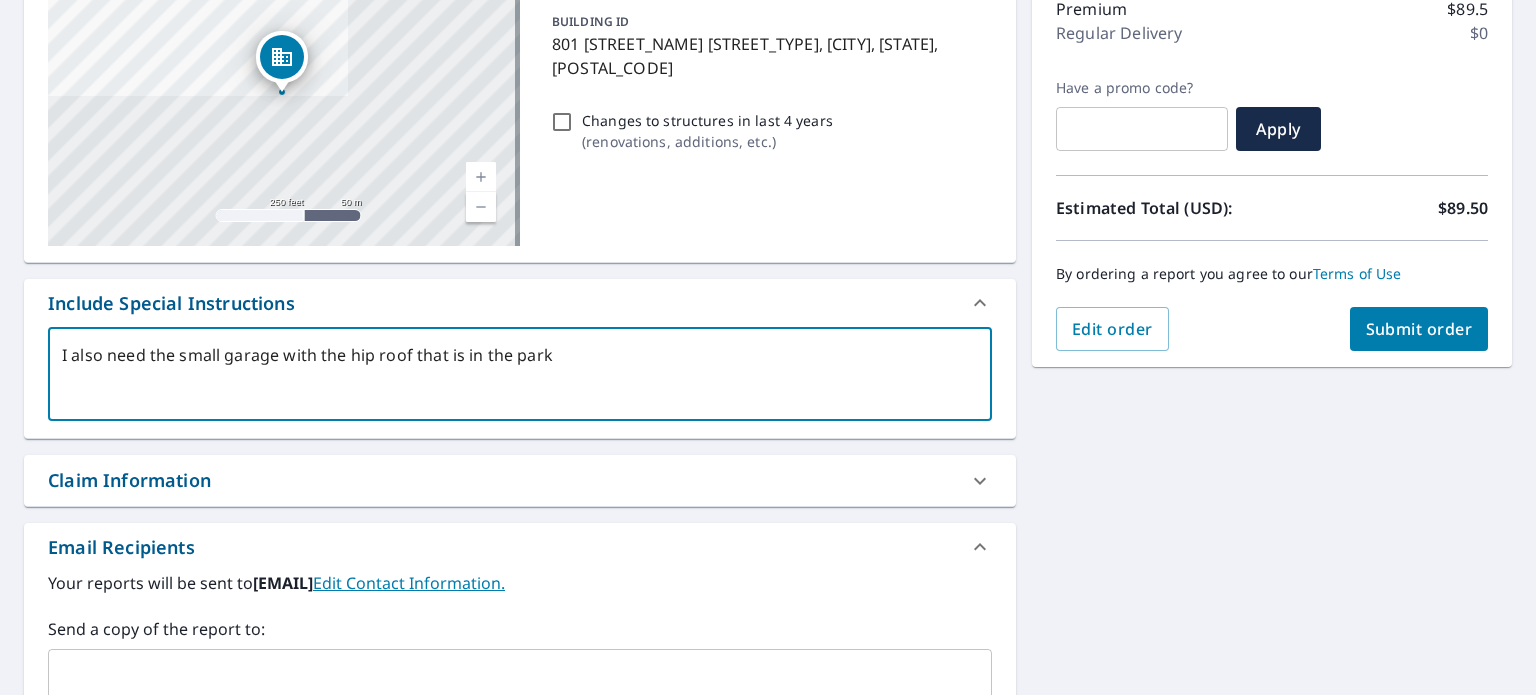 type on "I also need the small garage with the hip roof that is in the parki" 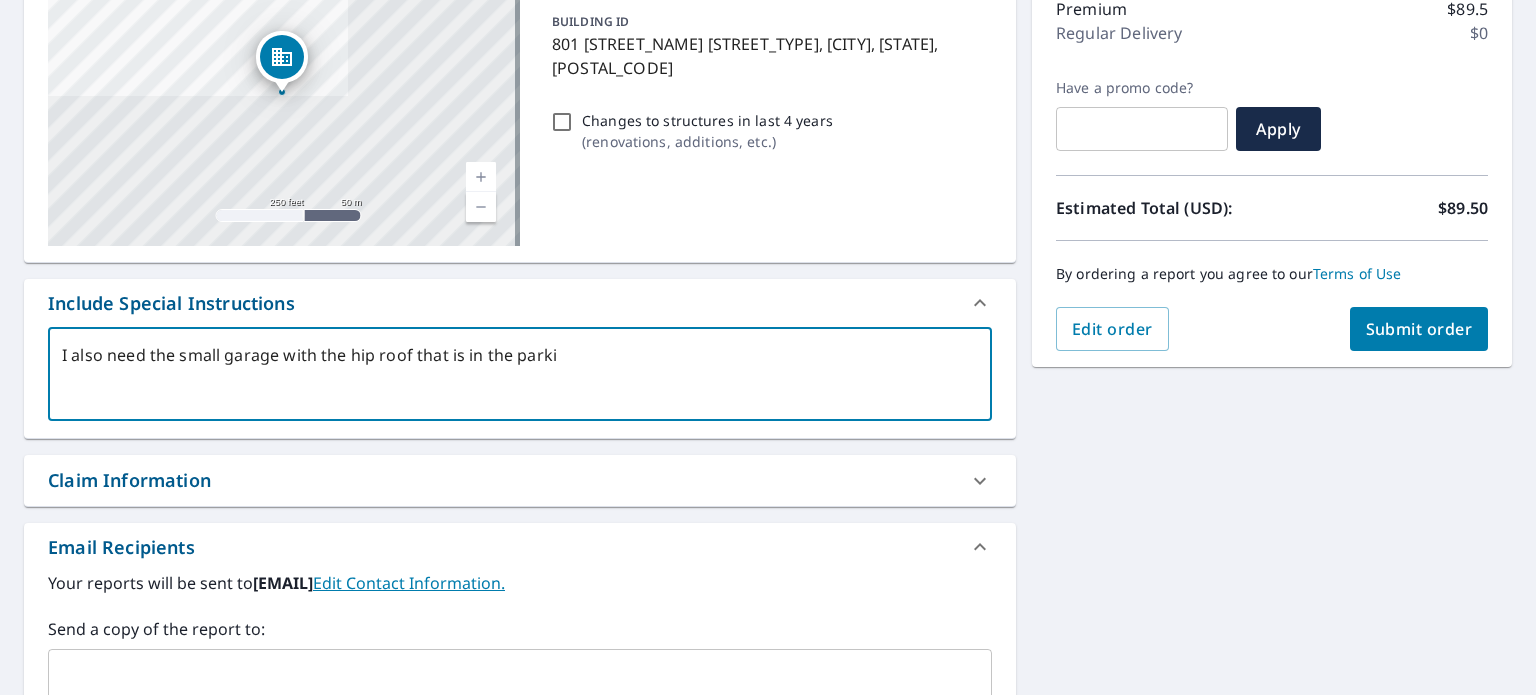 type on "I also need the small garage with the hip roof that is in the parkin" 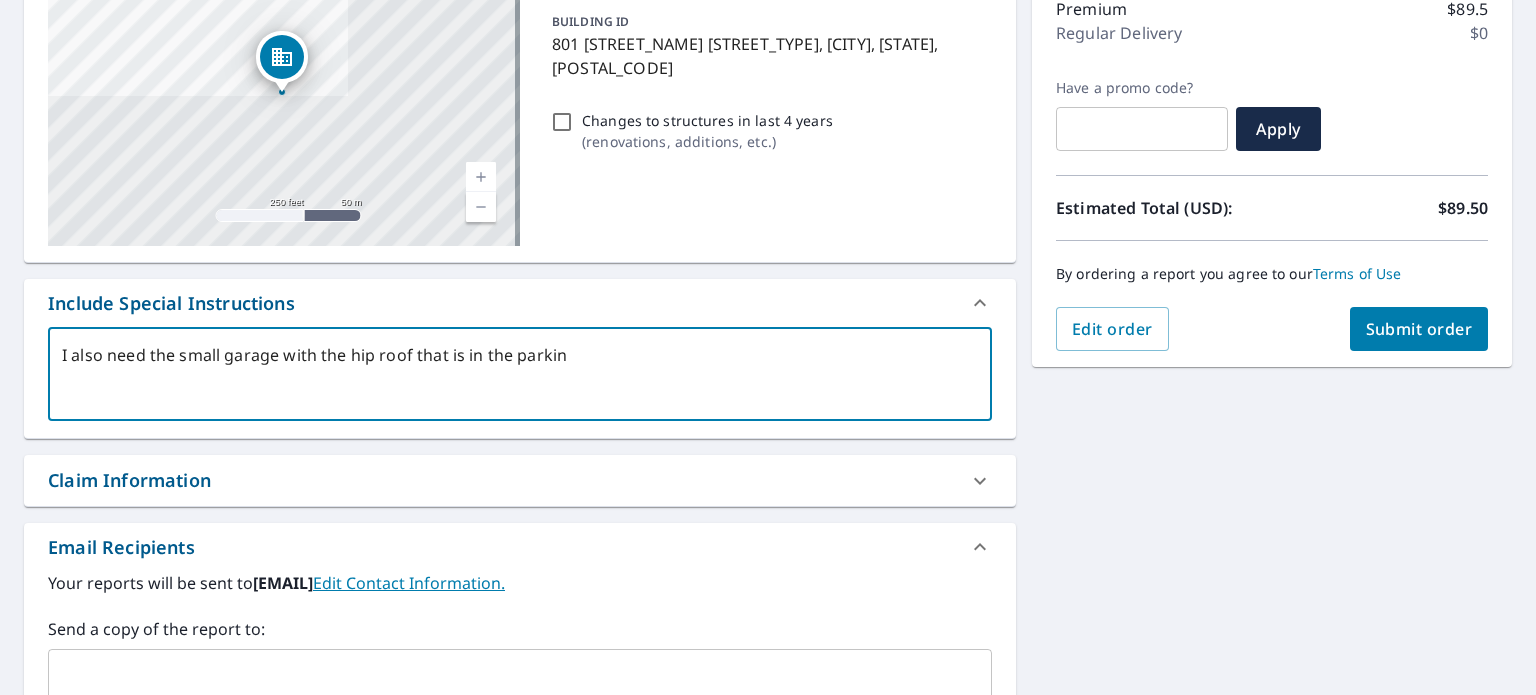 type on "I also need the small garage with the hip roof that is in the parking" 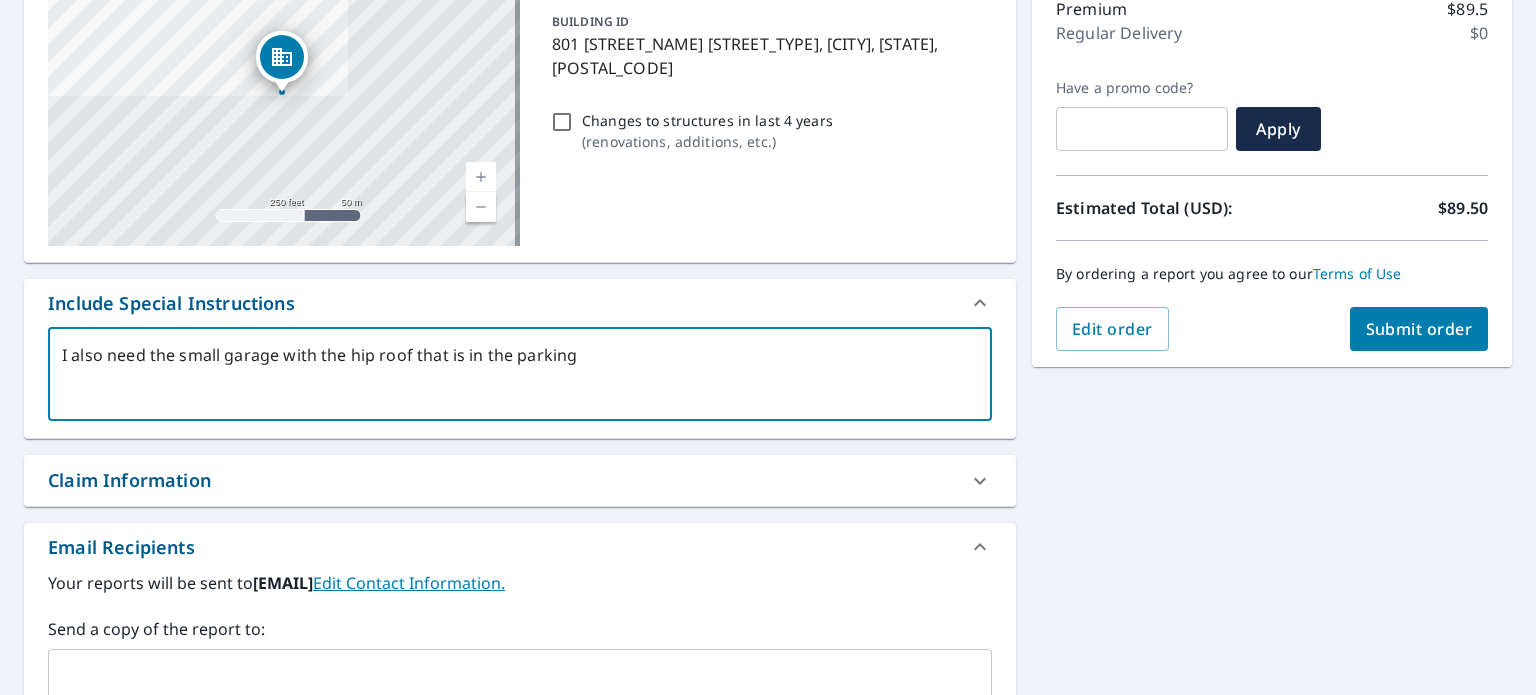 type on "I also need the small garage with the hip roof that is in the parking" 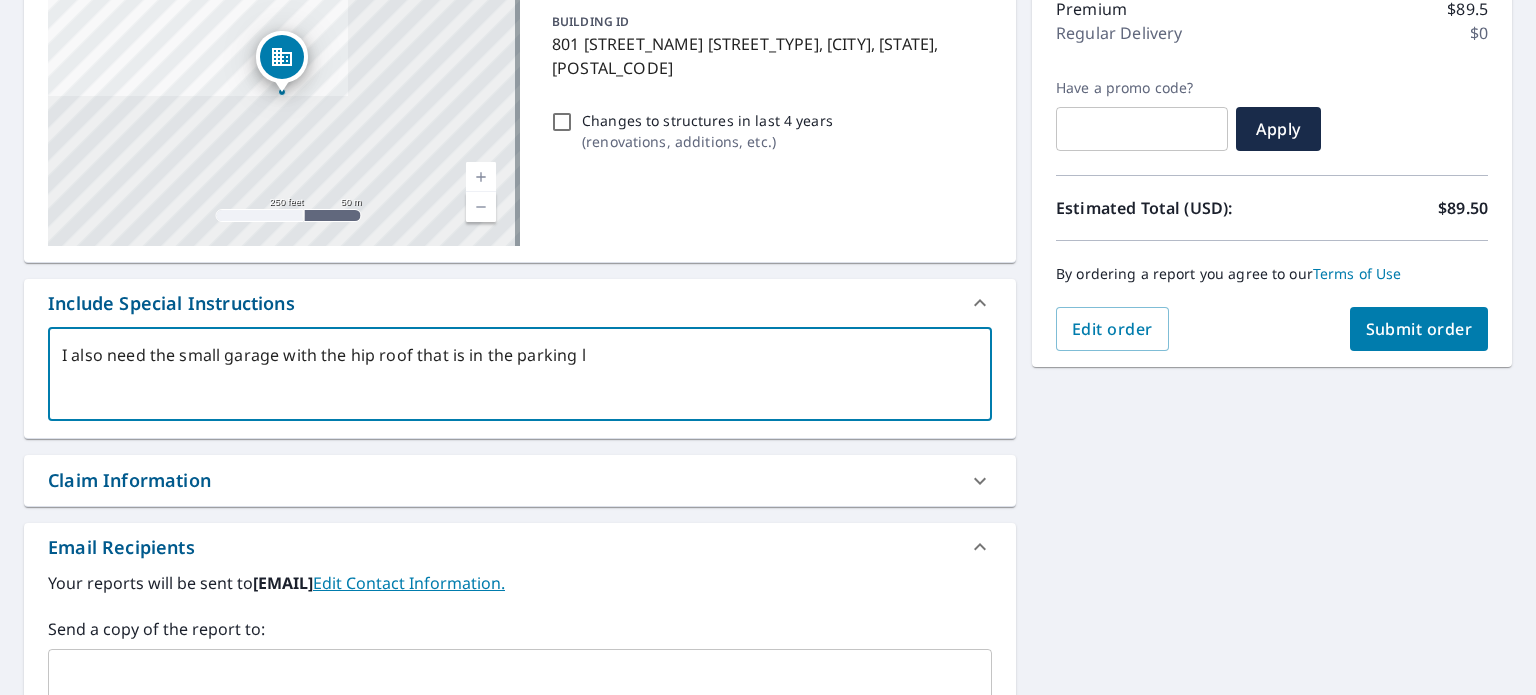 type on "I also need the small garage with the hip roof that is in the parking lo" 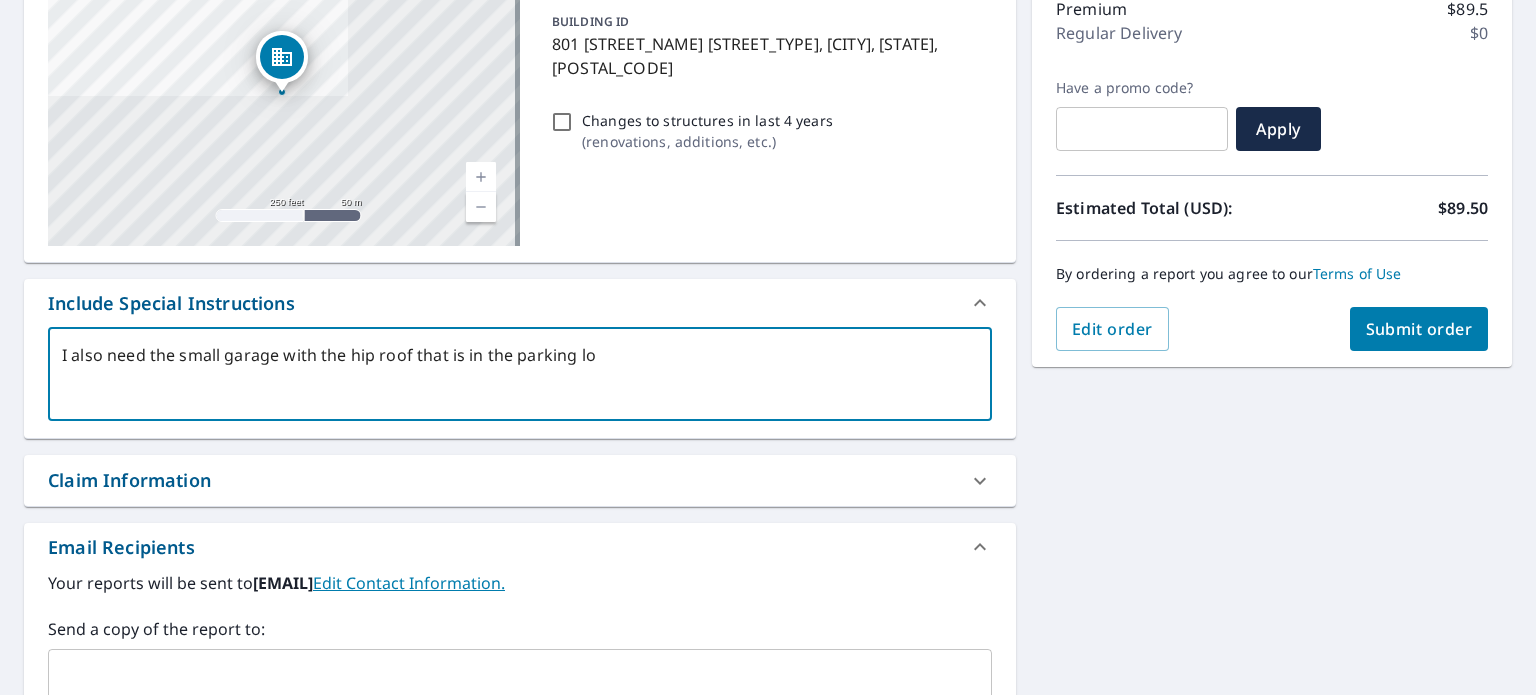 type on "I also need the small garage with the hip roof that is in the parking lot" 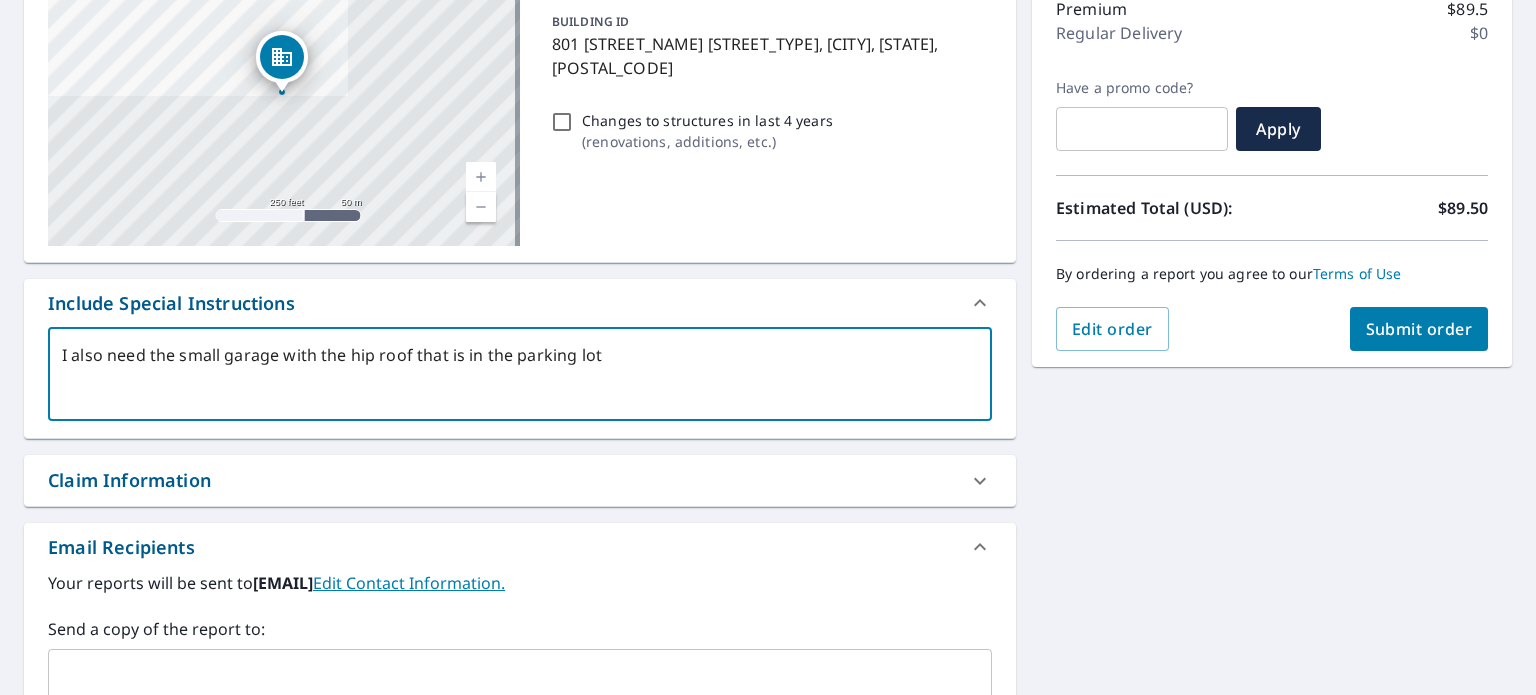 type on "I also need the small garage with the hip roof that is in the parking lot." 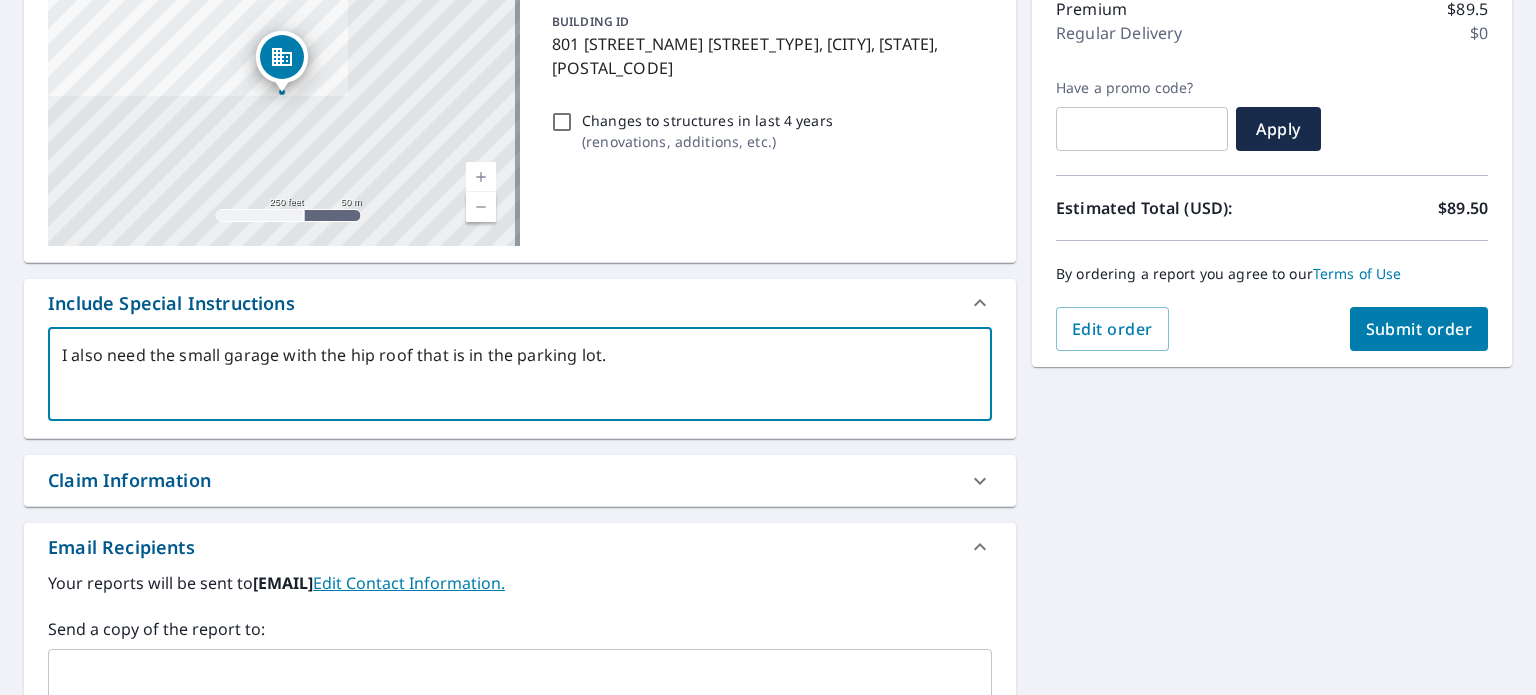 type on "I also need the small garage with the hip roof that is in the parking lot." 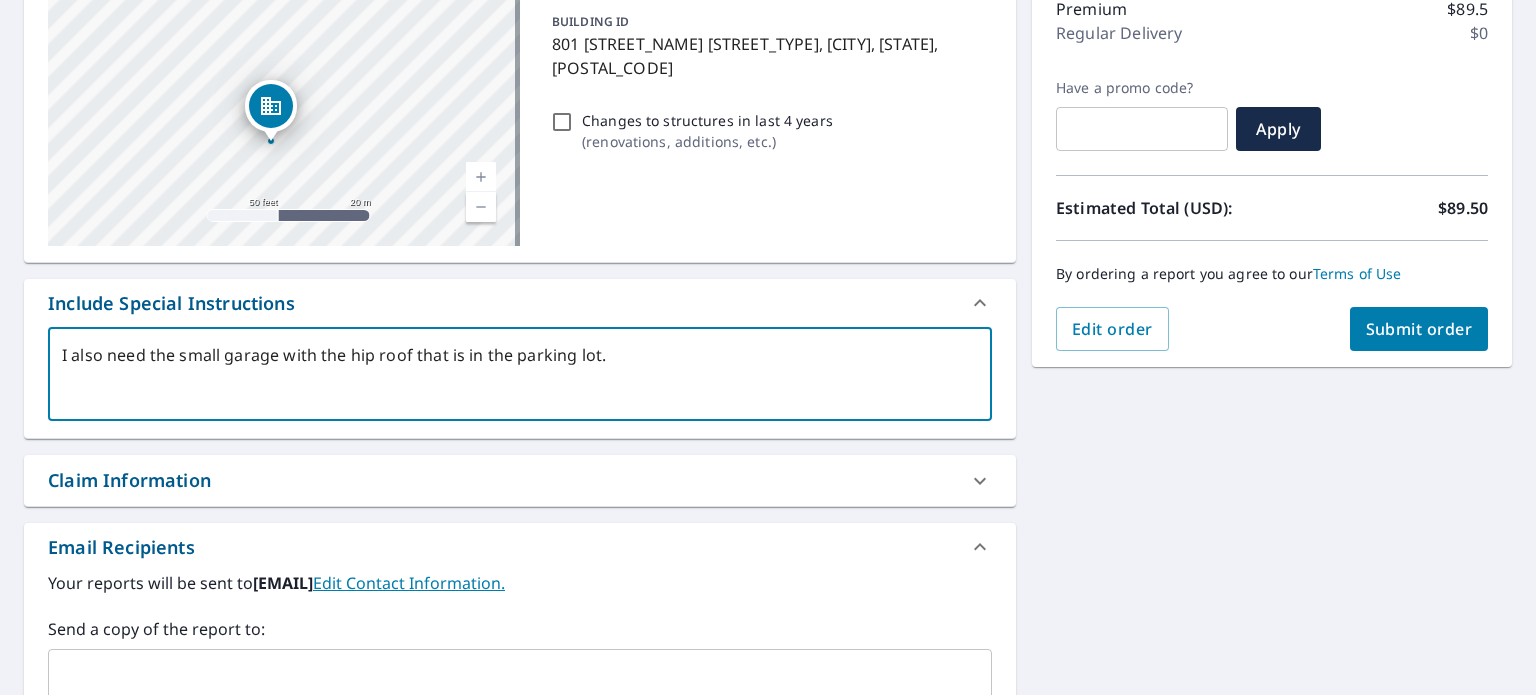 type on "I also need the small garage with the hip roof that is in the parking lot. T" 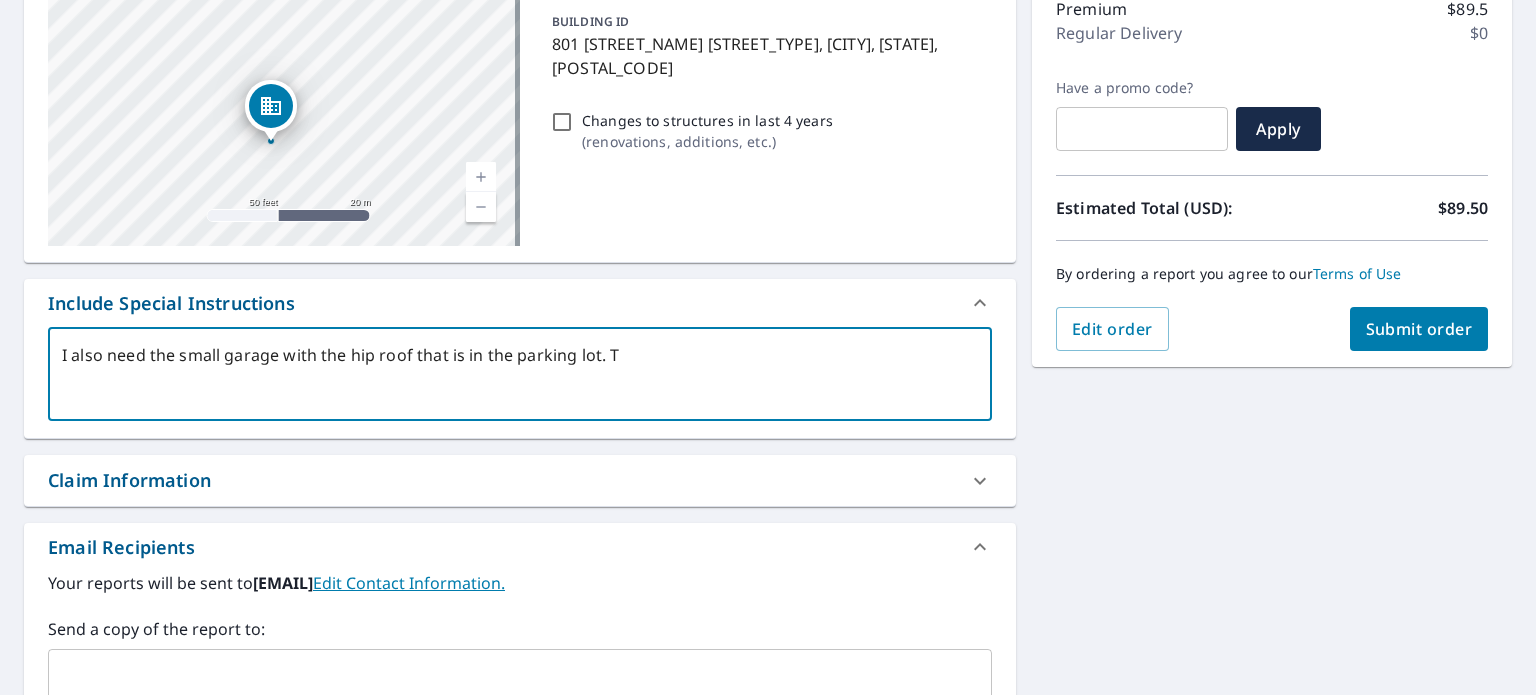 type on "I also need the small garage with the hip roof that is in the parking lot. TH" 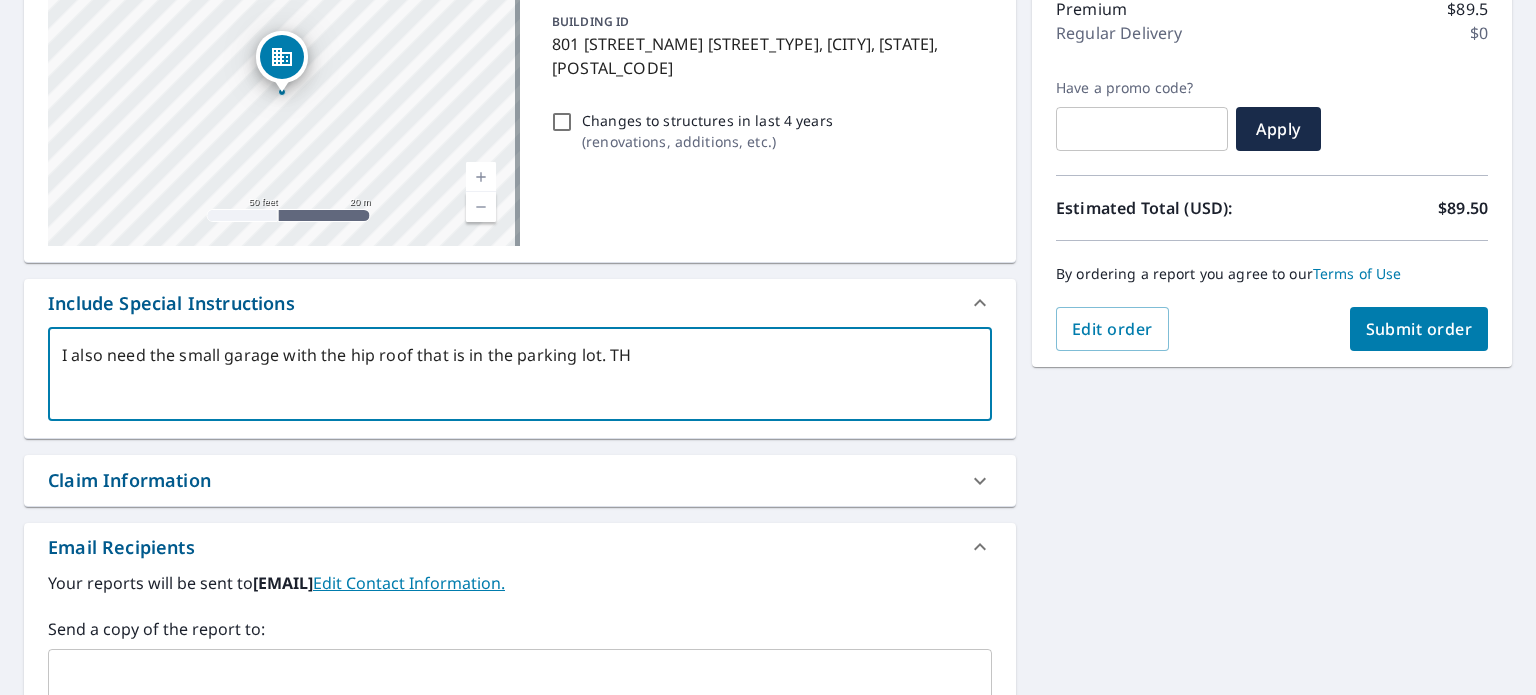 type on "I also need the small garage with the hip roof that is in the parking lot. THe" 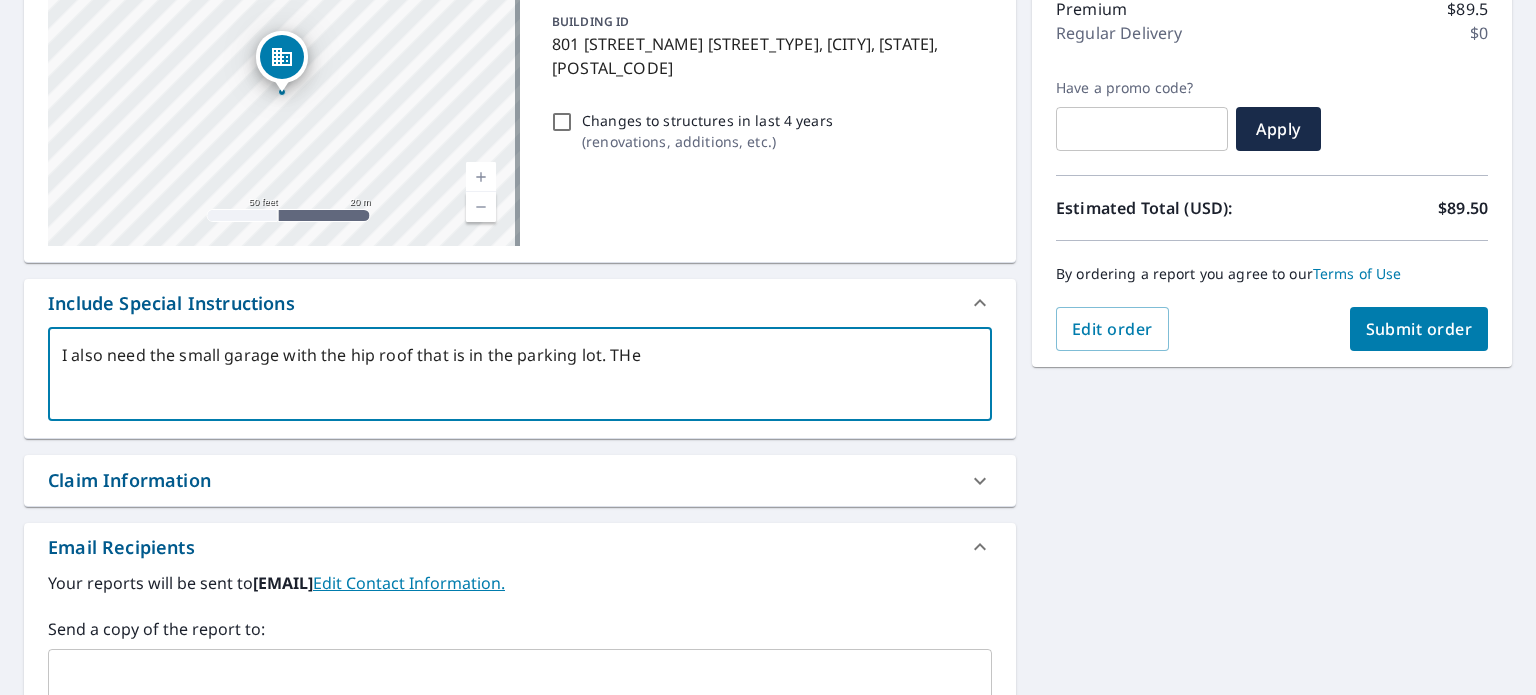 type on "I also need the small garage with the hip roof that is in the parking lot. THe" 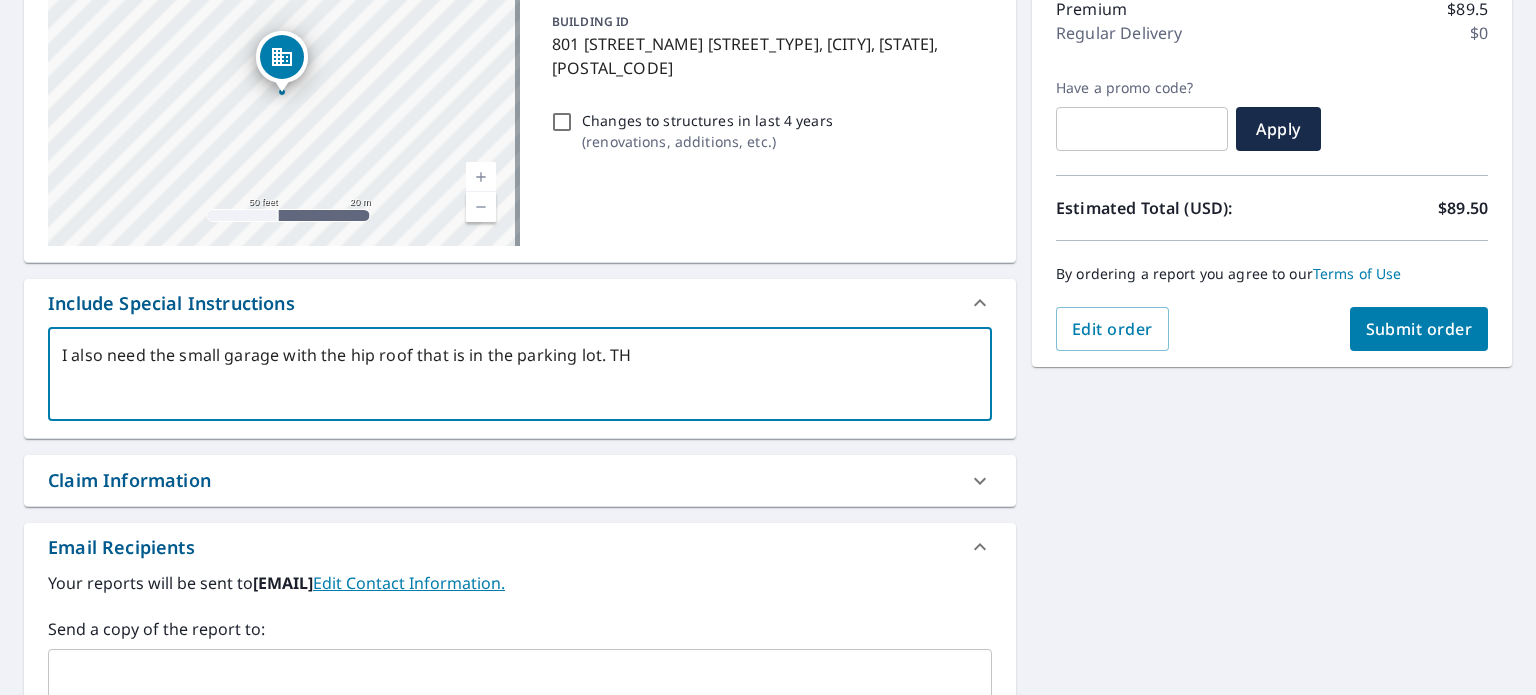 type on "I also need the small garage with the hip roof that is in the parking lot. T" 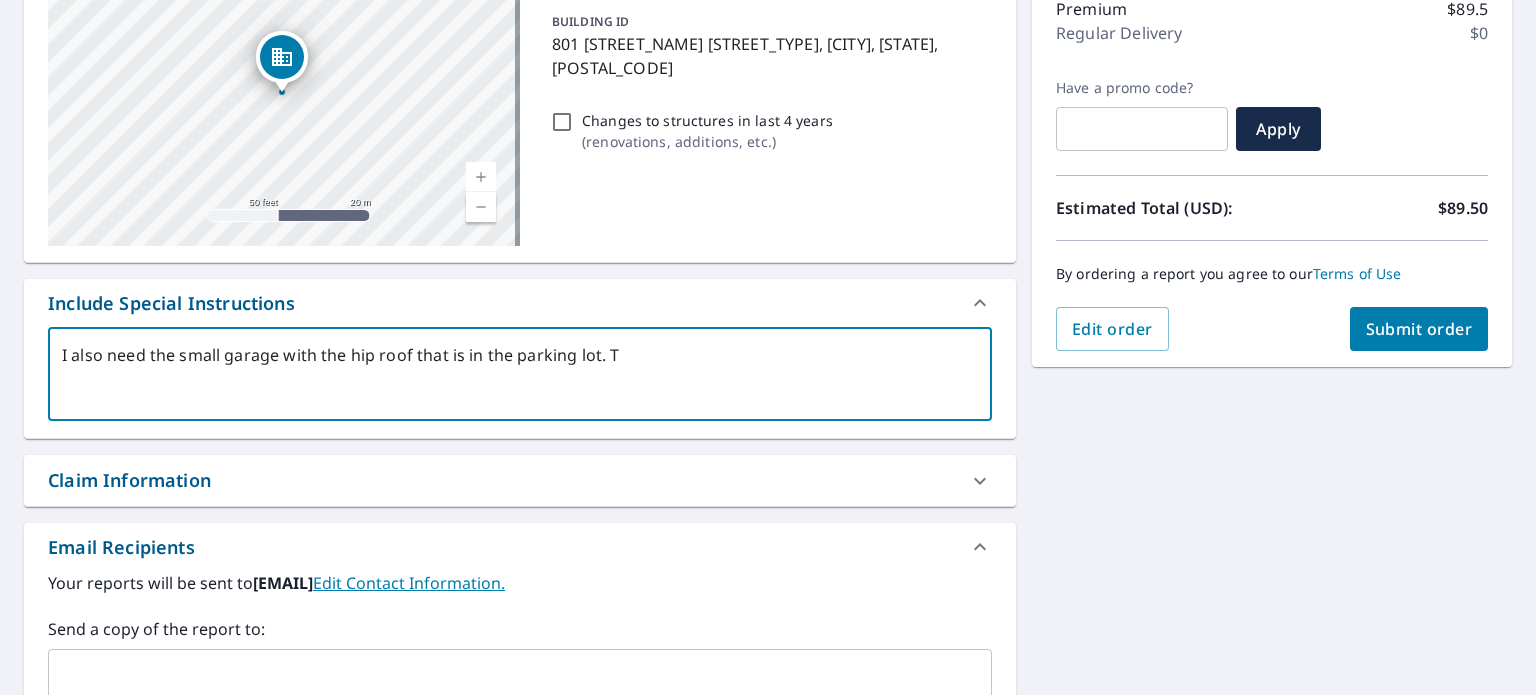 type on "I also need the small garage with the hip roof that is in the parking lot. Th" 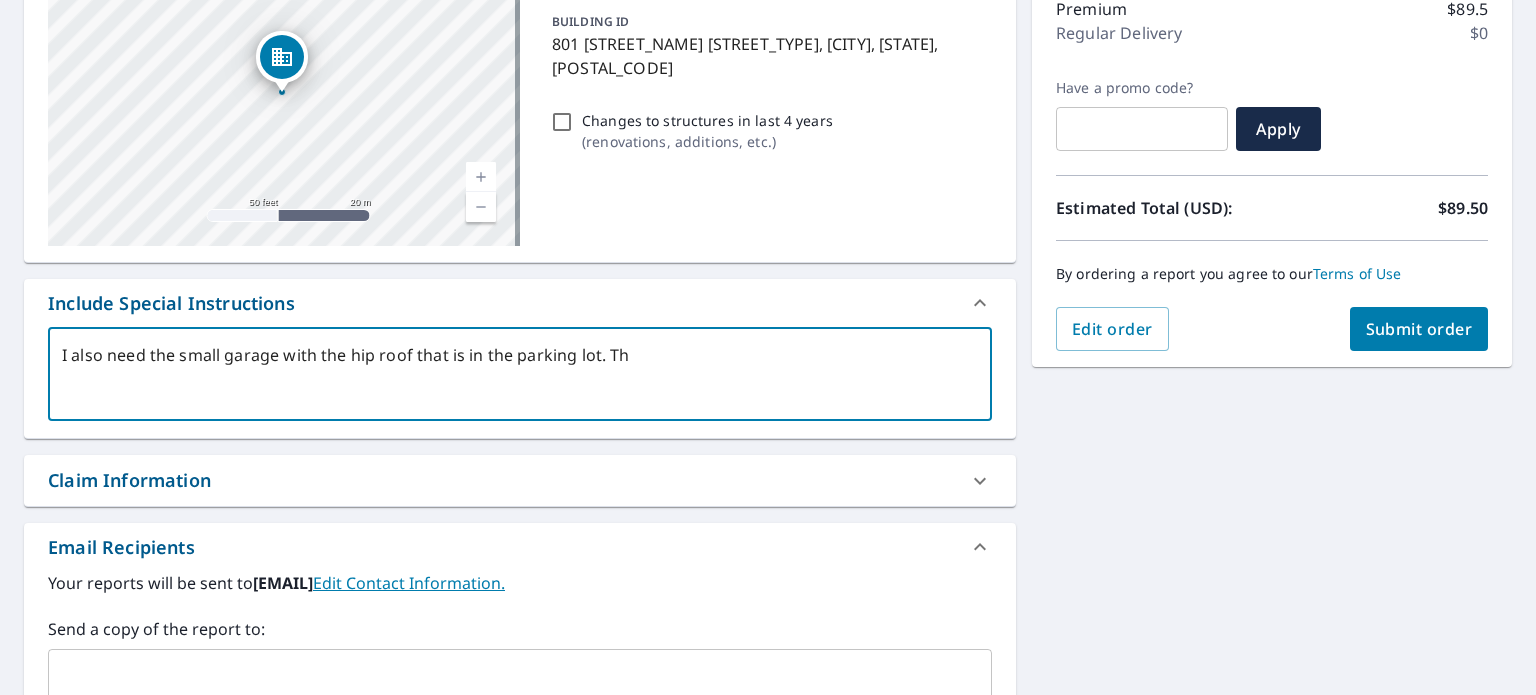 type on "I also need the small garage with the hip roof that is in the parking lot. The" 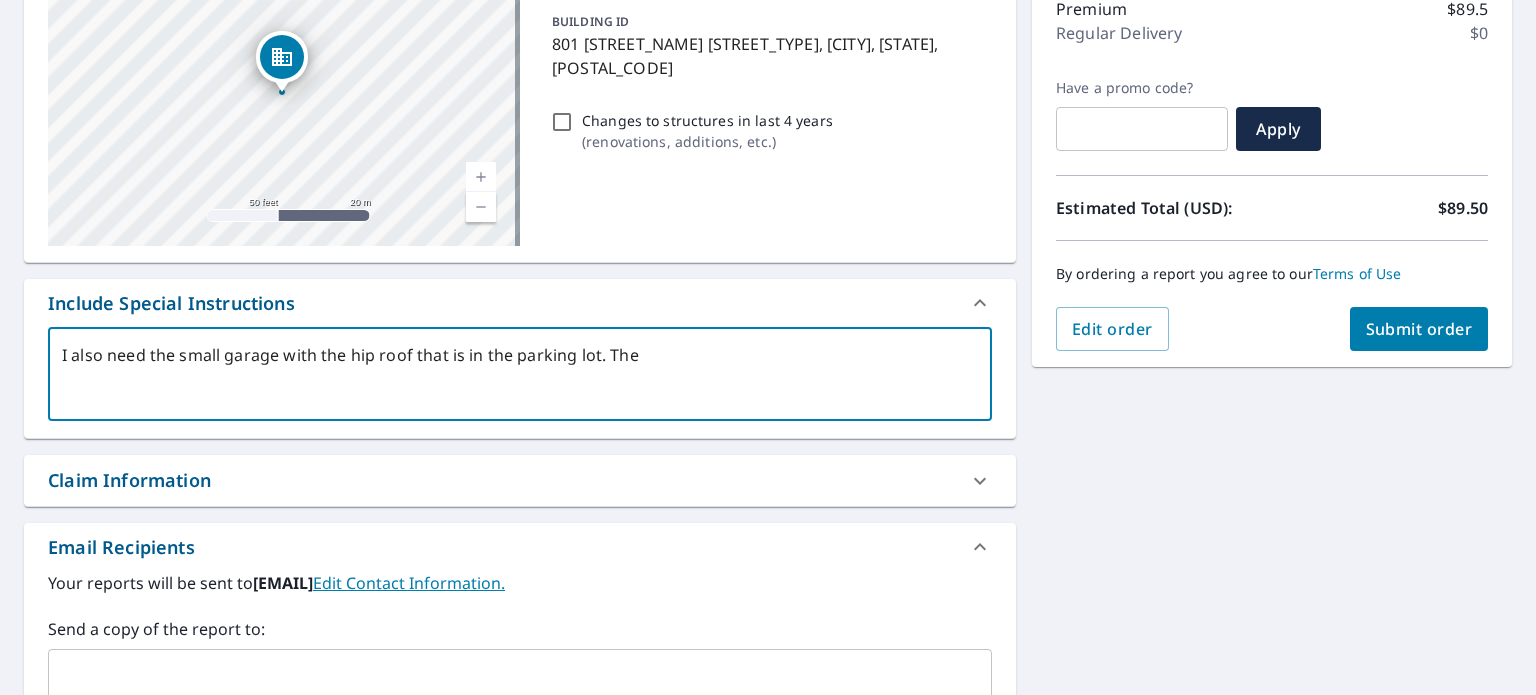 type on "x" 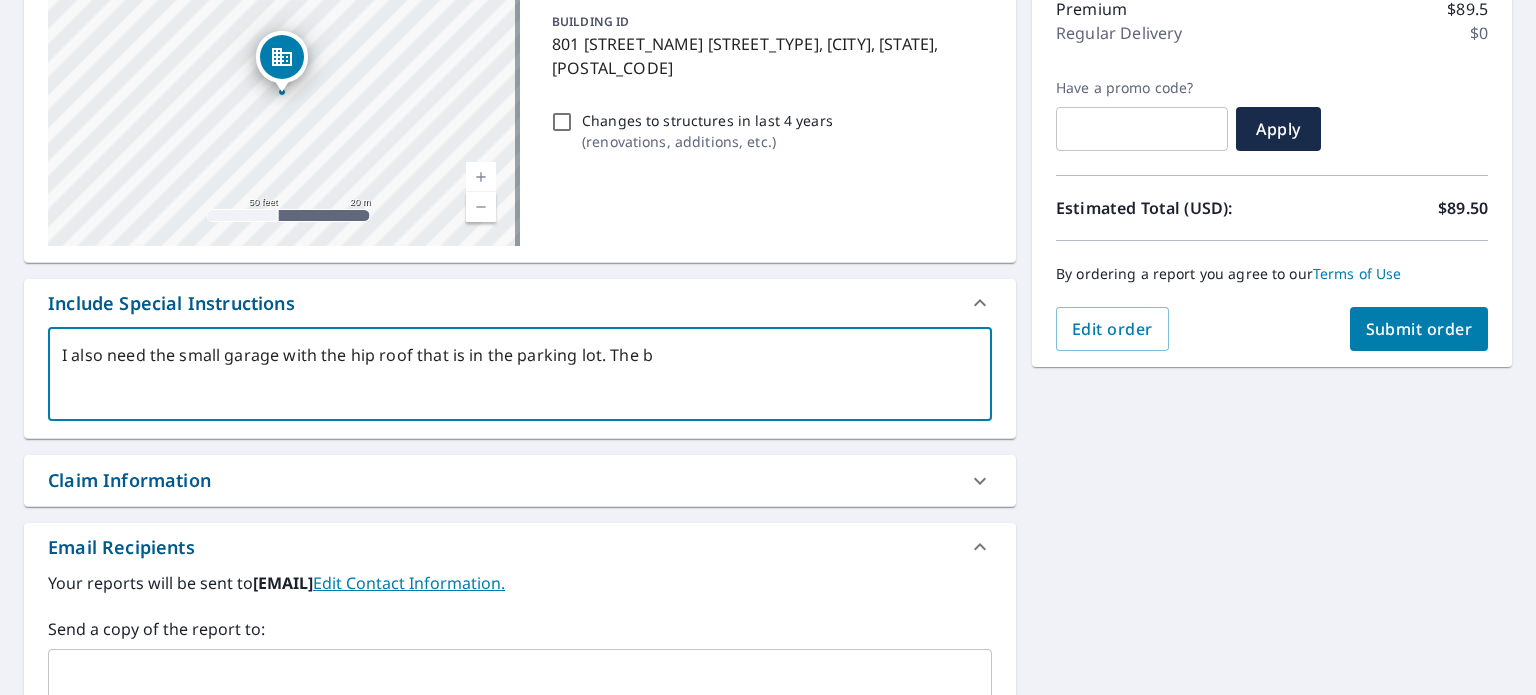 type on "I also need the small garage with the hip roof that is in the parking lot. The bu" 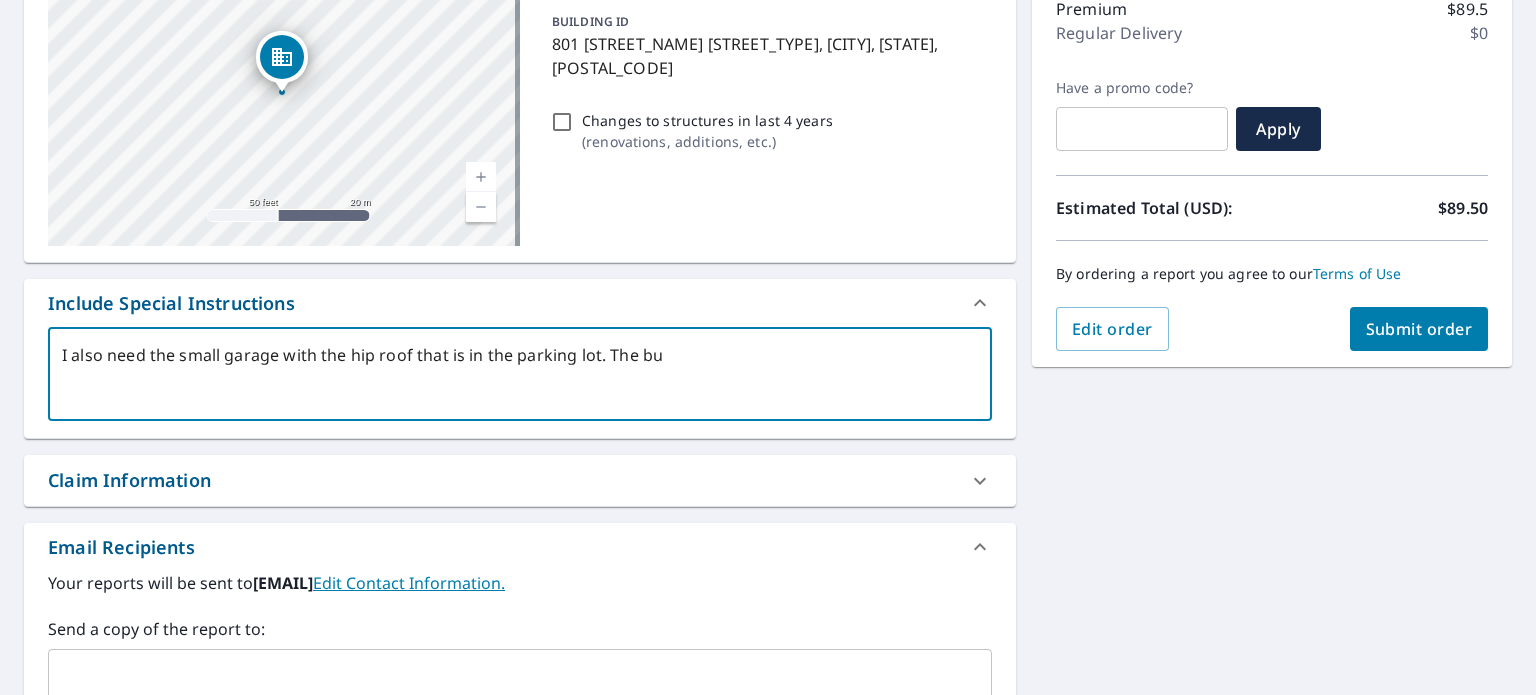 type on "x" 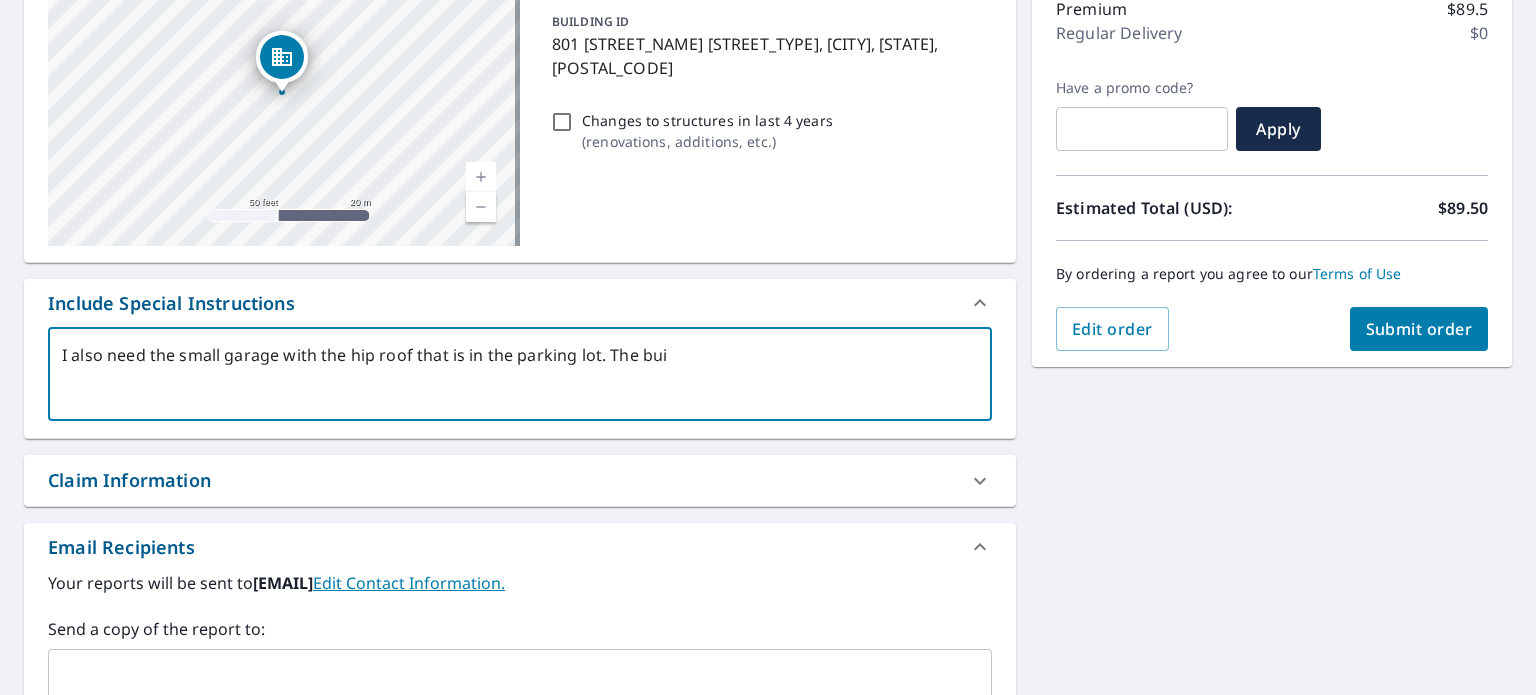 type on "I also need the small garage with the hip roof that is in the parking lot. The buil" 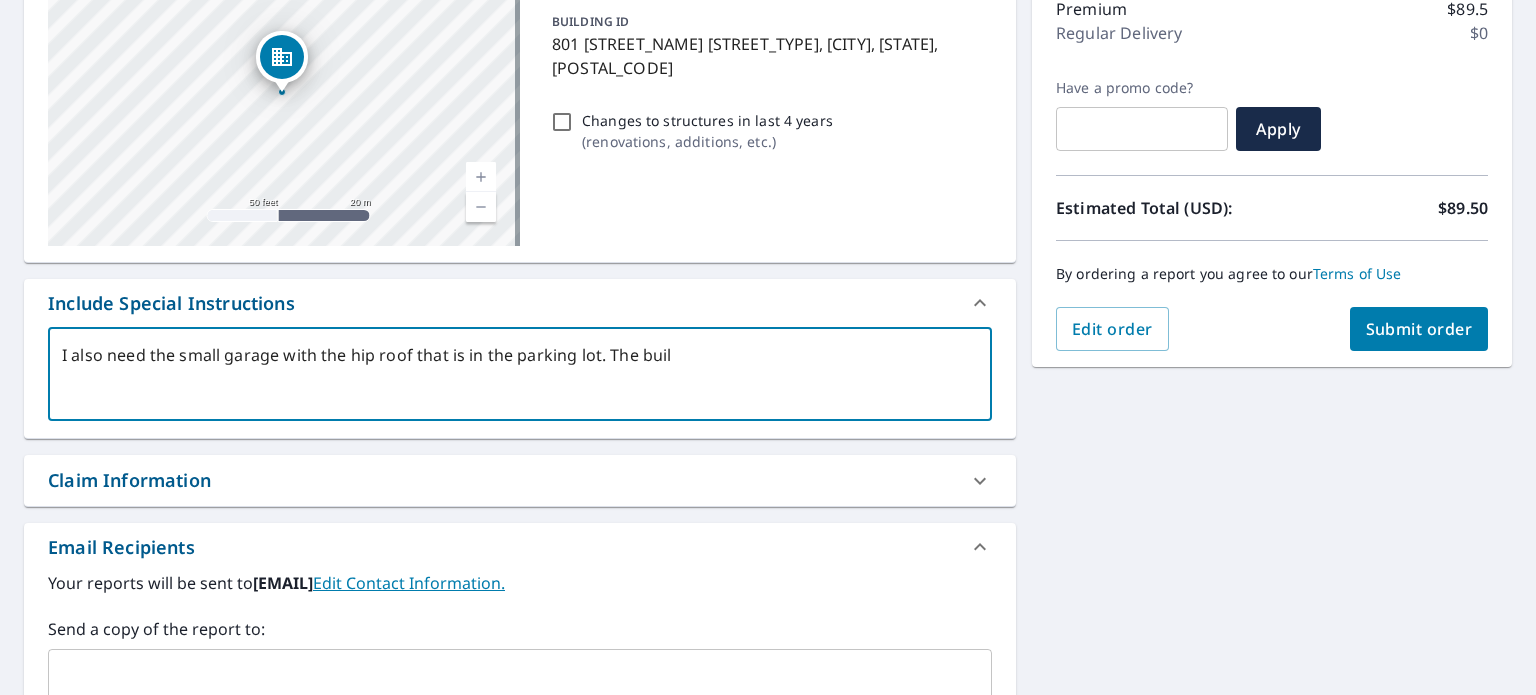 type on "I also need the small garage with the hip roof that is in the parking lot. The build" 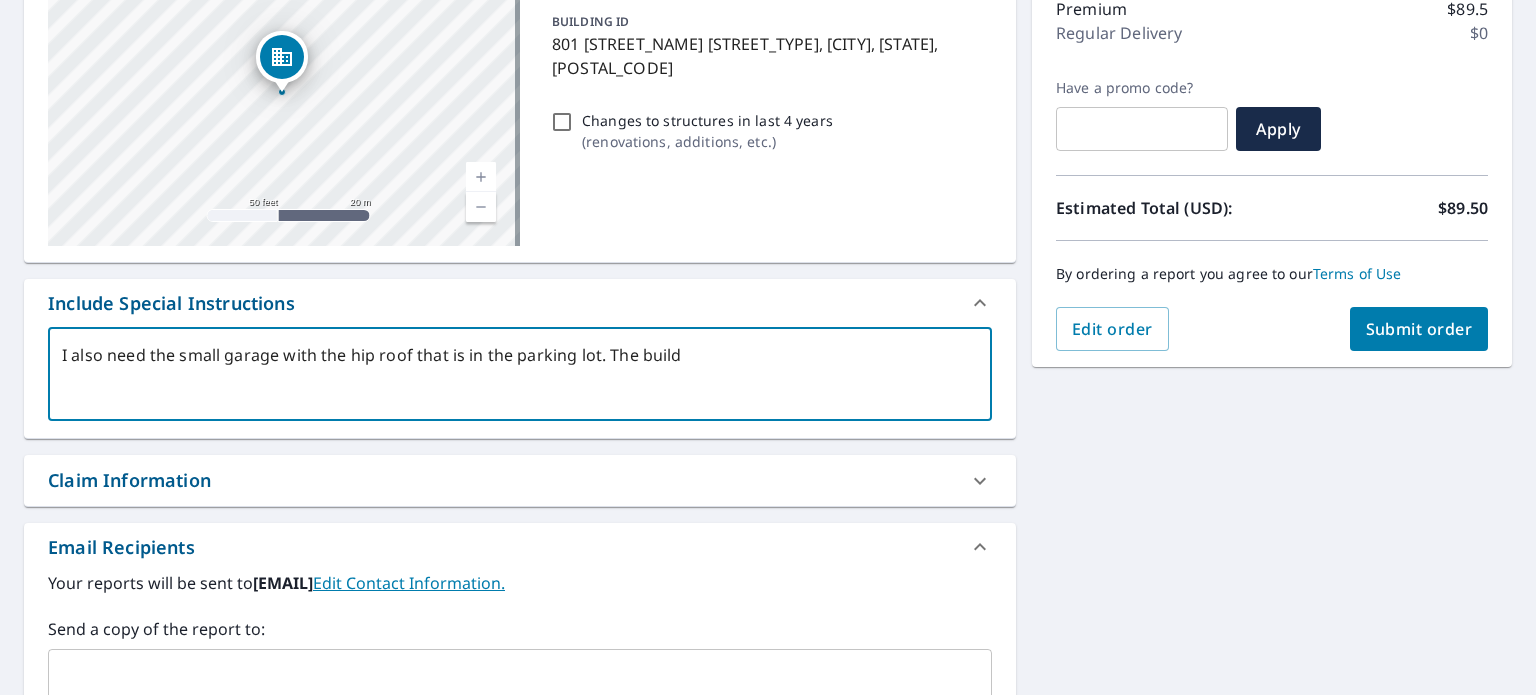 type on "x" 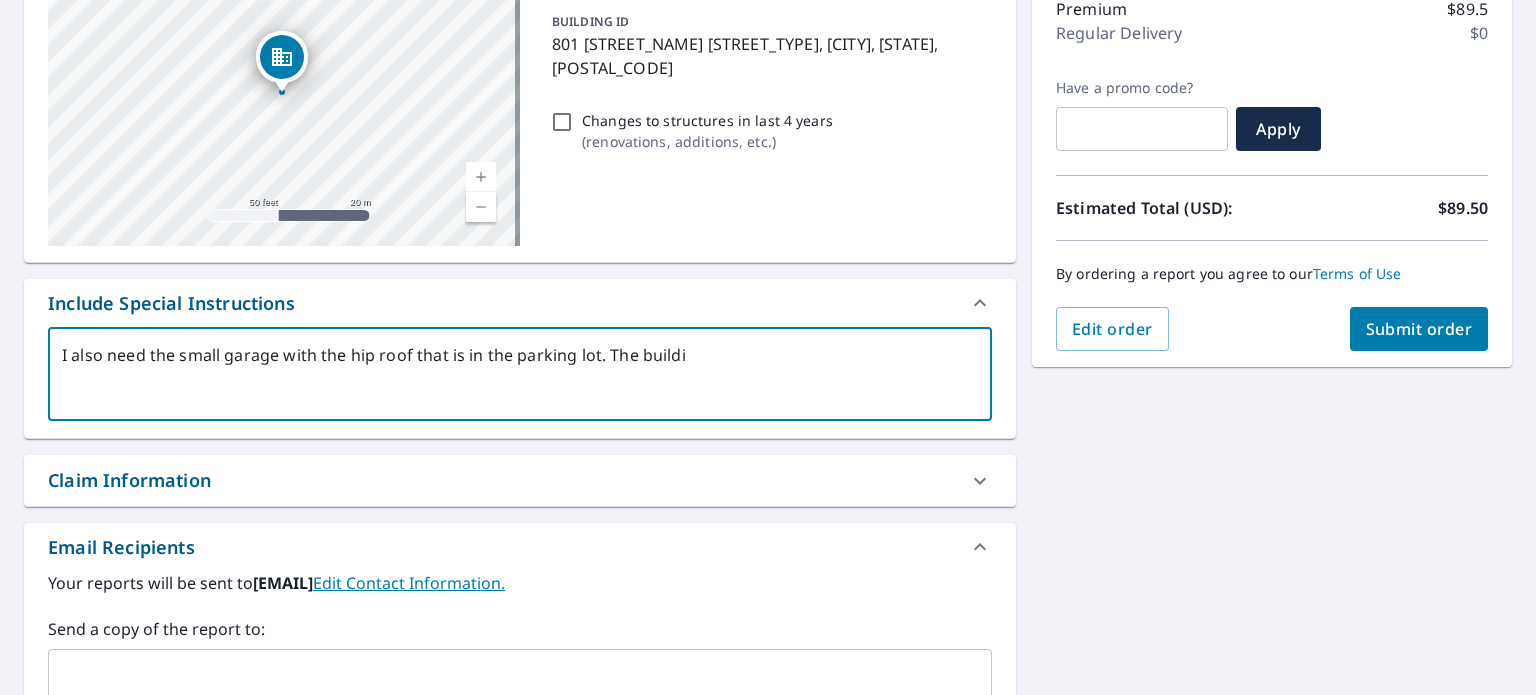 type on "I also need the small garage with the hip roof that is in the parking lot. The buildin" 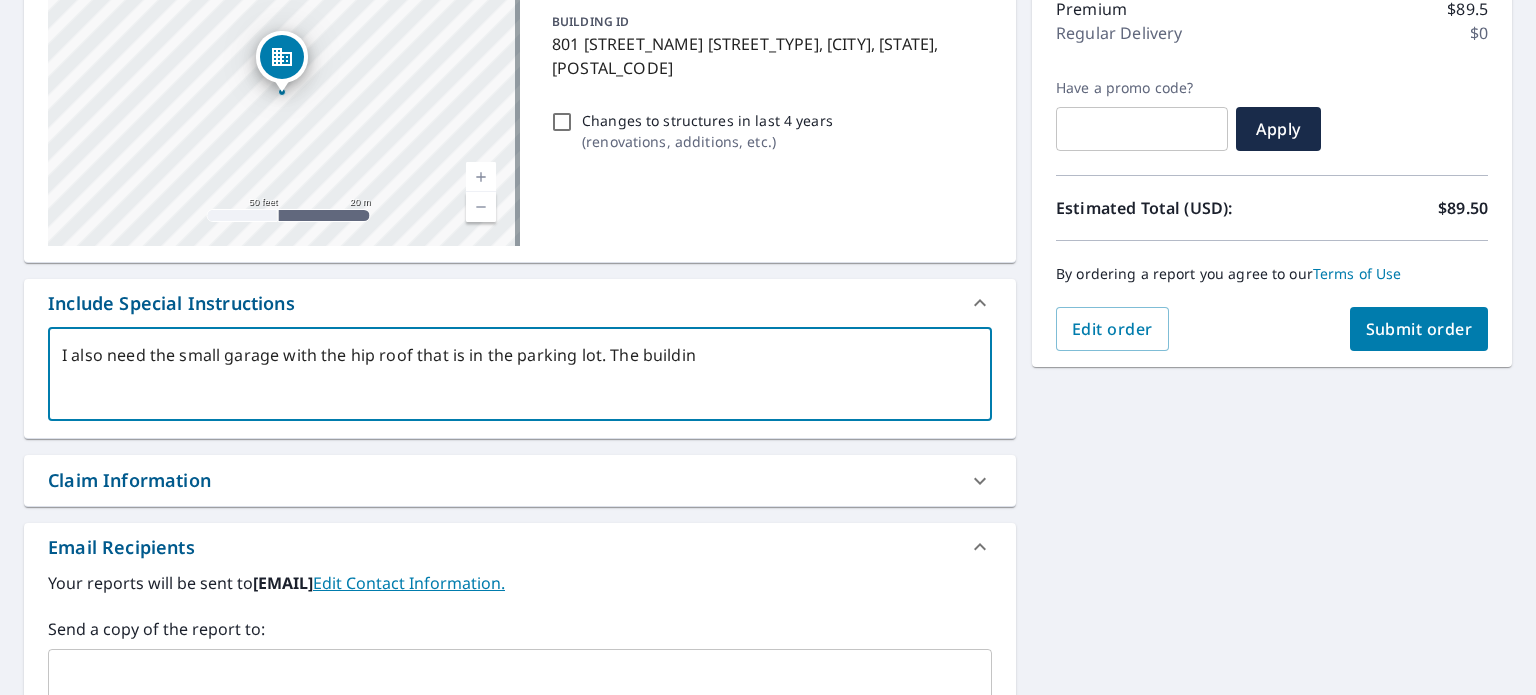 type on "I also need the small garage with the hip roof that is in the parking lot. The building" 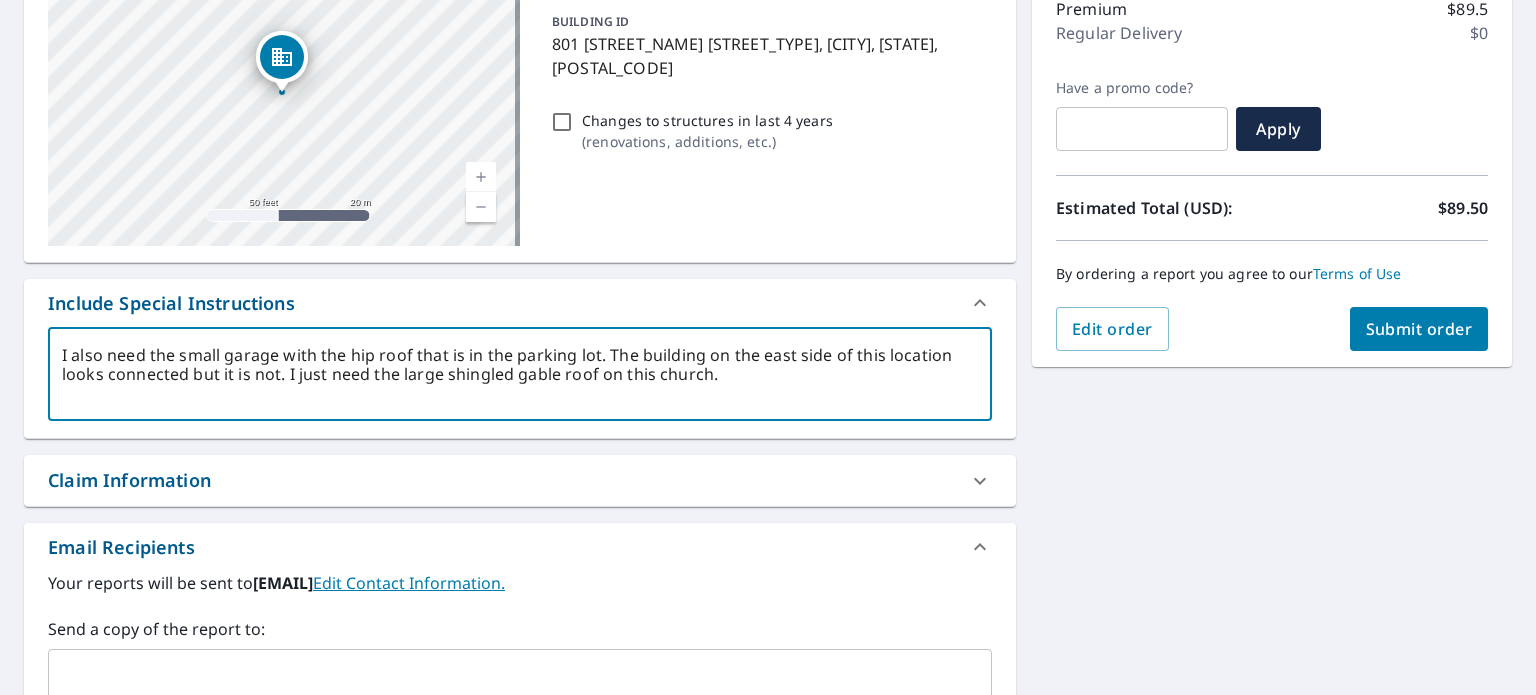 click on "Submit order" at bounding box center [1419, 329] 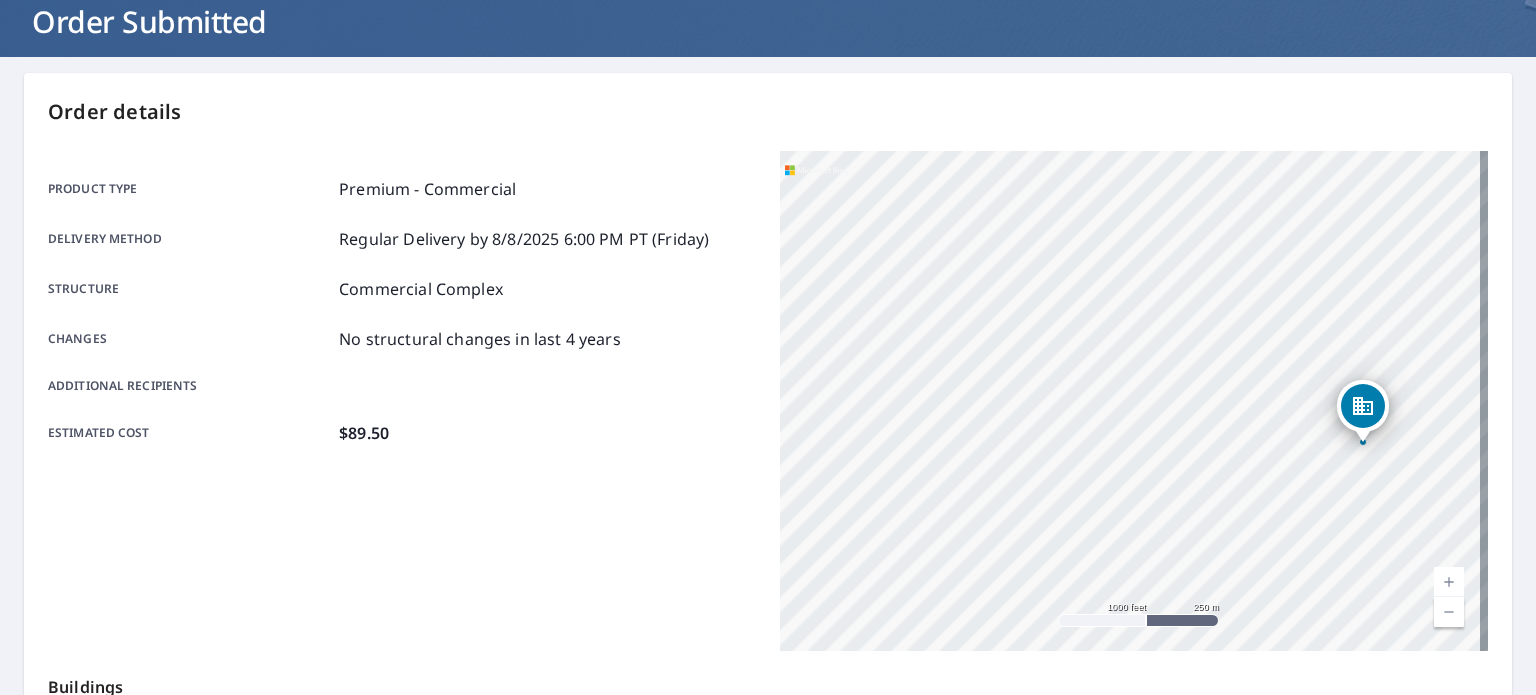 scroll, scrollTop: 0, scrollLeft: 0, axis: both 